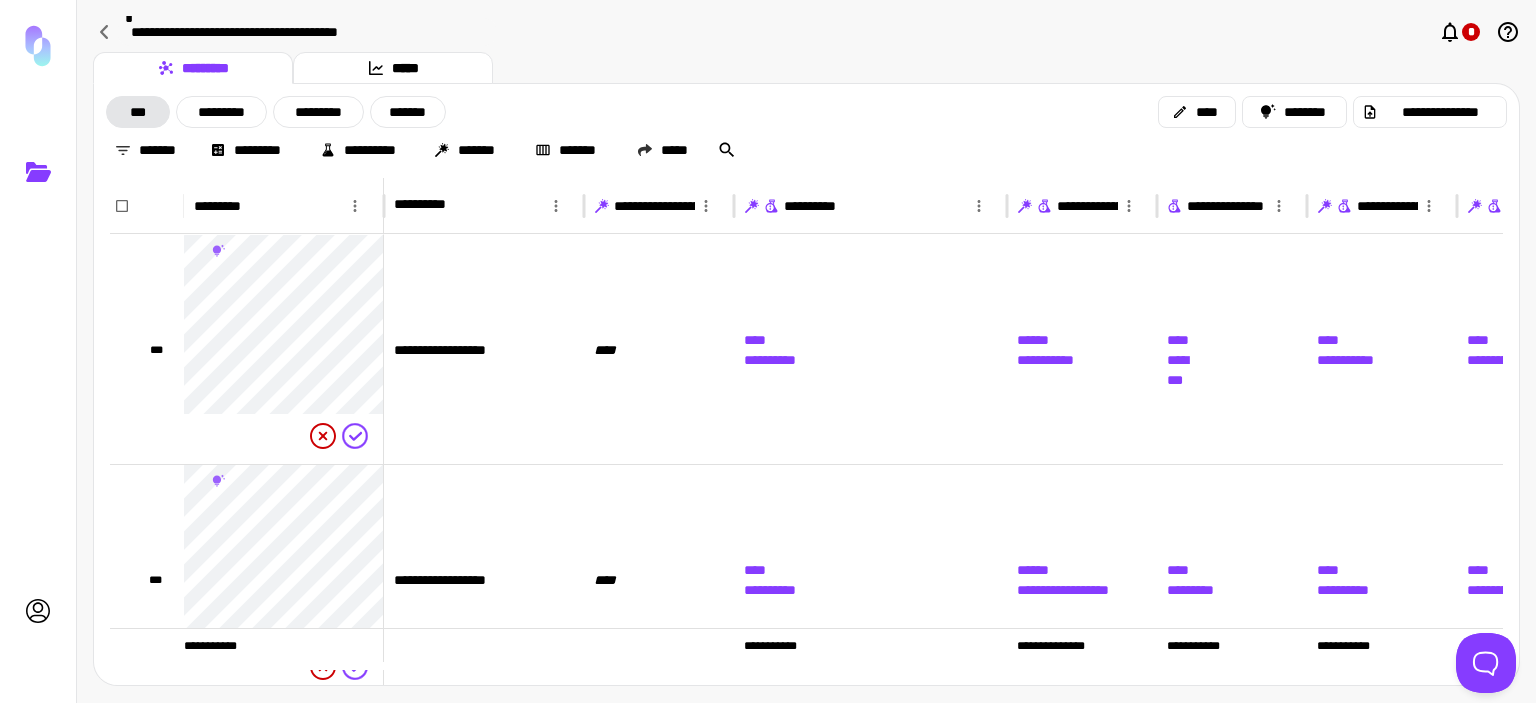 scroll, scrollTop: 0, scrollLeft: 0, axis: both 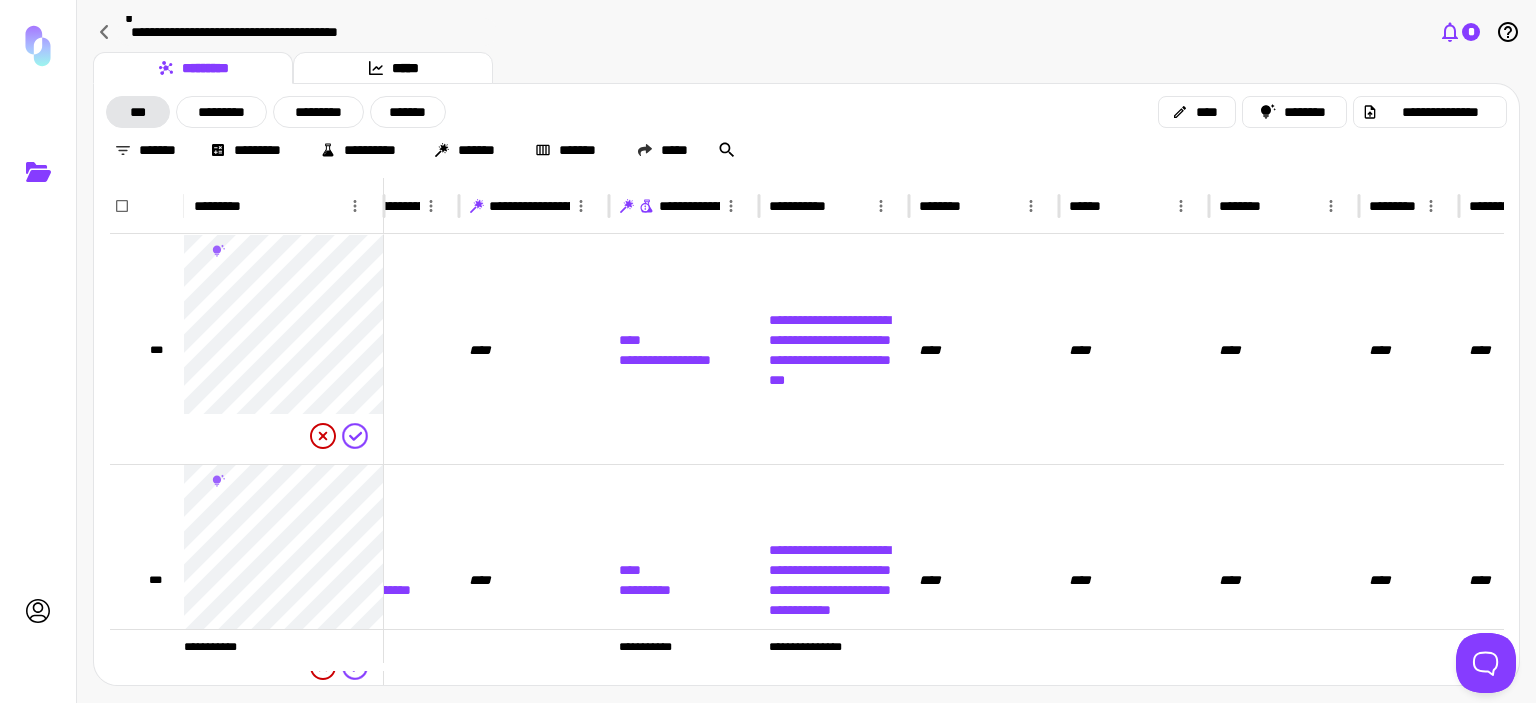 click 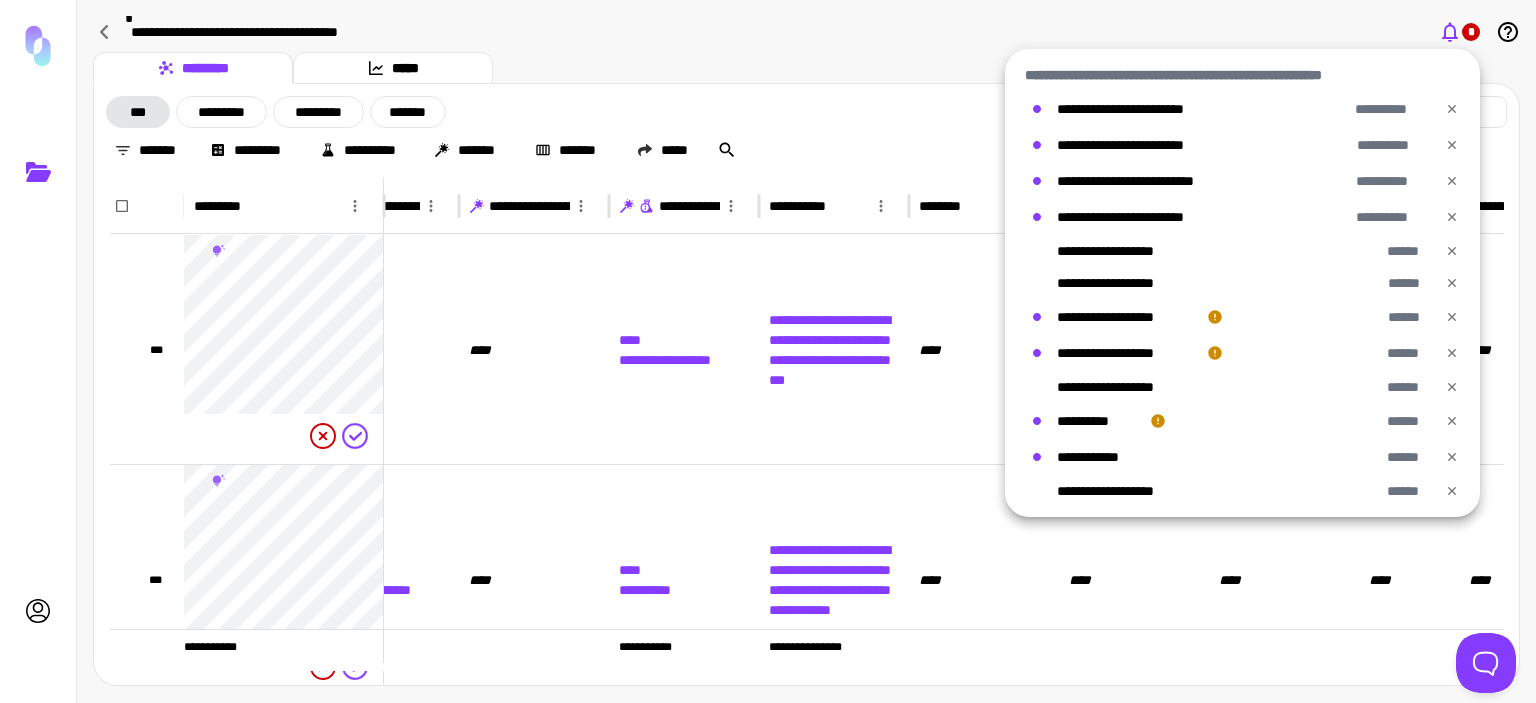 click at bounding box center (768, 351) 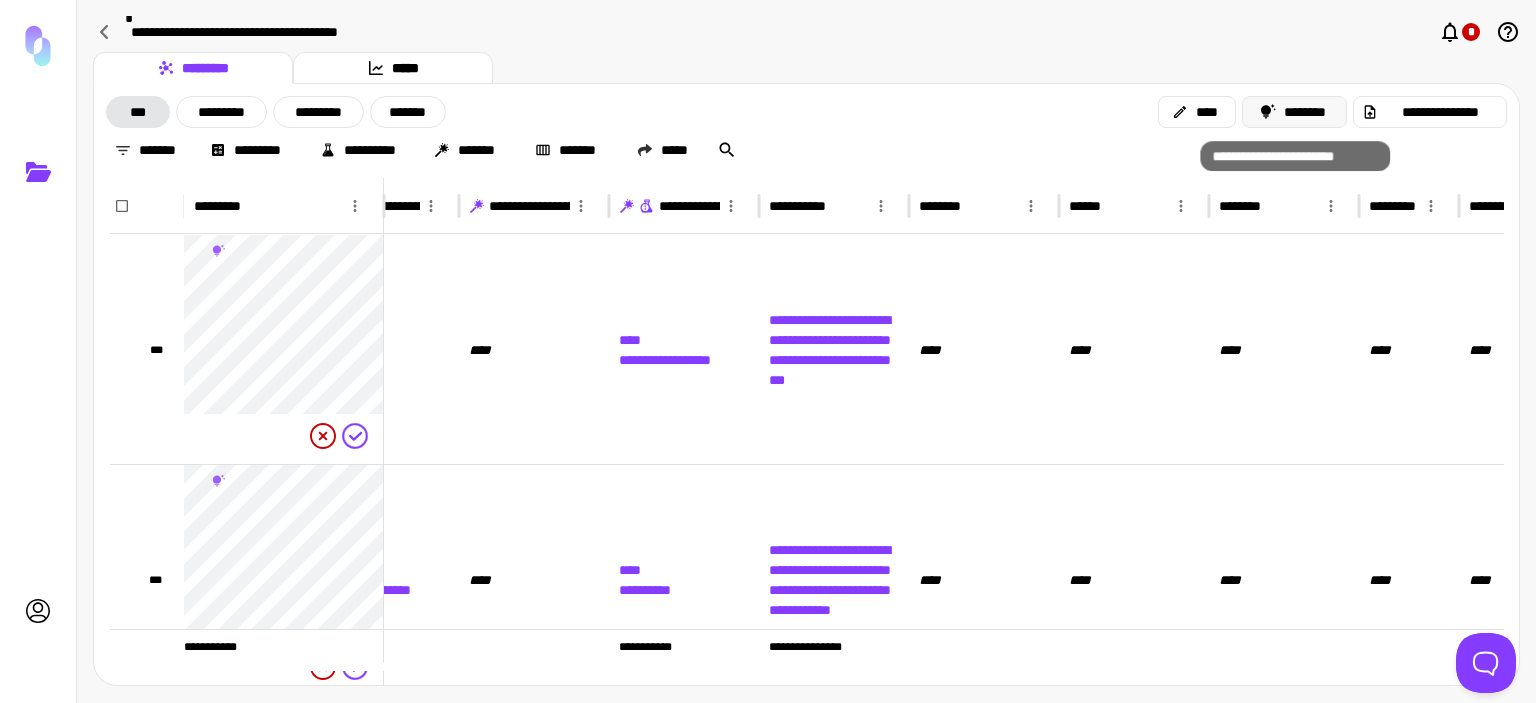 click on "********" at bounding box center (1294, 112) 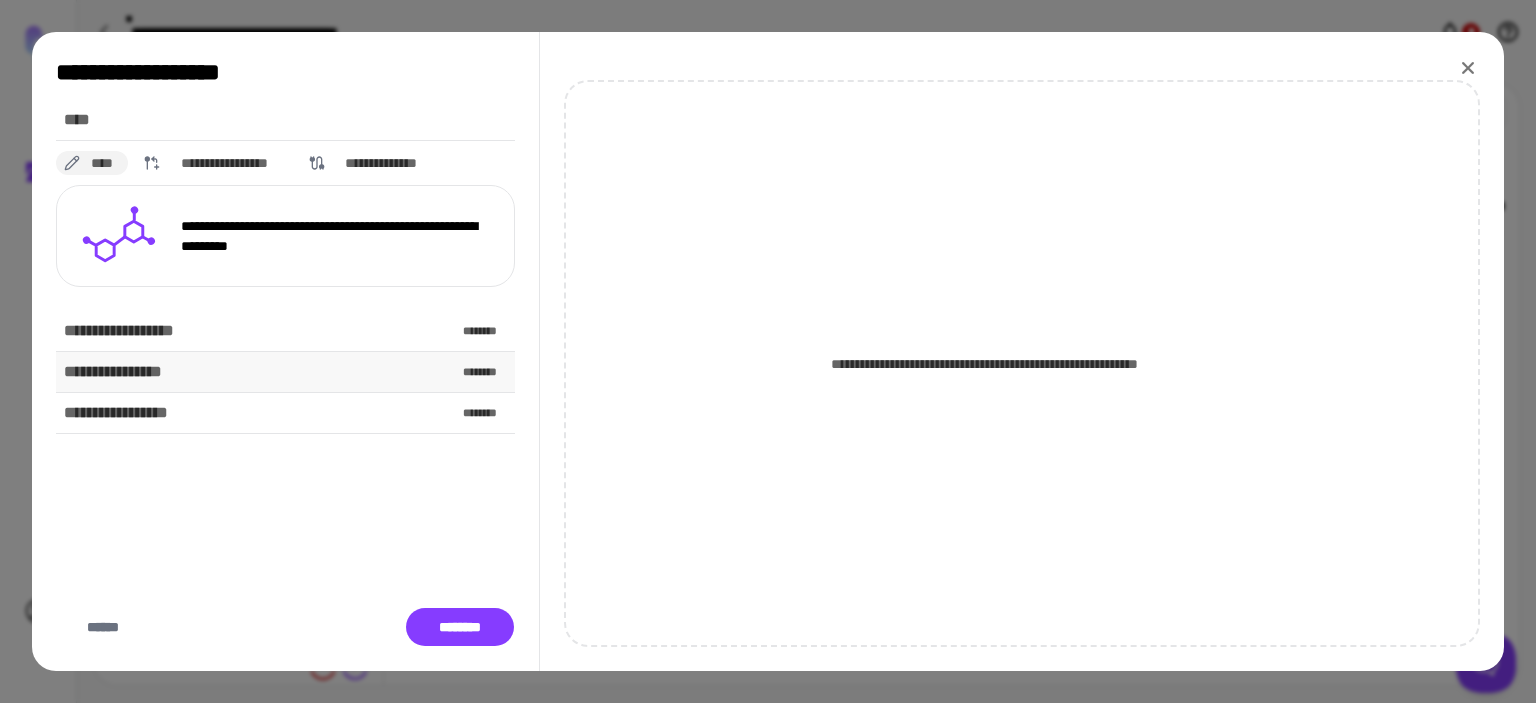 click on "********" at bounding box center [485, 372] 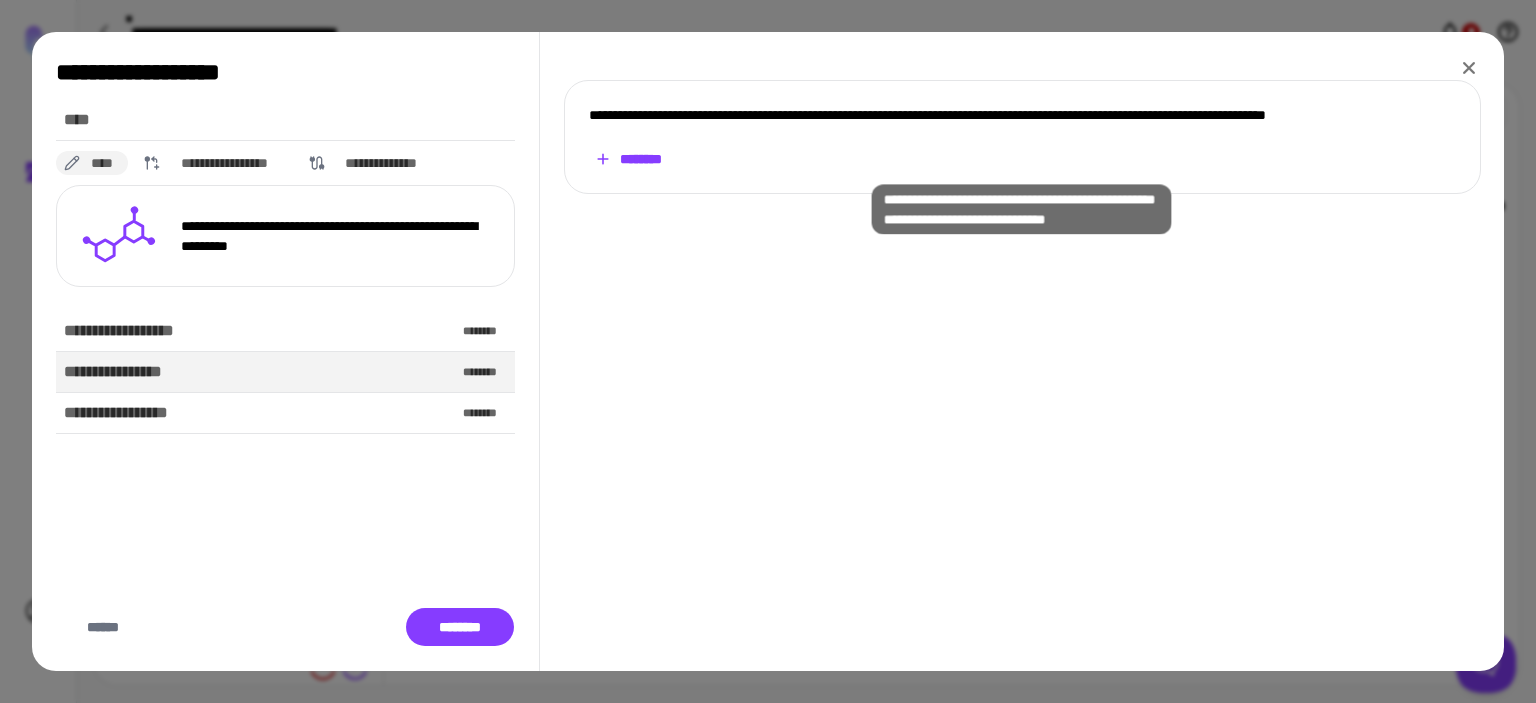 click on "********" at bounding box center (629, 159) 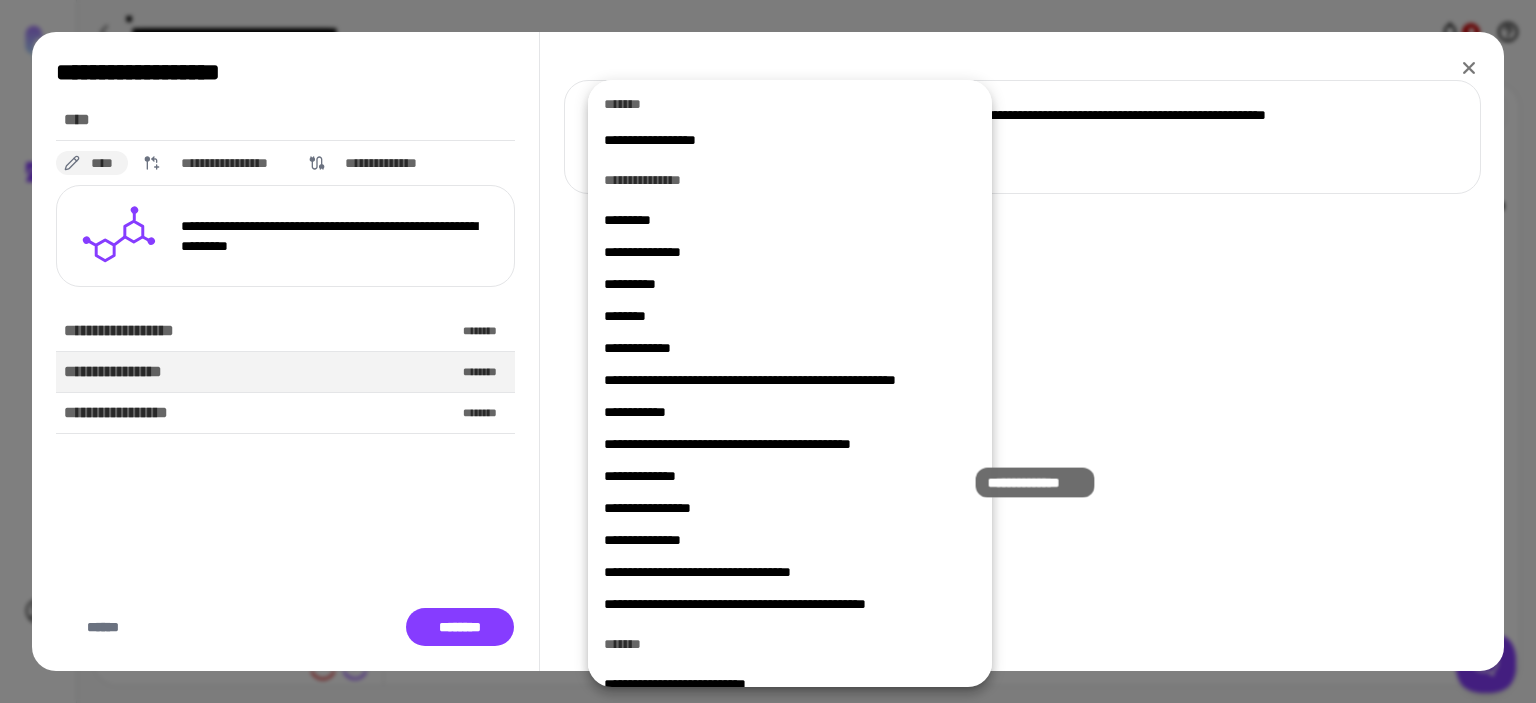 scroll, scrollTop: 332, scrollLeft: 0, axis: vertical 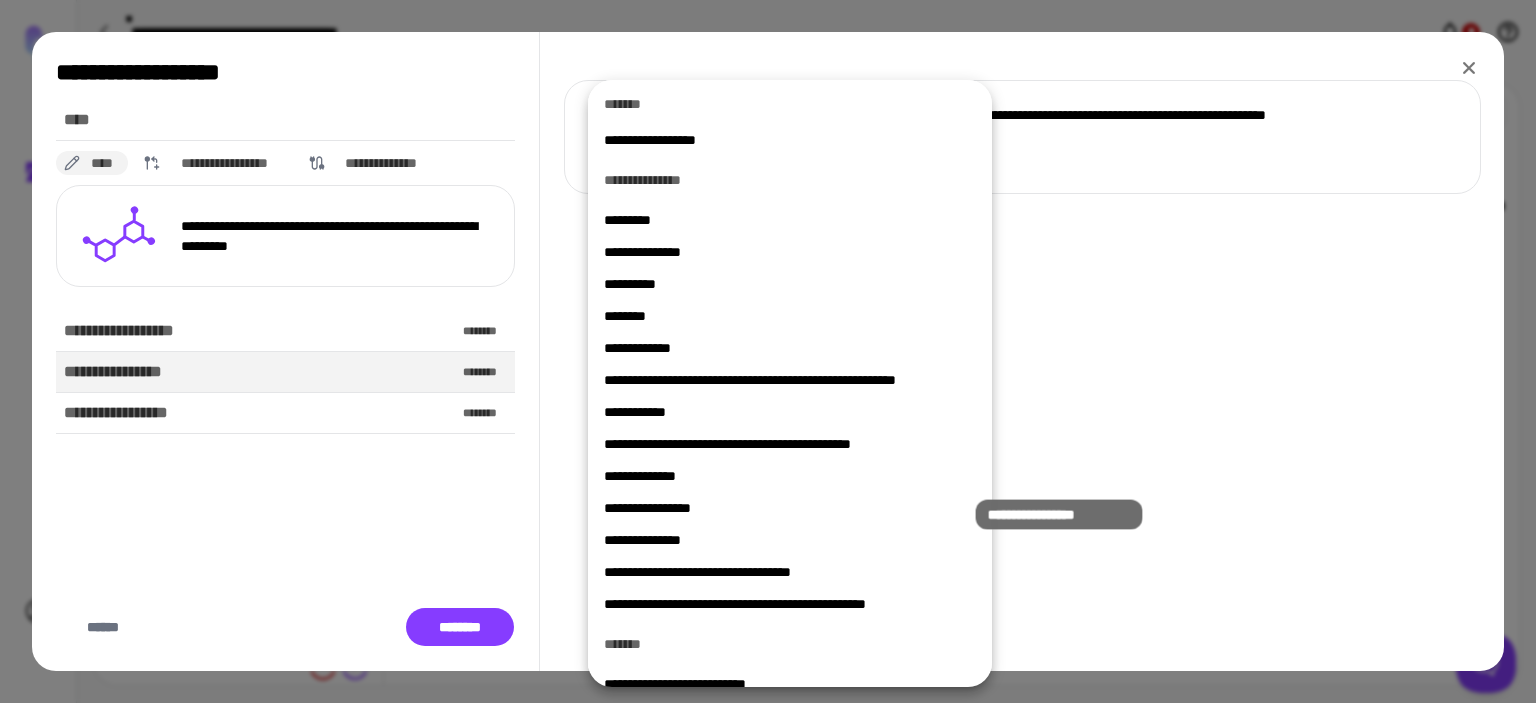 click on "**********" at bounding box center (782, 508) 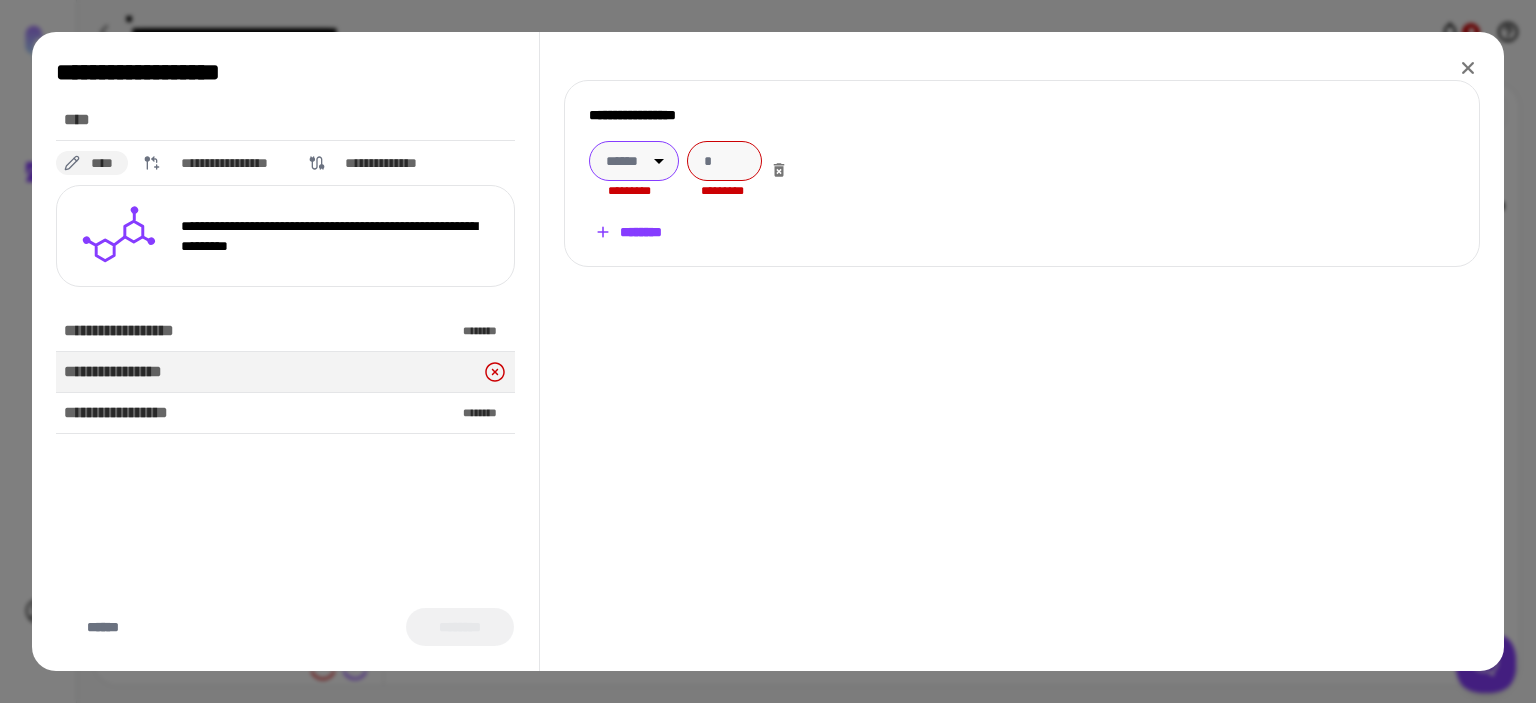 click on "**********" at bounding box center [768, 351] 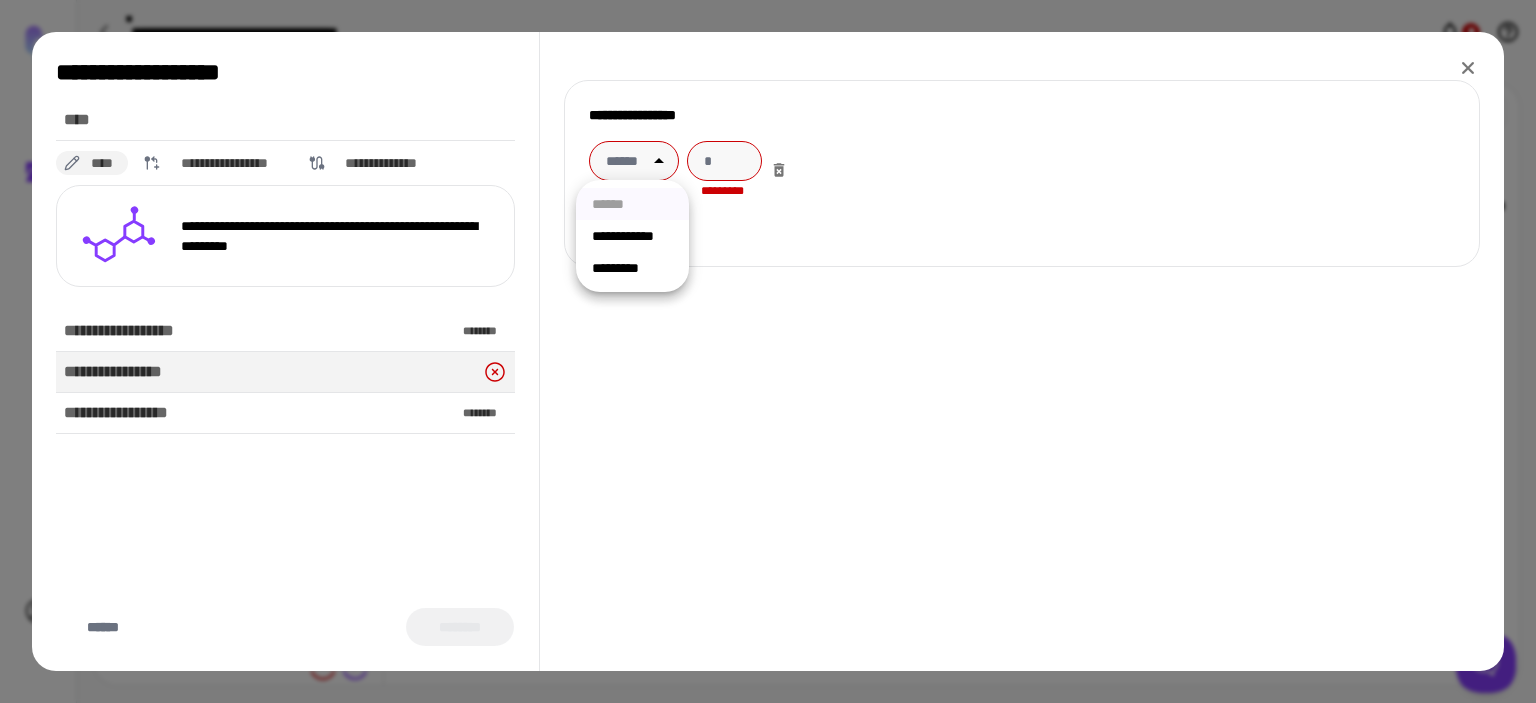click on "**********" at bounding box center [632, 236] 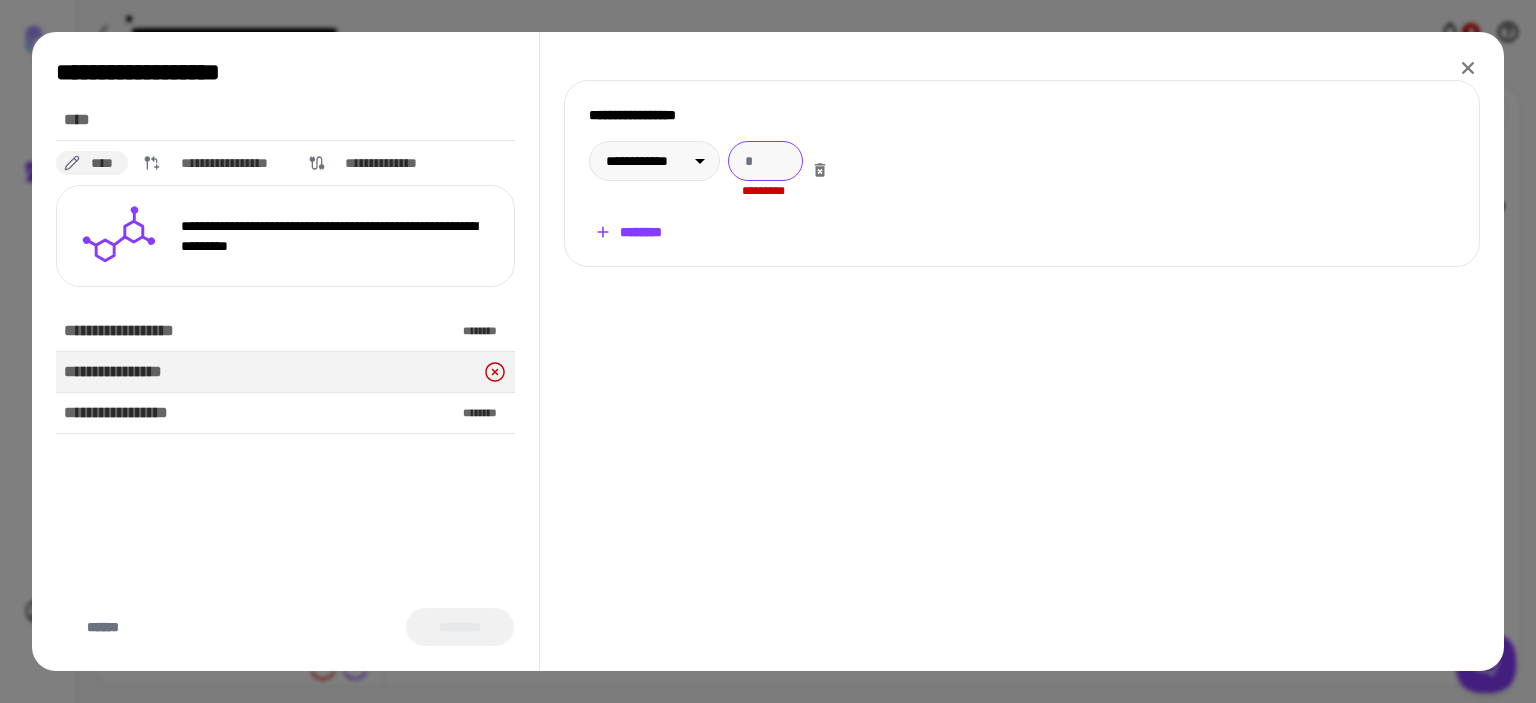 click at bounding box center (765, 161) 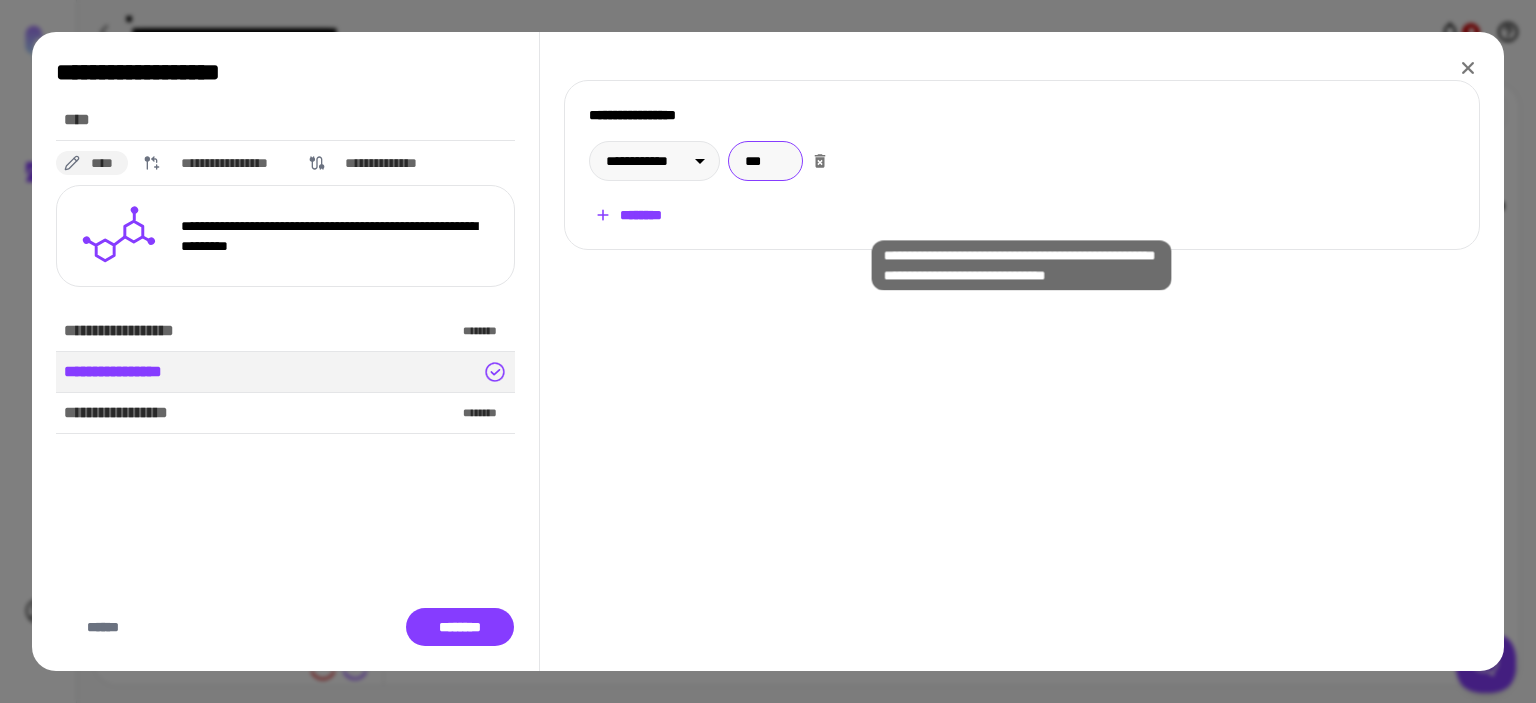 type on "***" 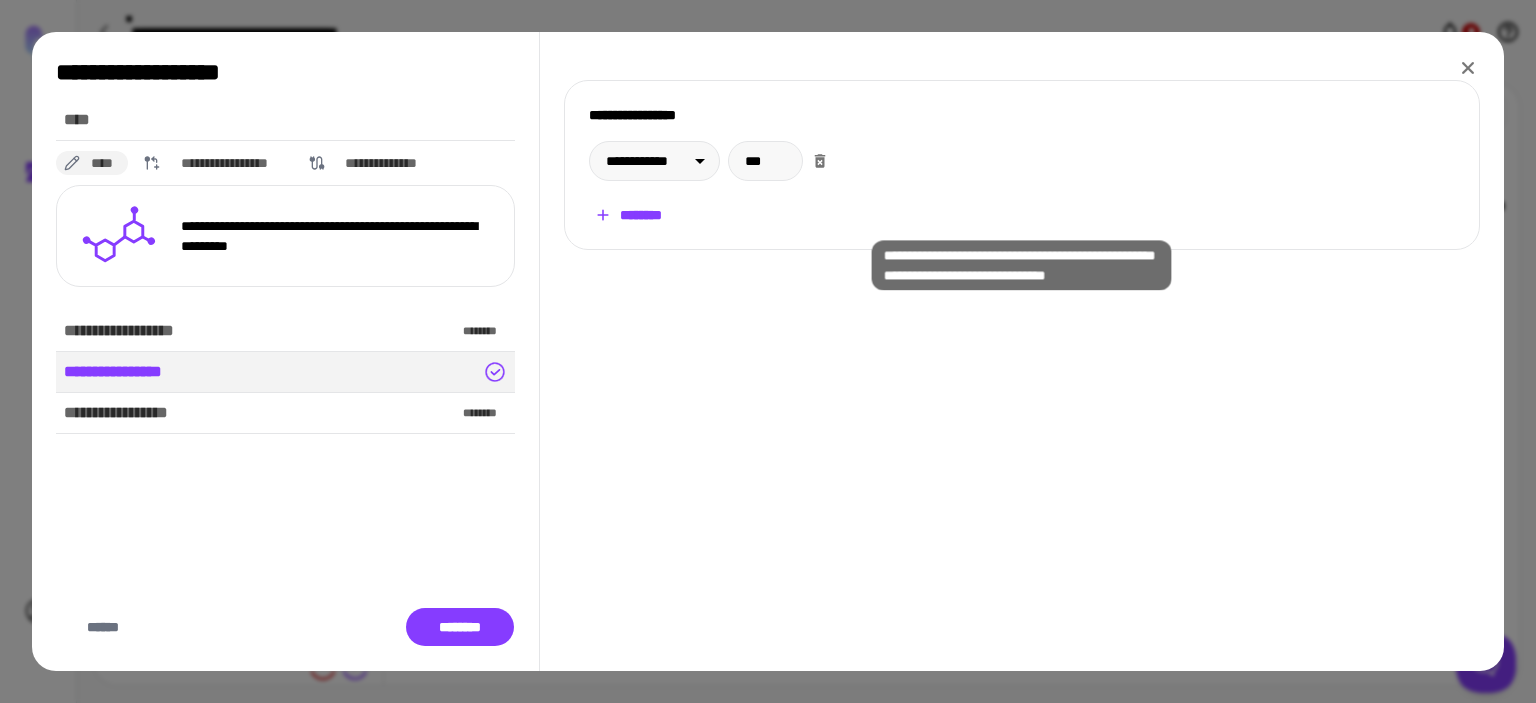 click on "********" at bounding box center [629, 215] 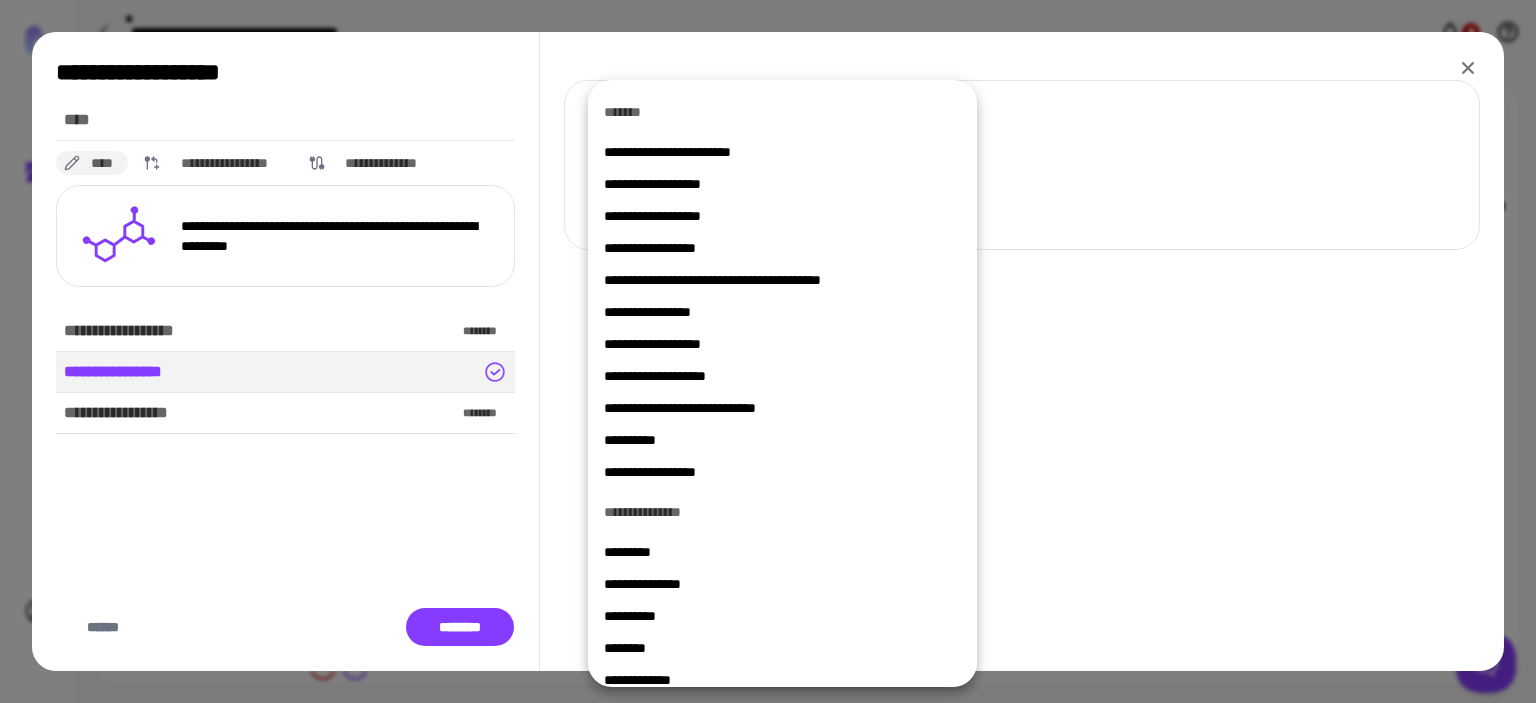 click at bounding box center [768, 351] 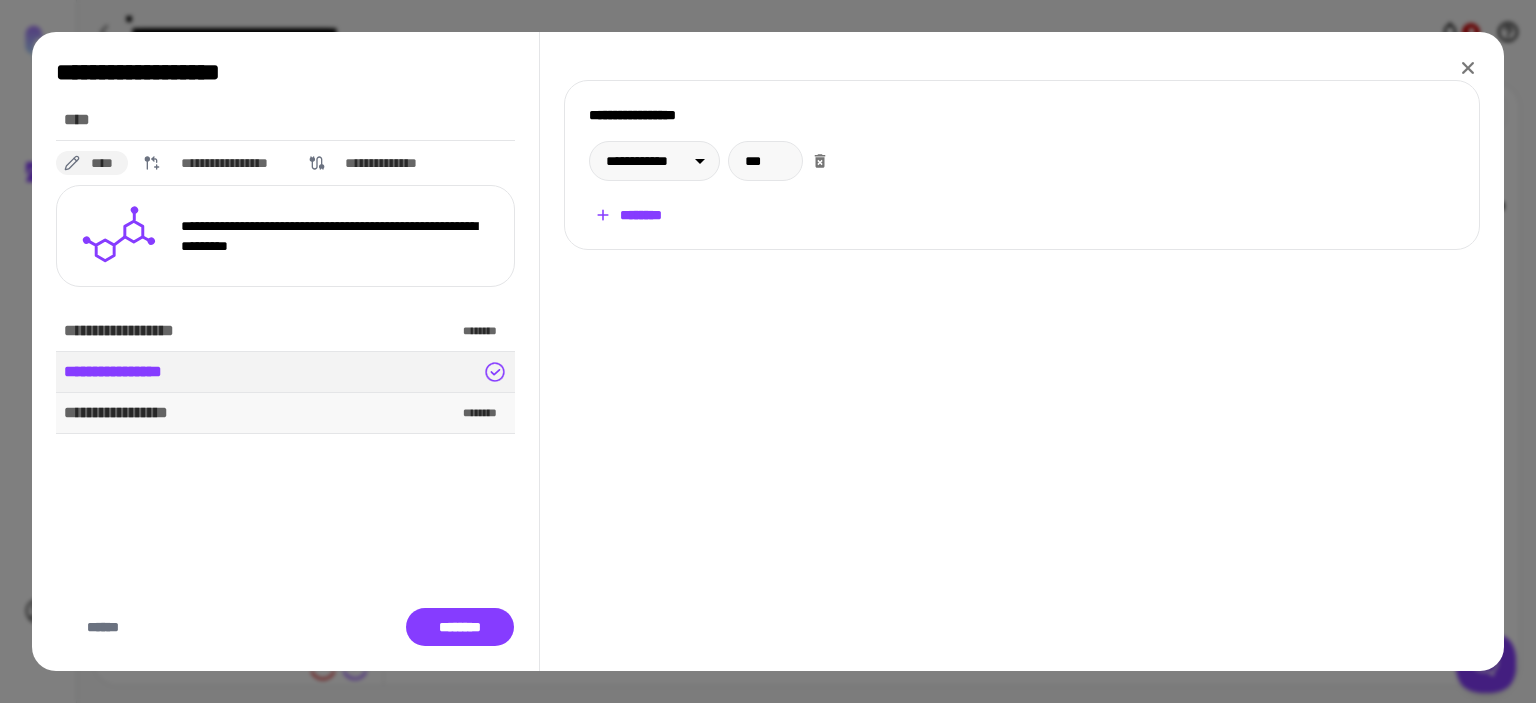 click on "**********" at bounding box center (285, 413) 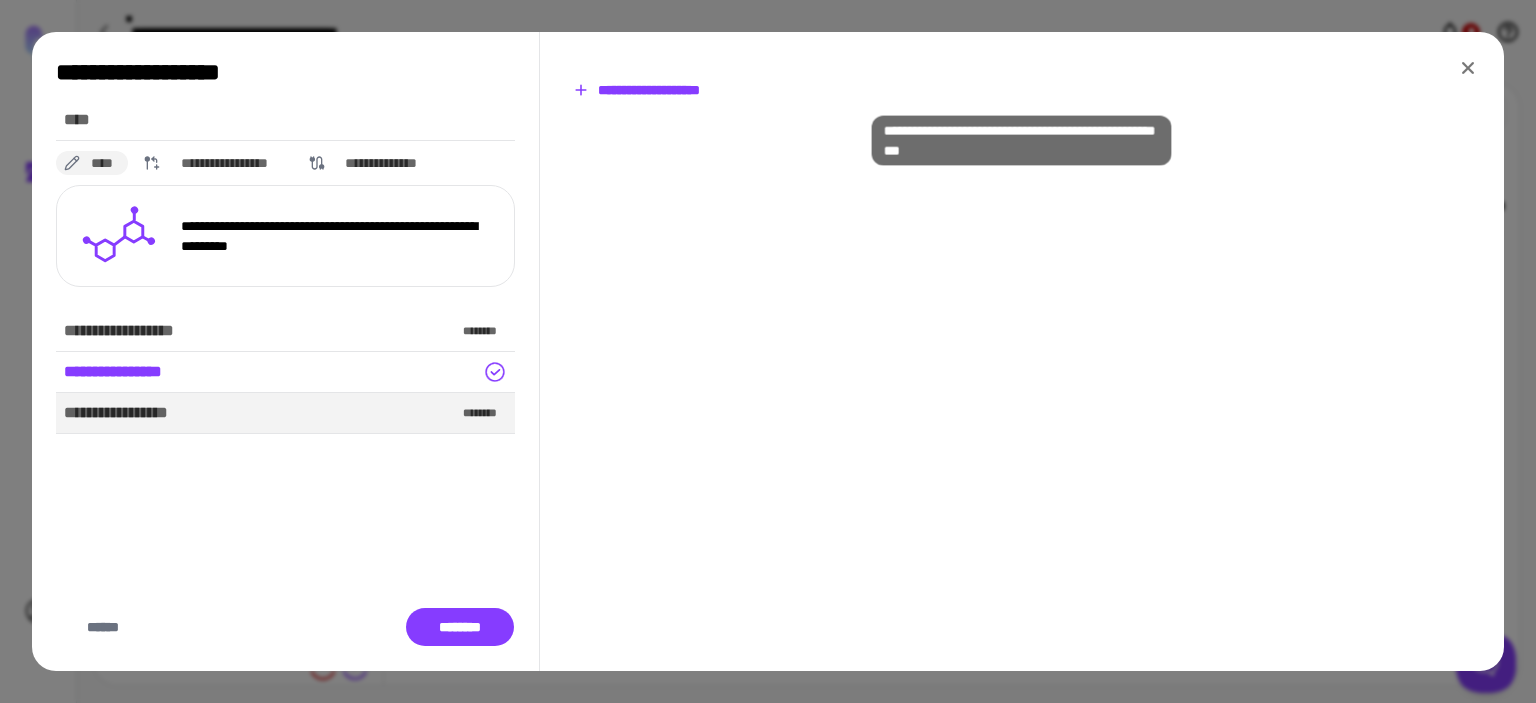 click on "**********" at bounding box center (637, 90) 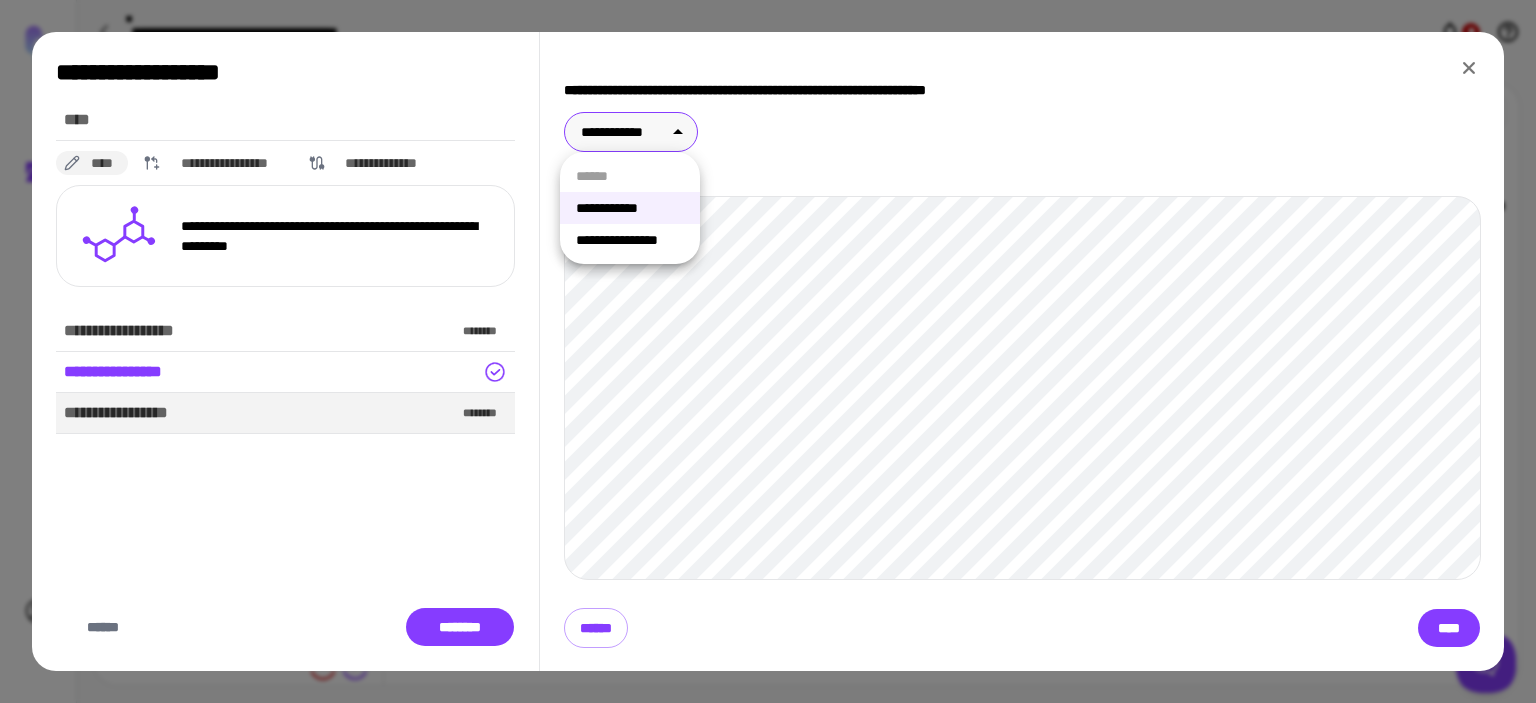 click on "**********" at bounding box center [768, 351] 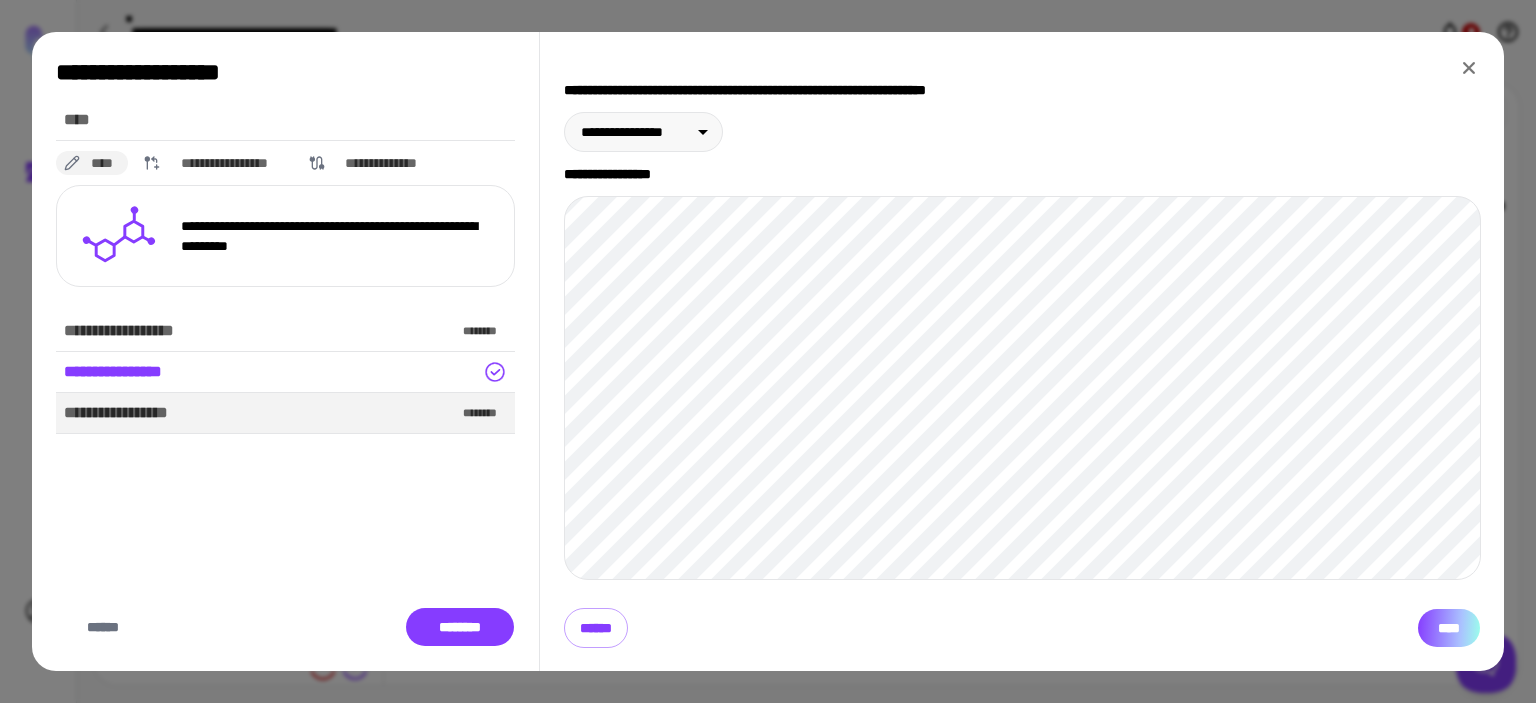click on "****" at bounding box center (1449, 628) 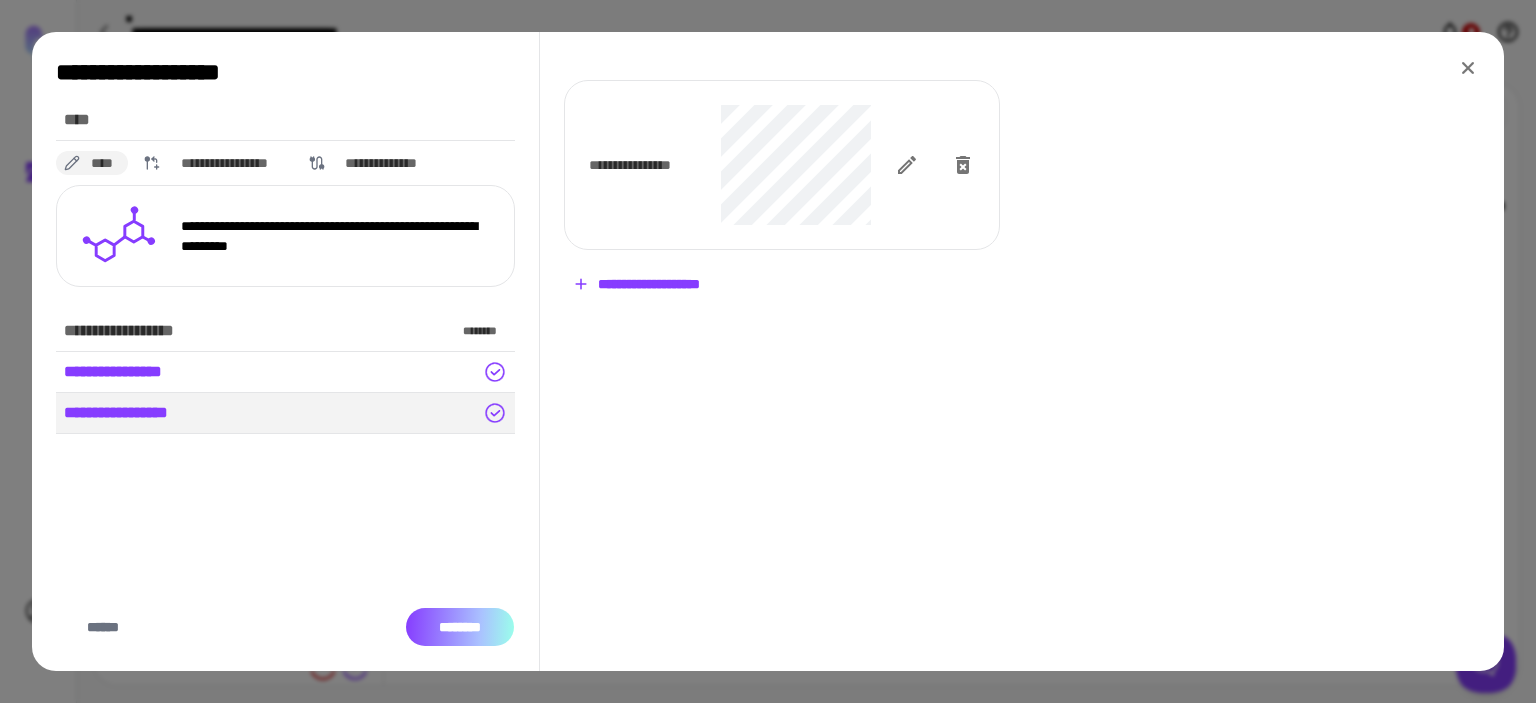 click on "********" at bounding box center (460, 627) 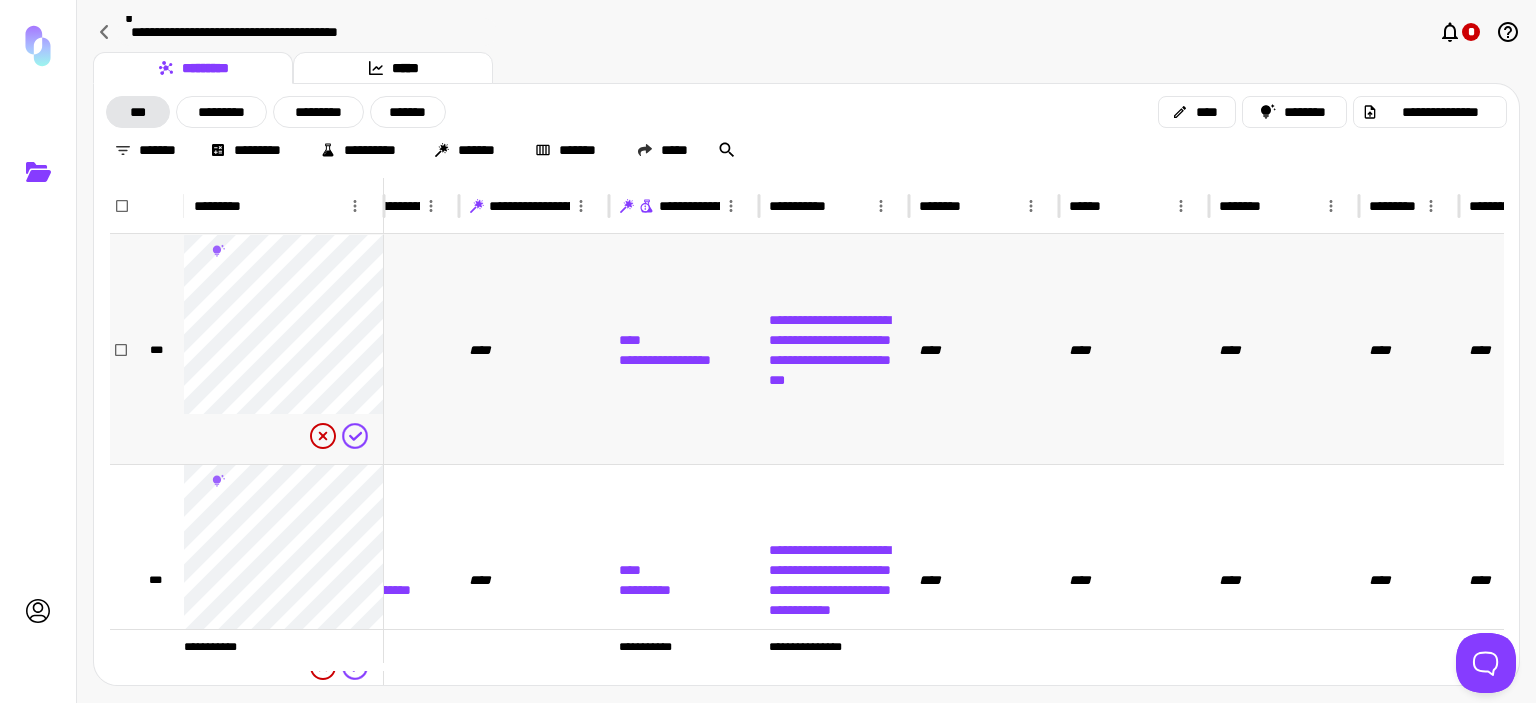 scroll, scrollTop: 0, scrollLeft: 1140, axis: horizontal 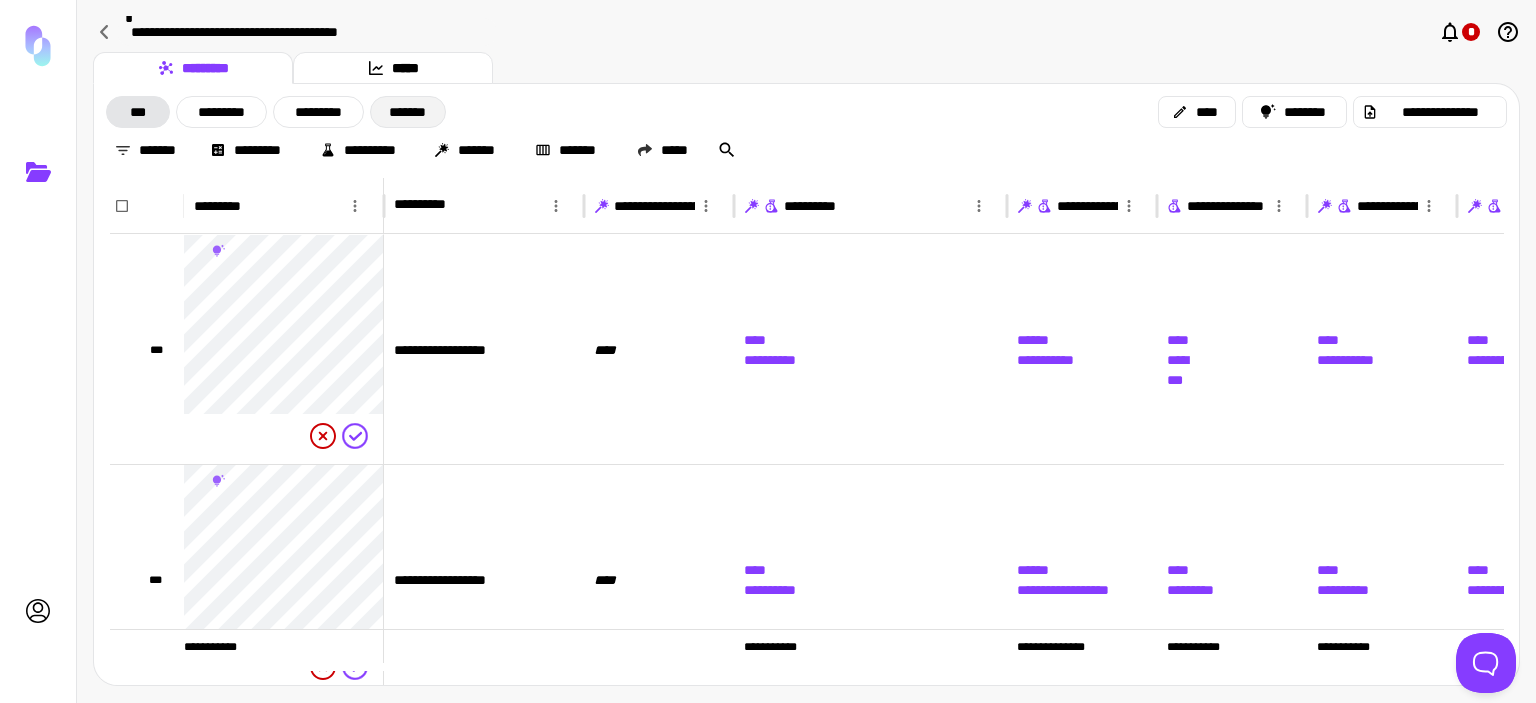 click on "*******" at bounding box center (408, 112) 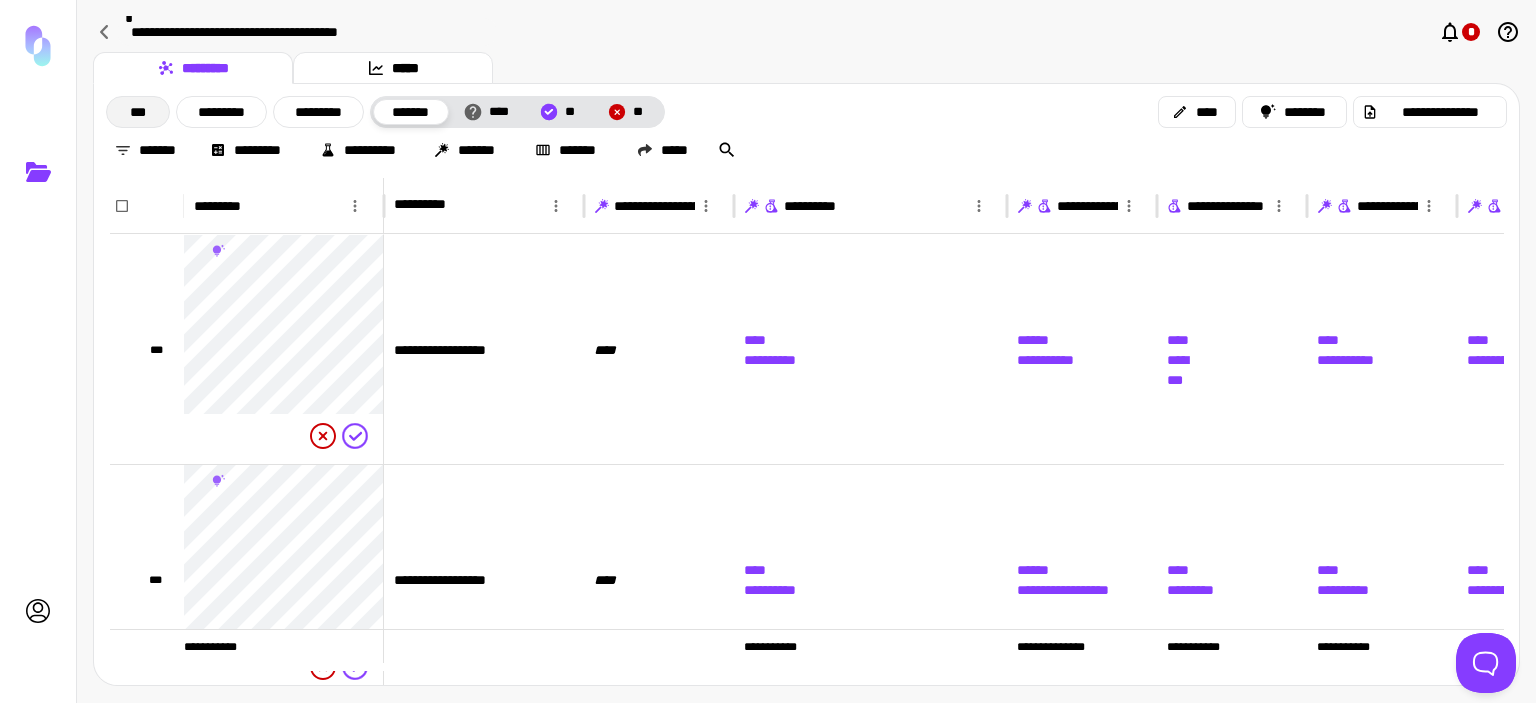 click on "***" at bounding box center (138, 112) 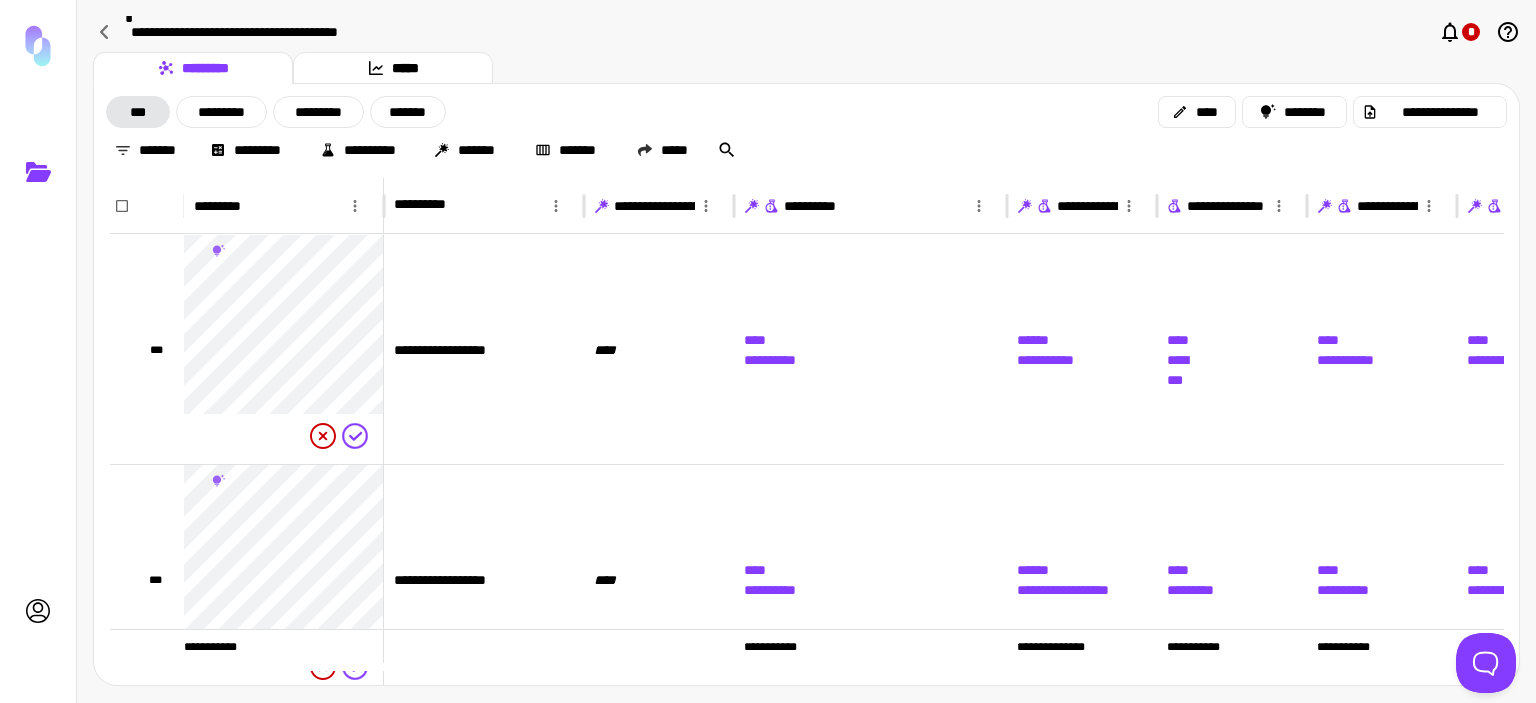 click 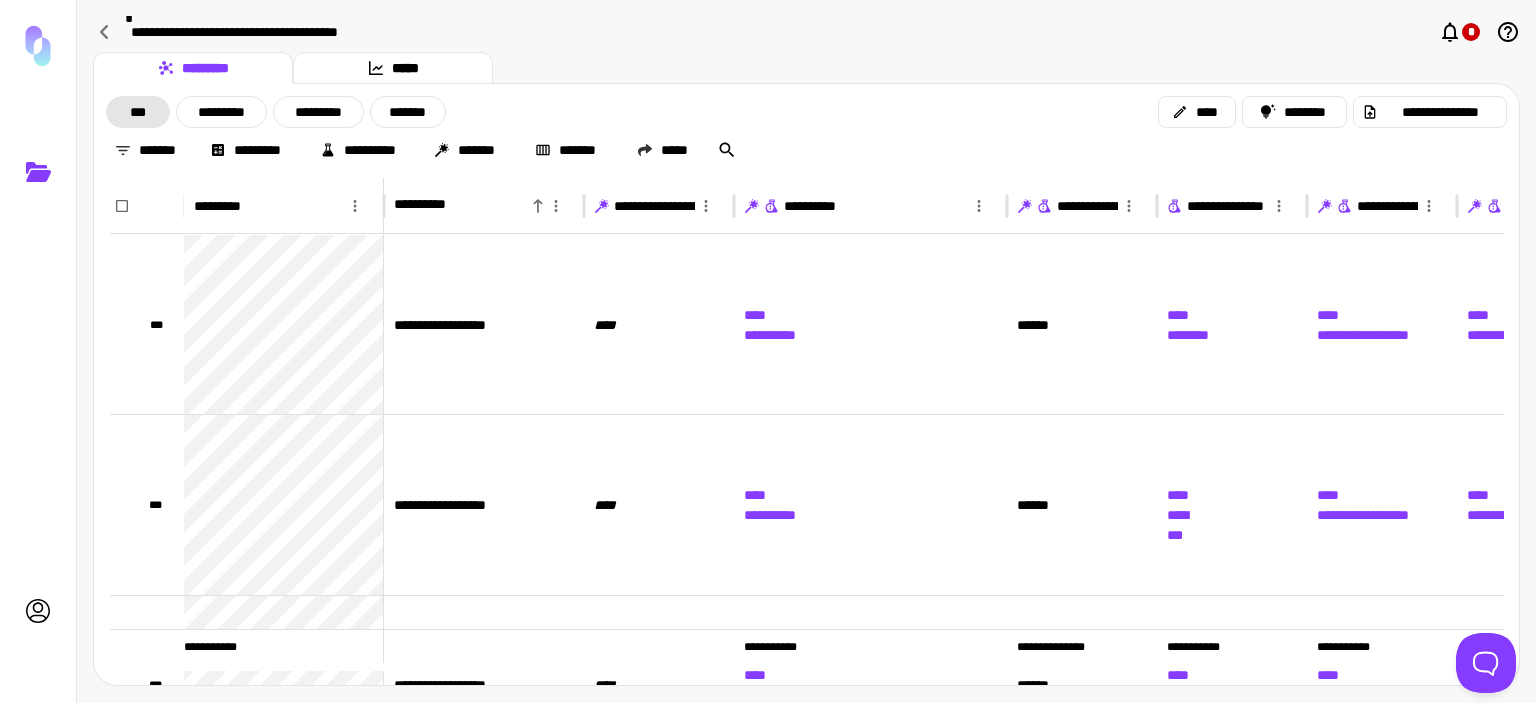 click 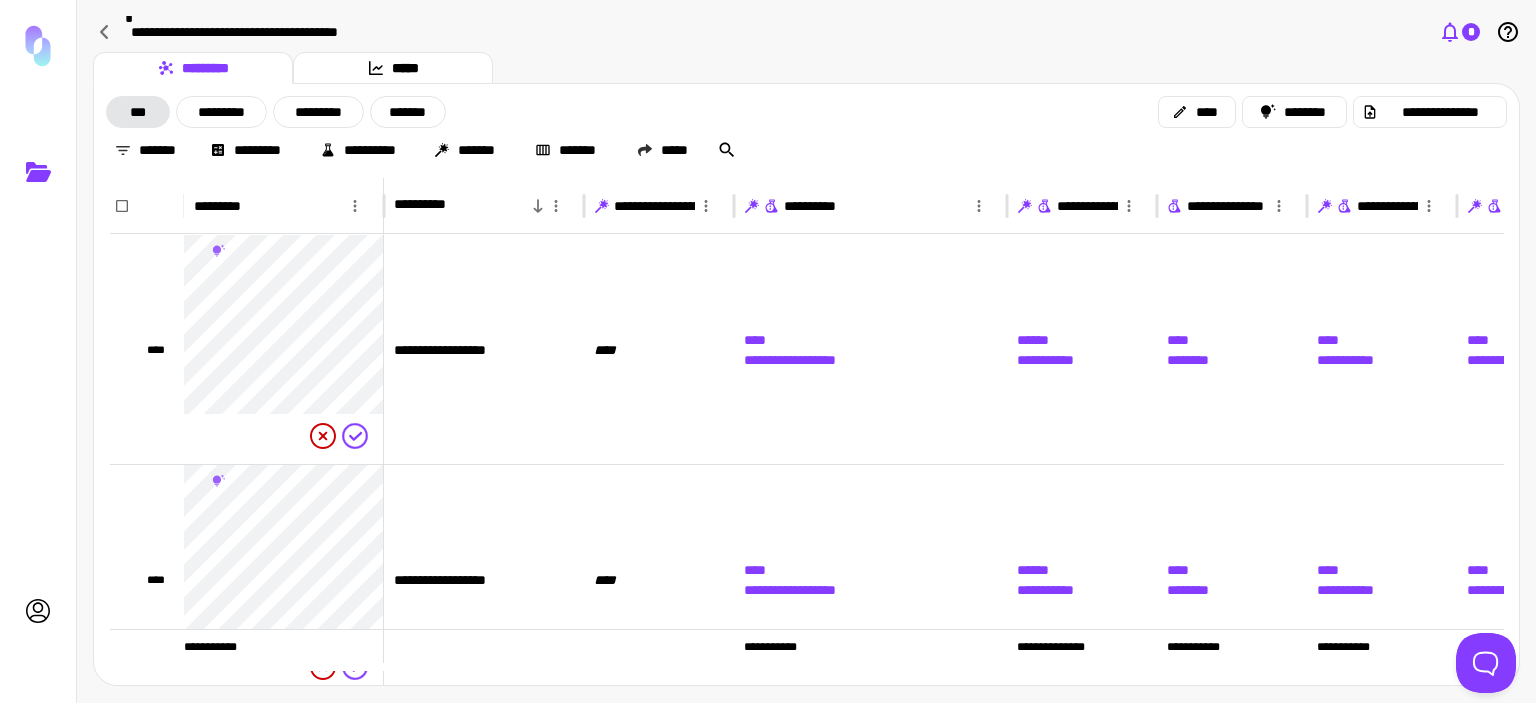 click 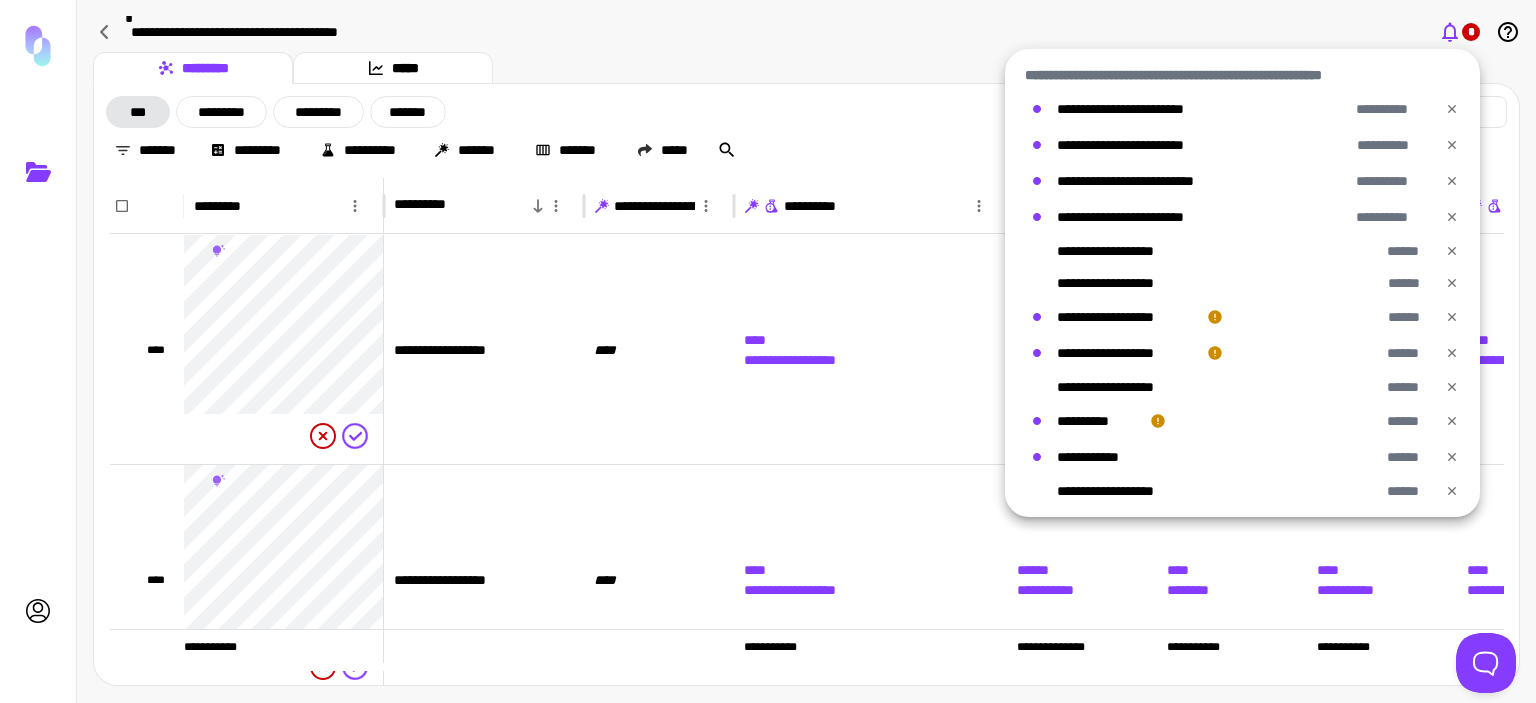click at bounding box center (768, 351) 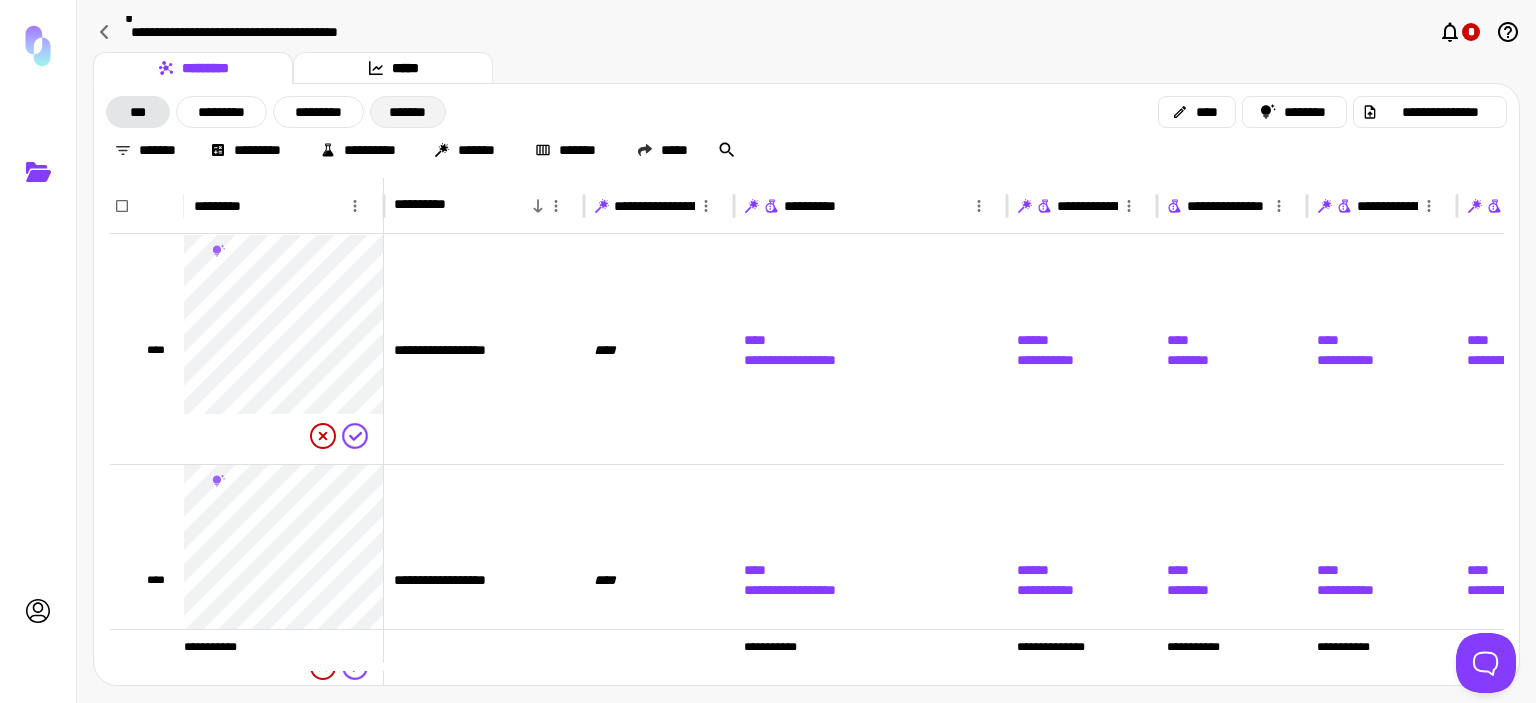 click on "*******" at bounding box center [408, 112] 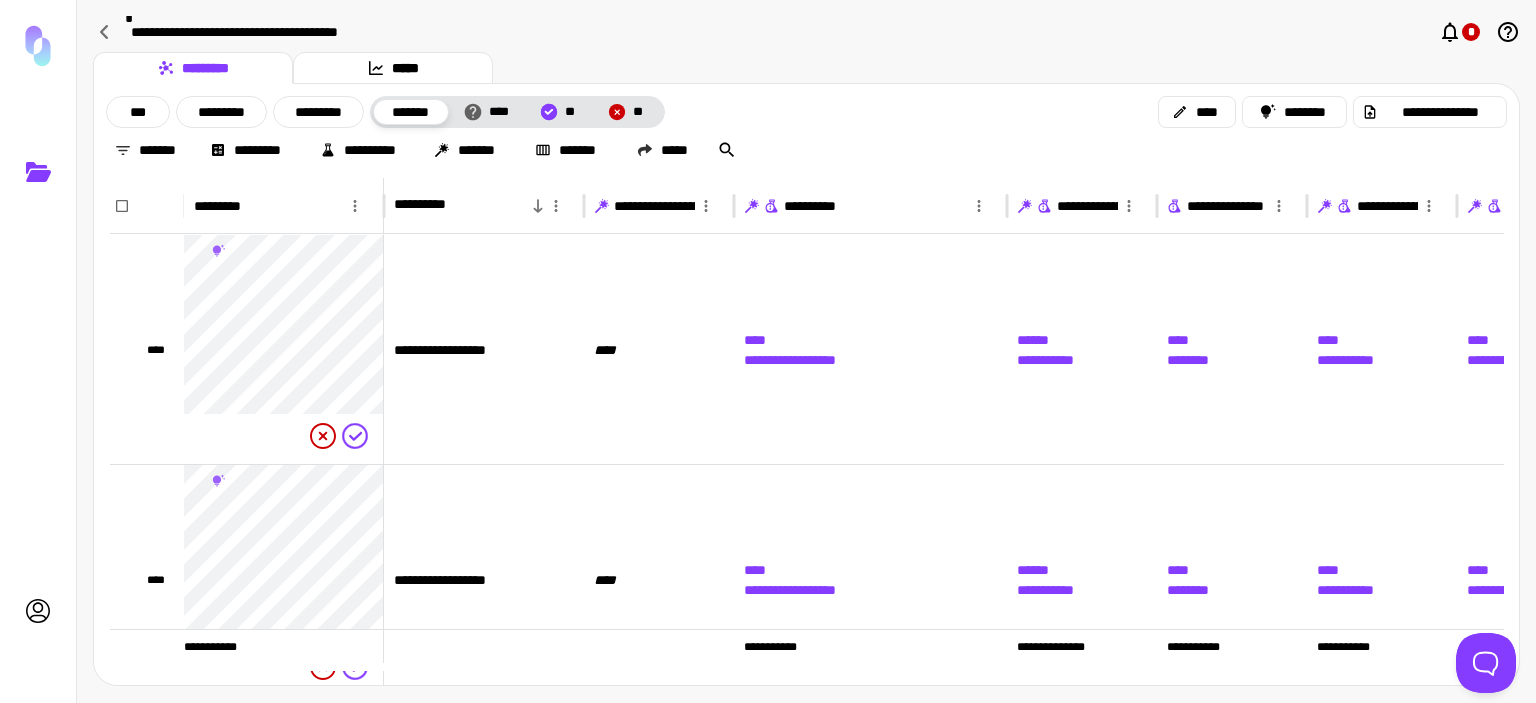 click 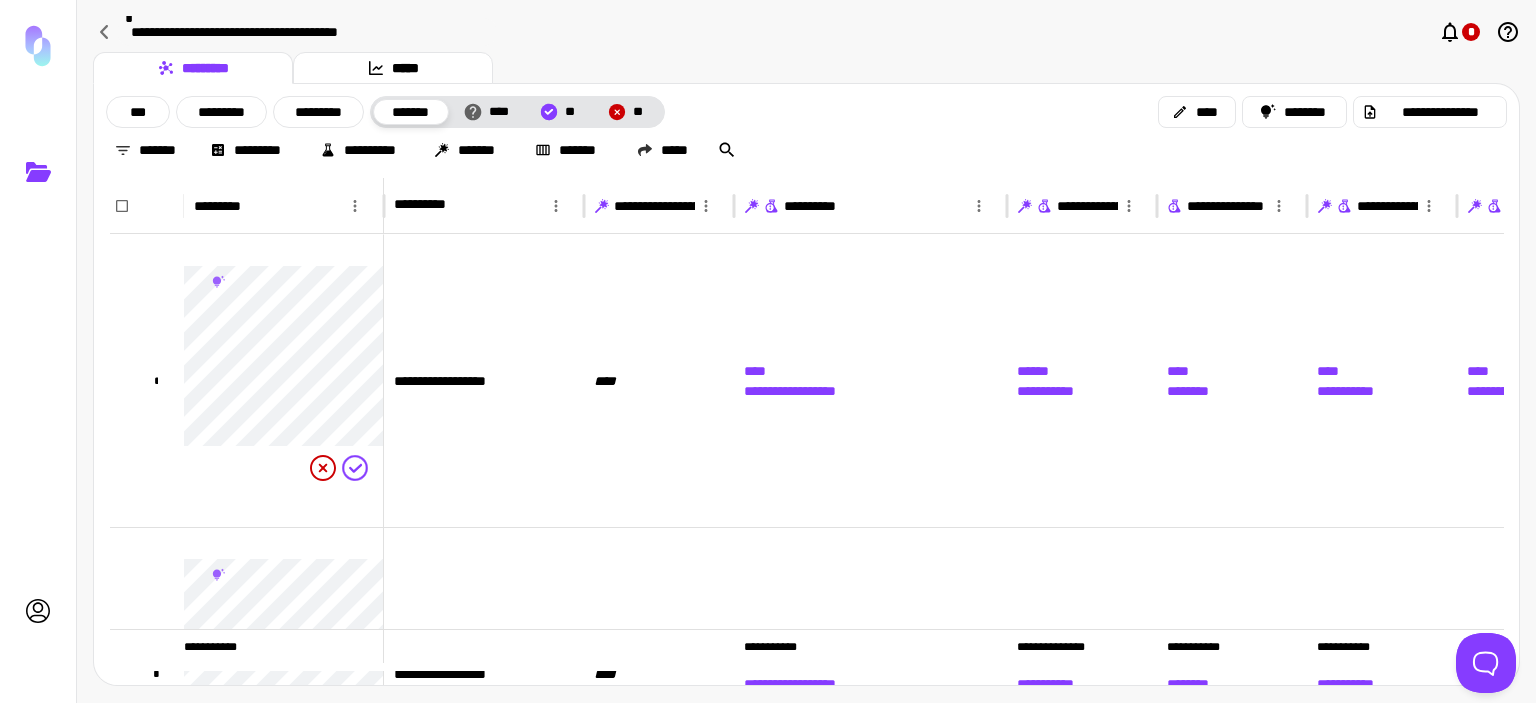 click 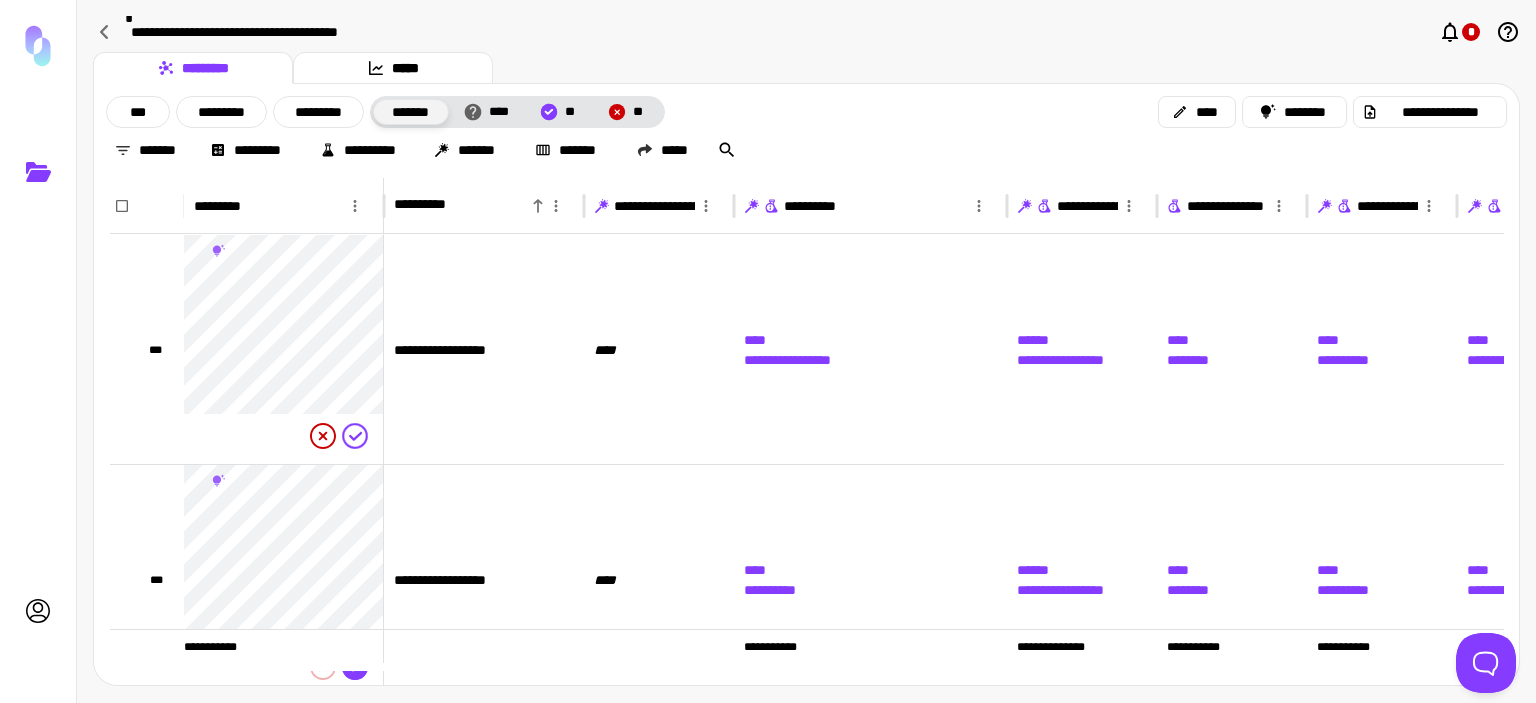 click on "*******" at bounding box center [411, 112] 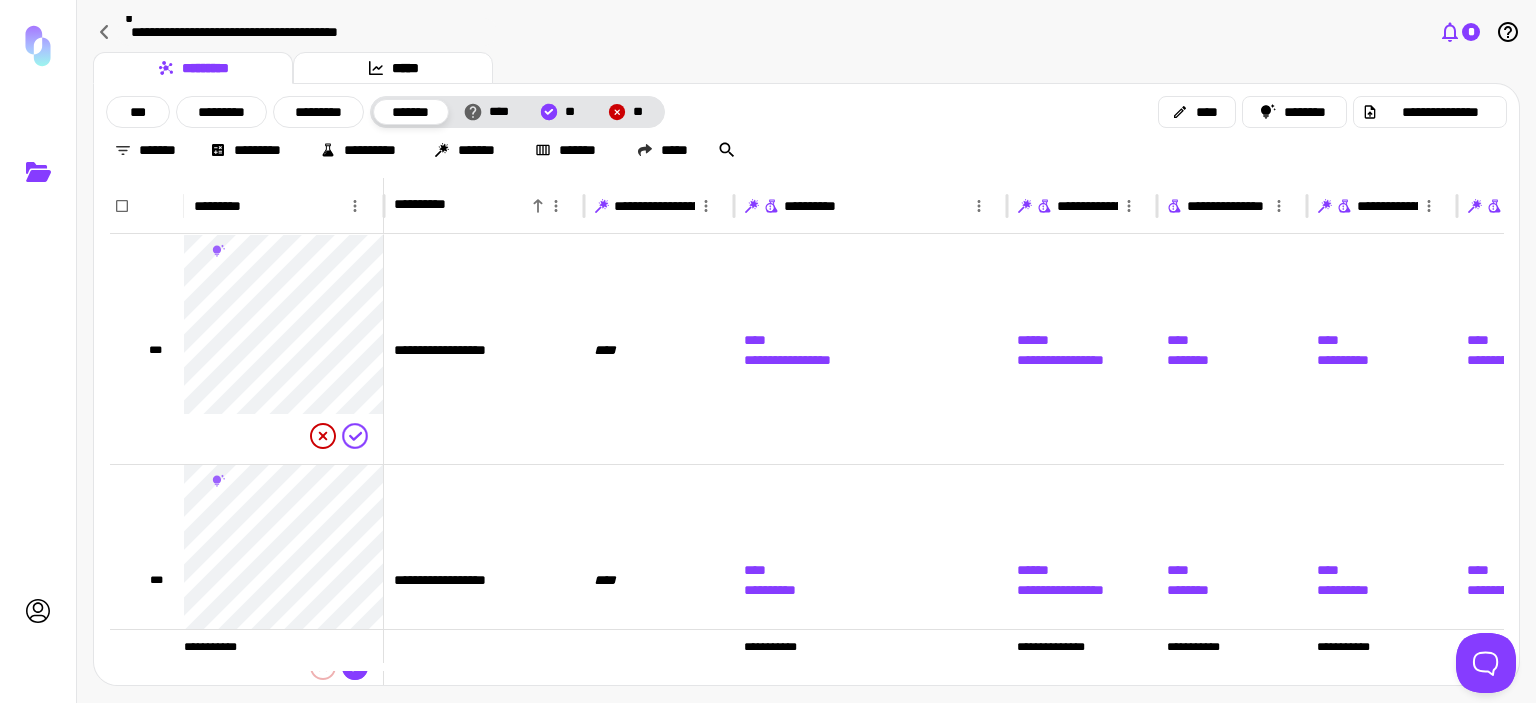 click 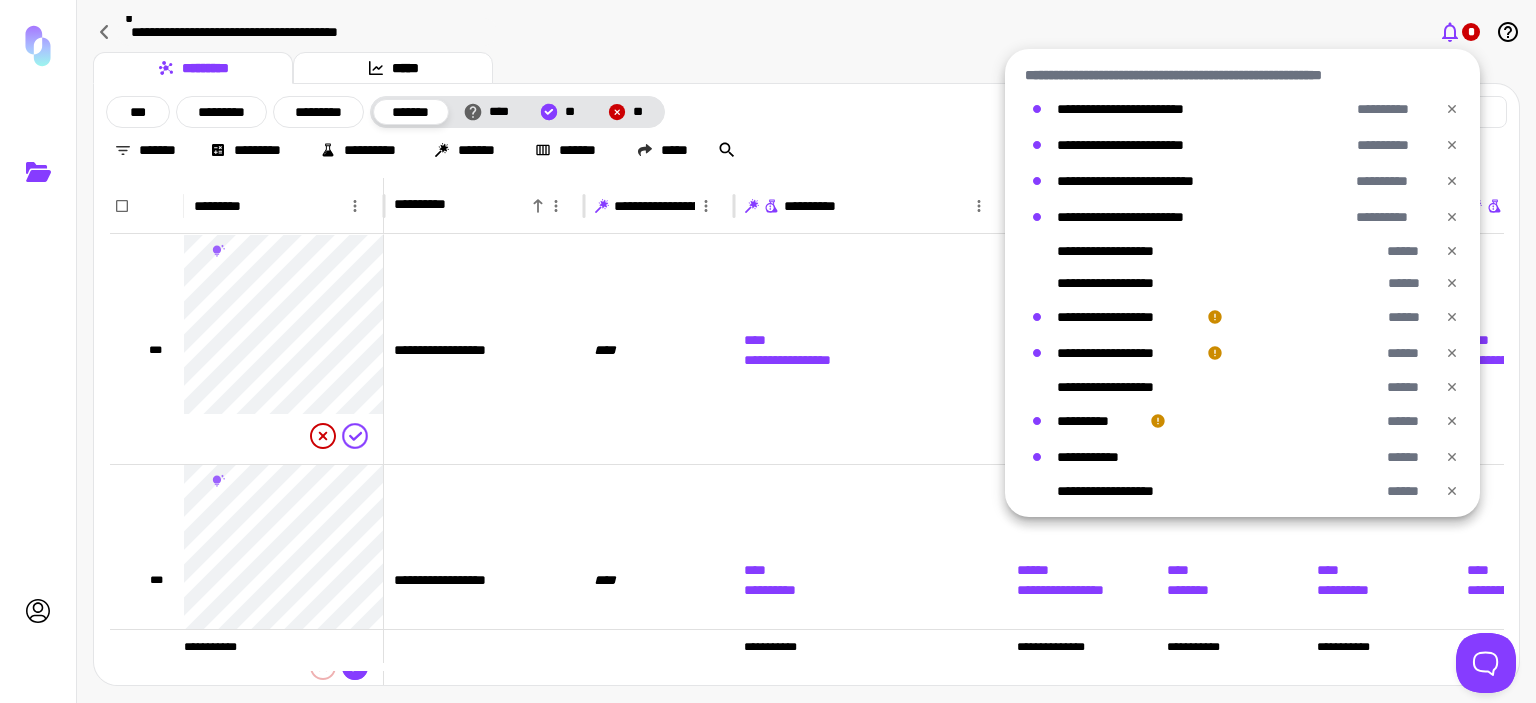click at bounding box center (768, 351) 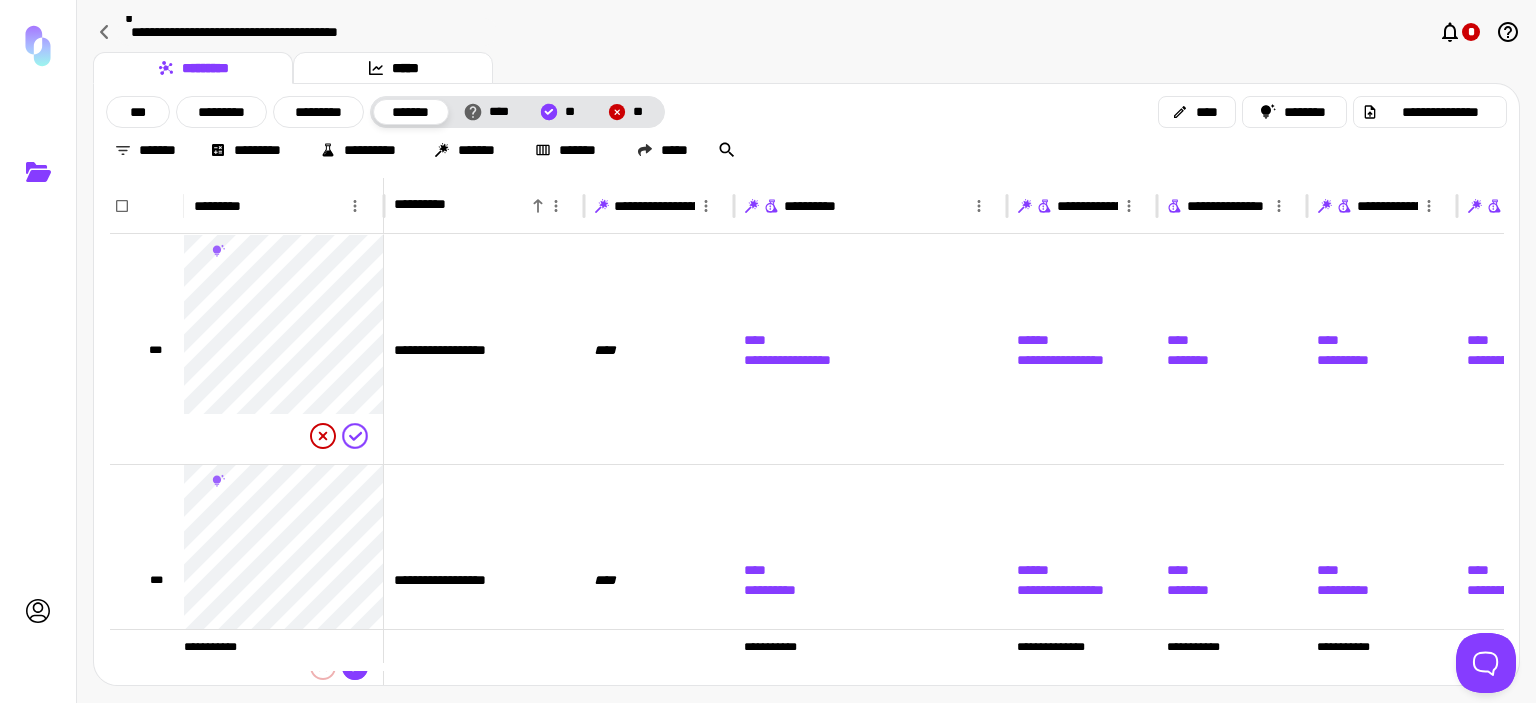 click 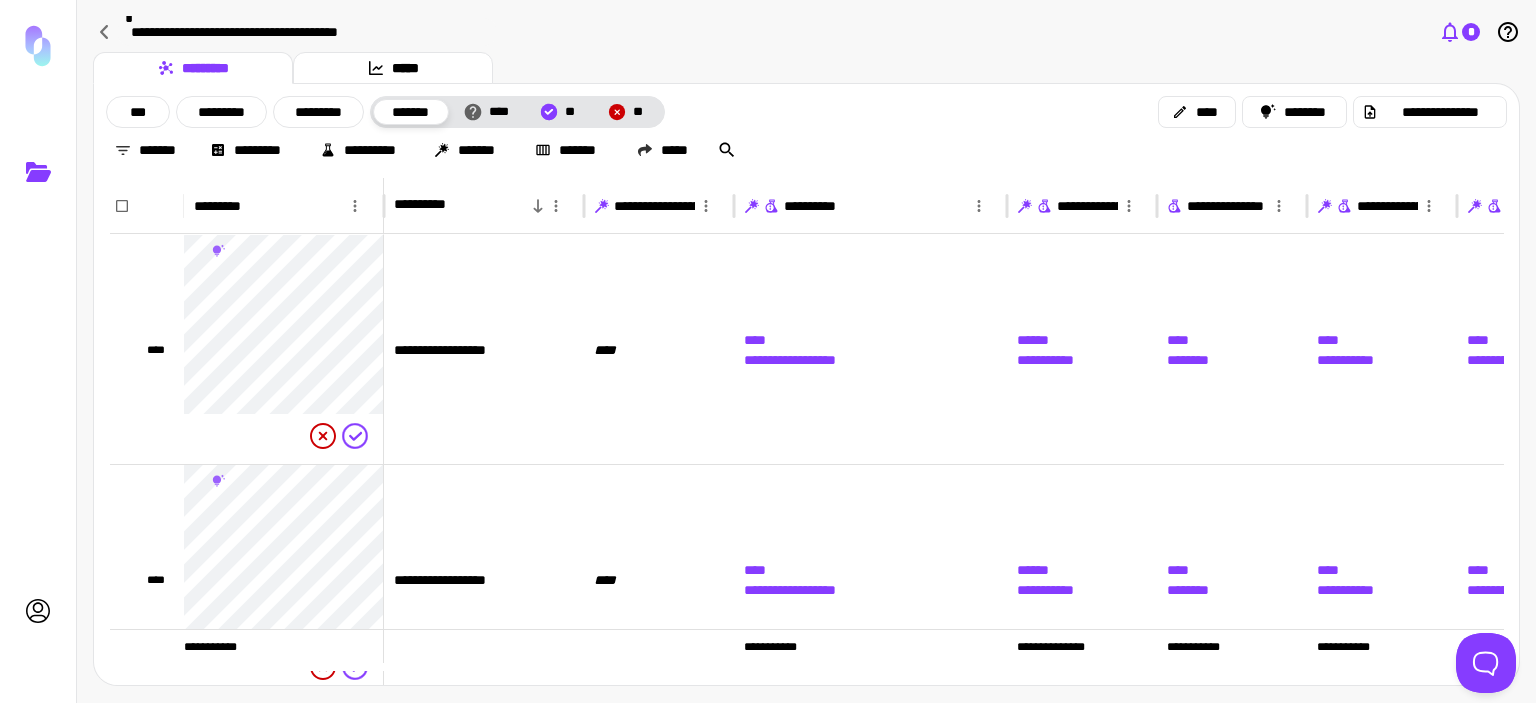 click 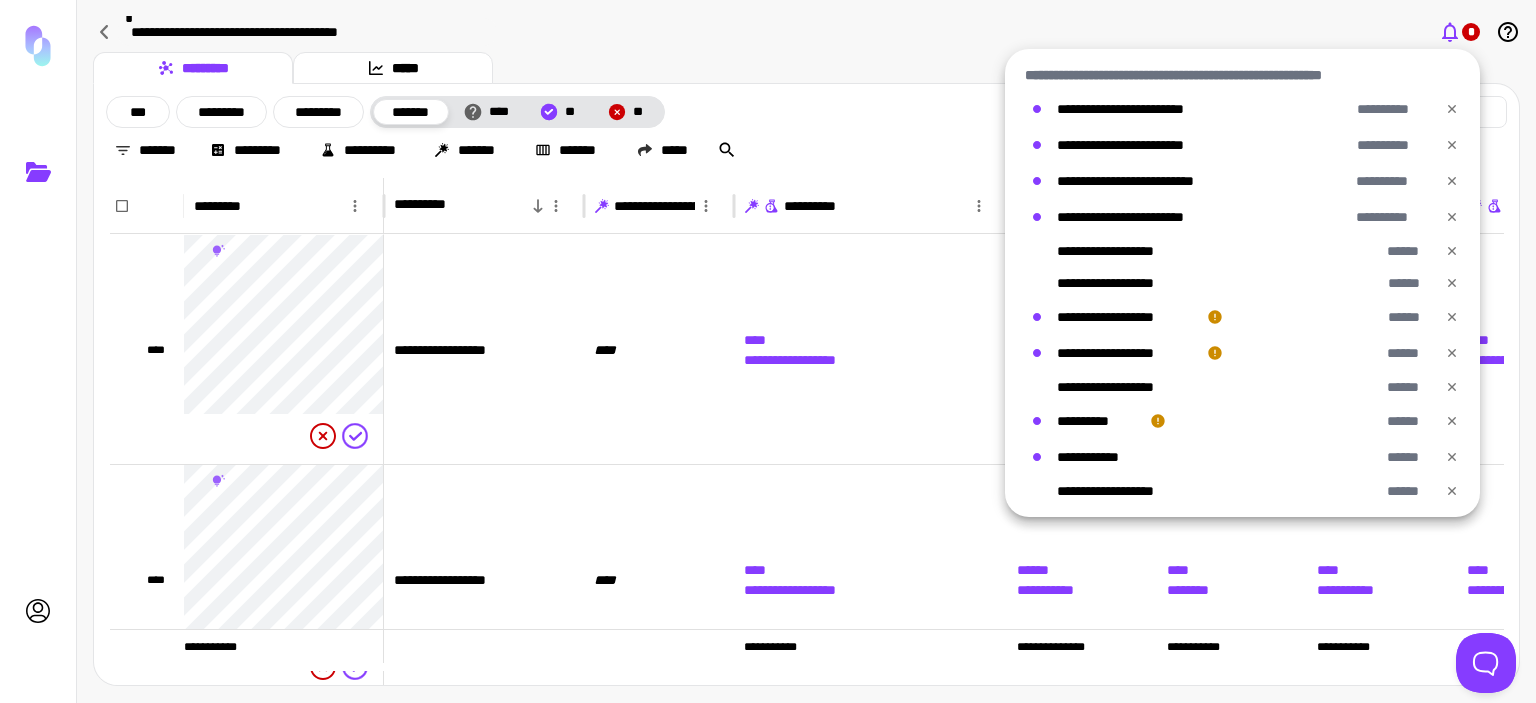 click at bounding box center (768, 351) 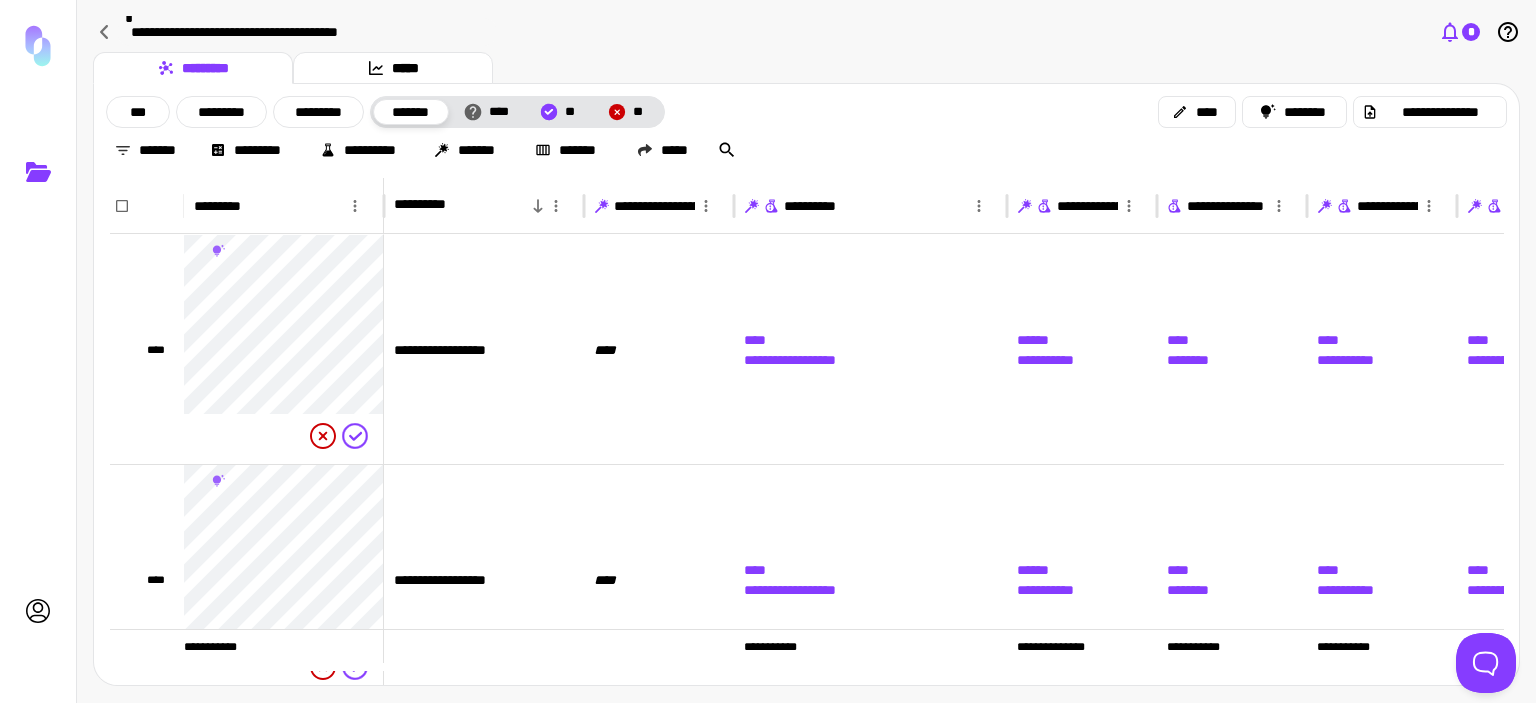 click 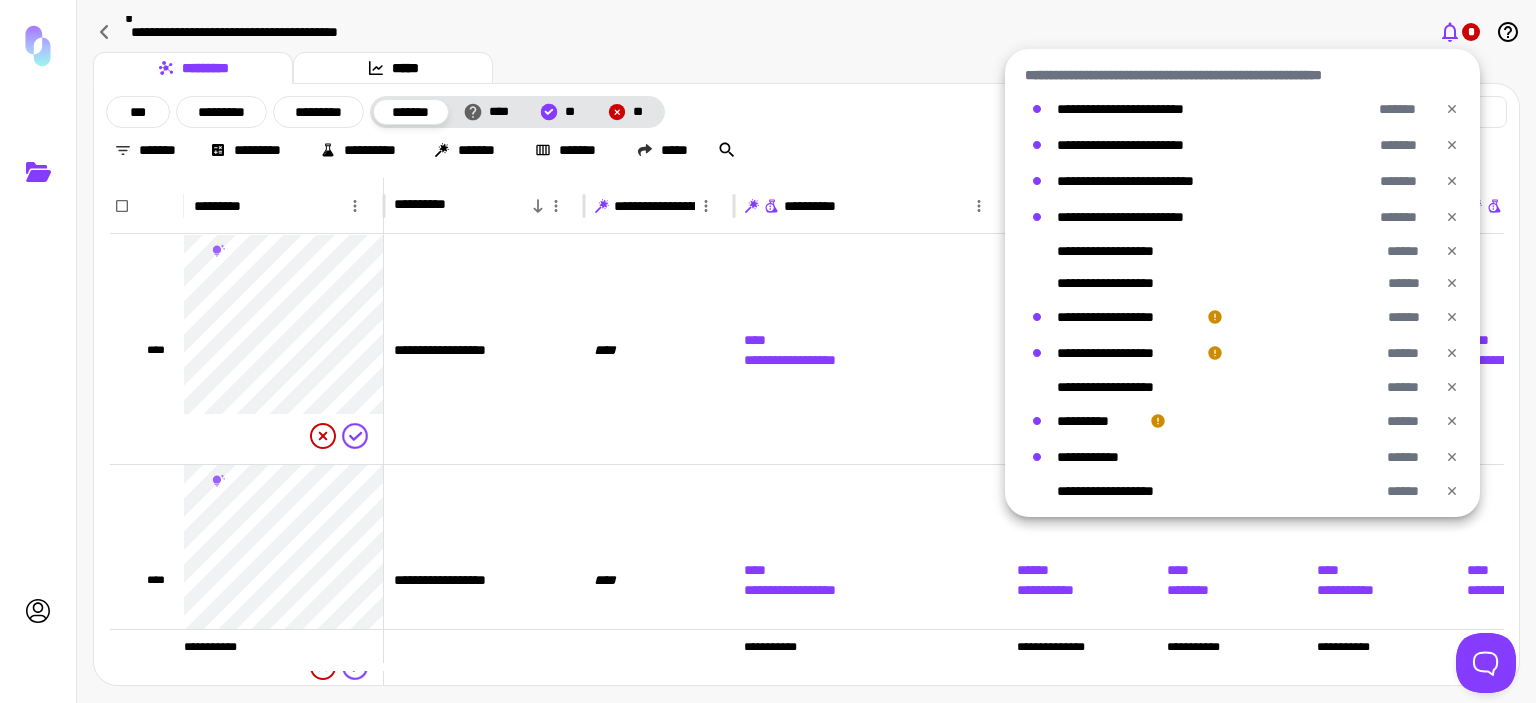 click at bounding box center [768, 351] 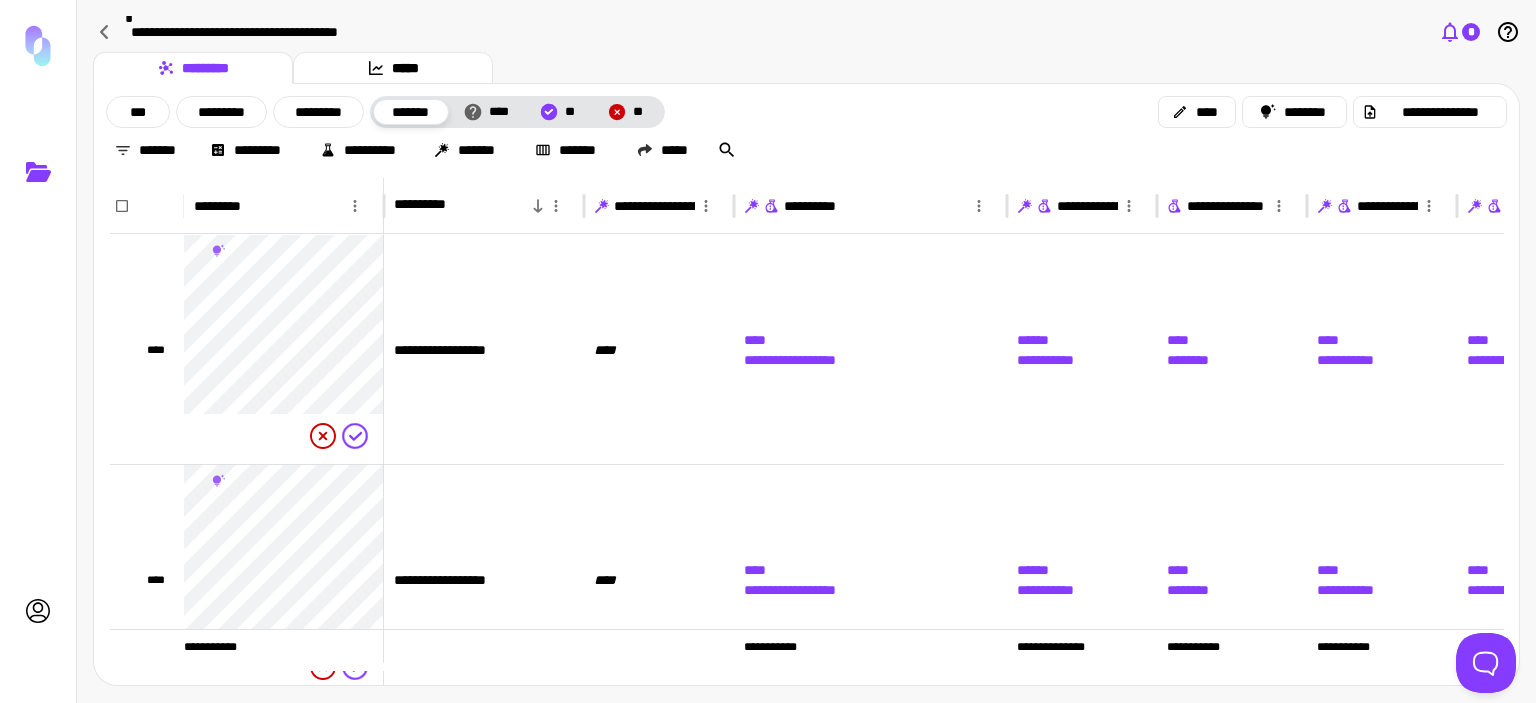 click 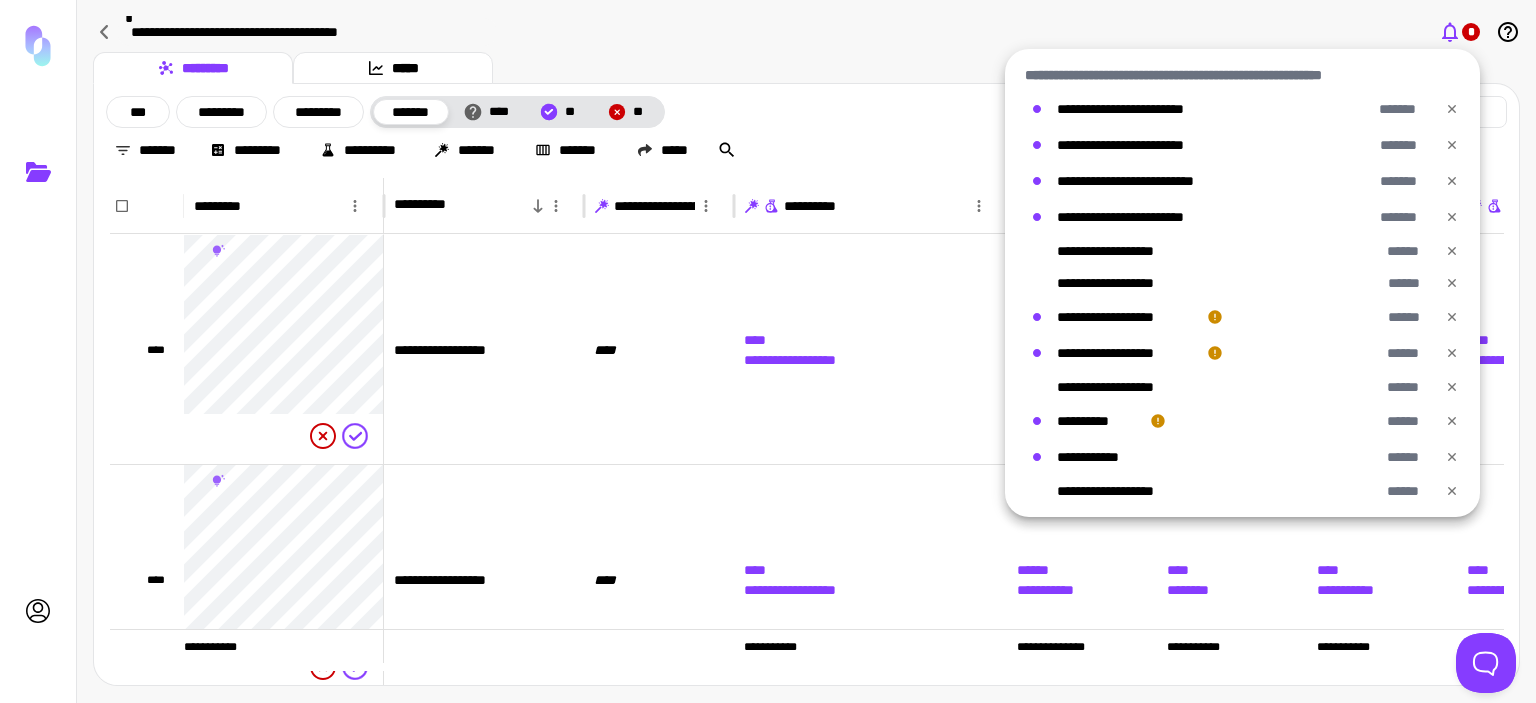 click at bounding box center [768, 351] 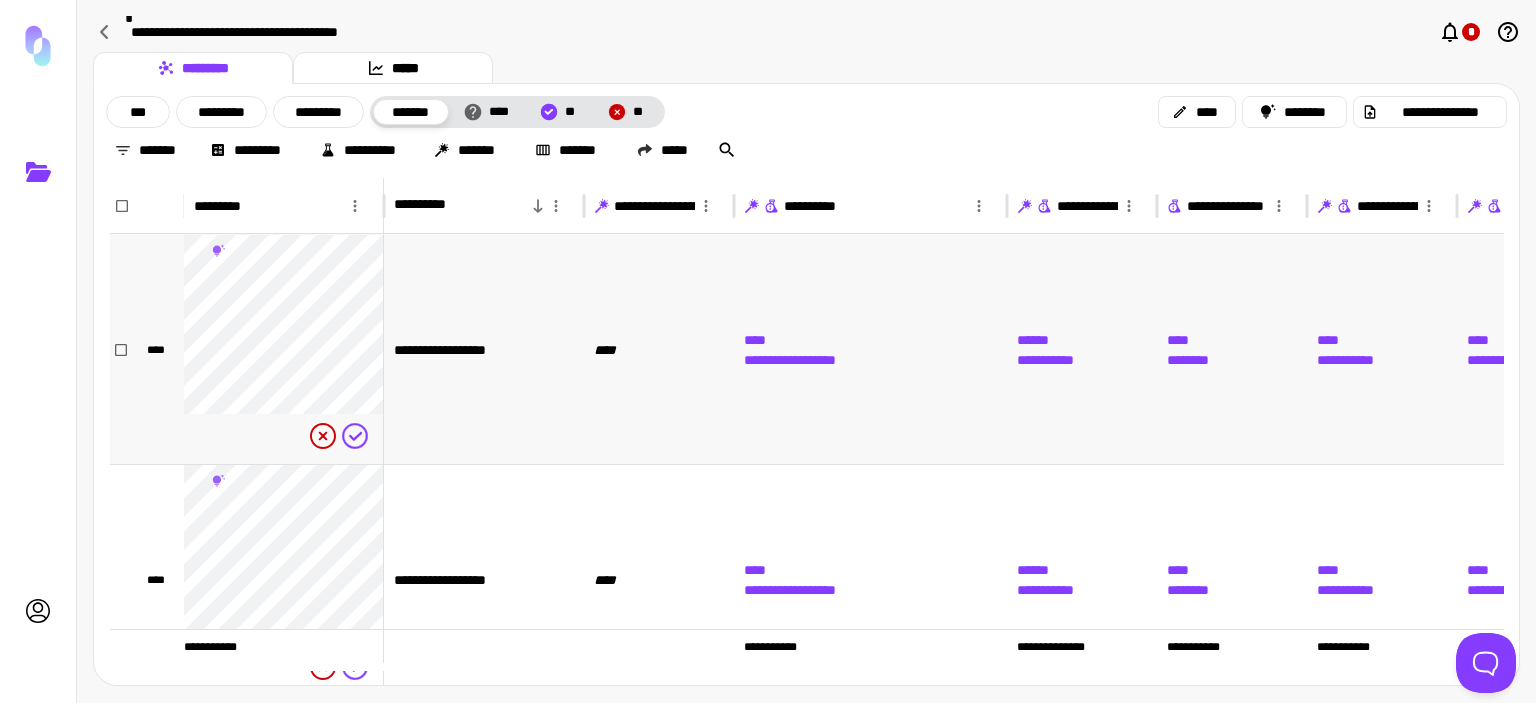 scroll, scrollTop: 0, scrollLeft: 164, axis: horizontal 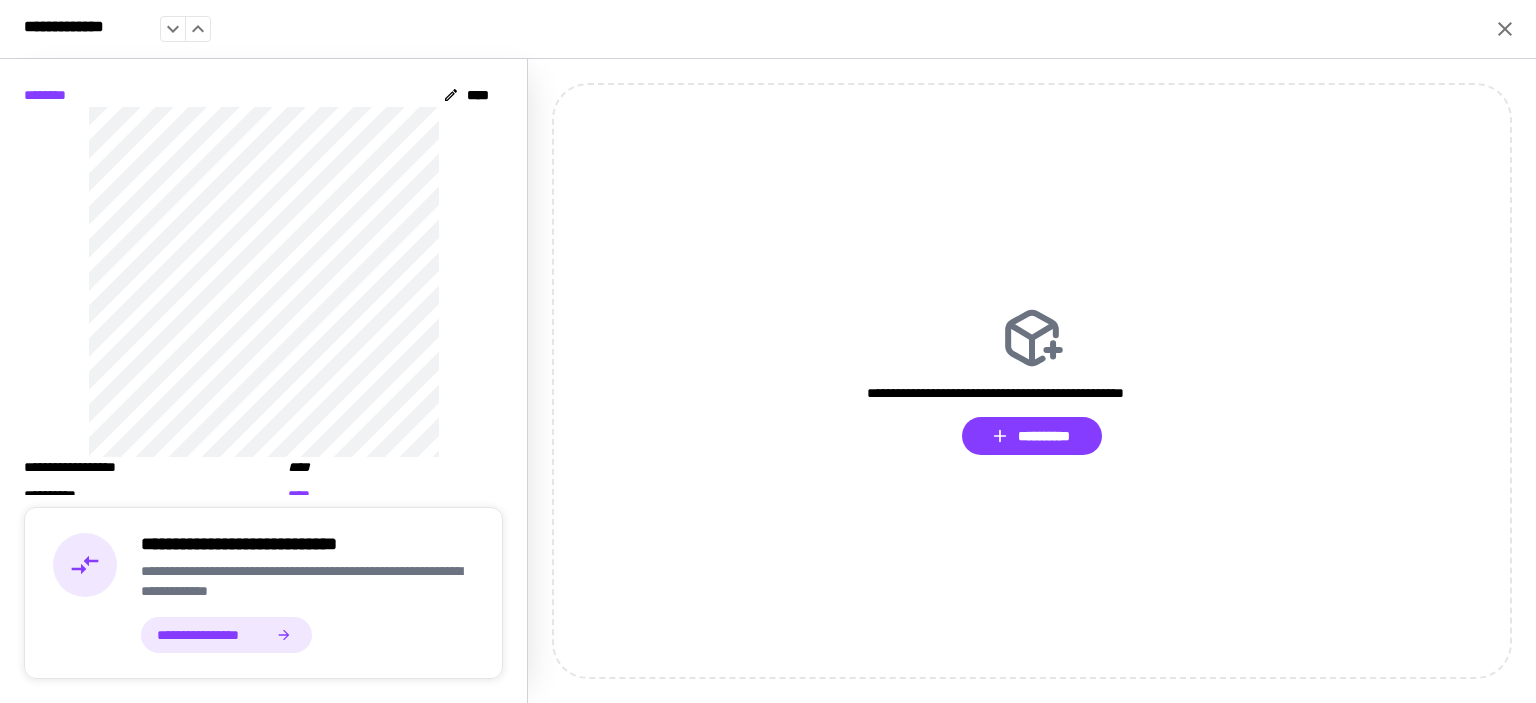 click 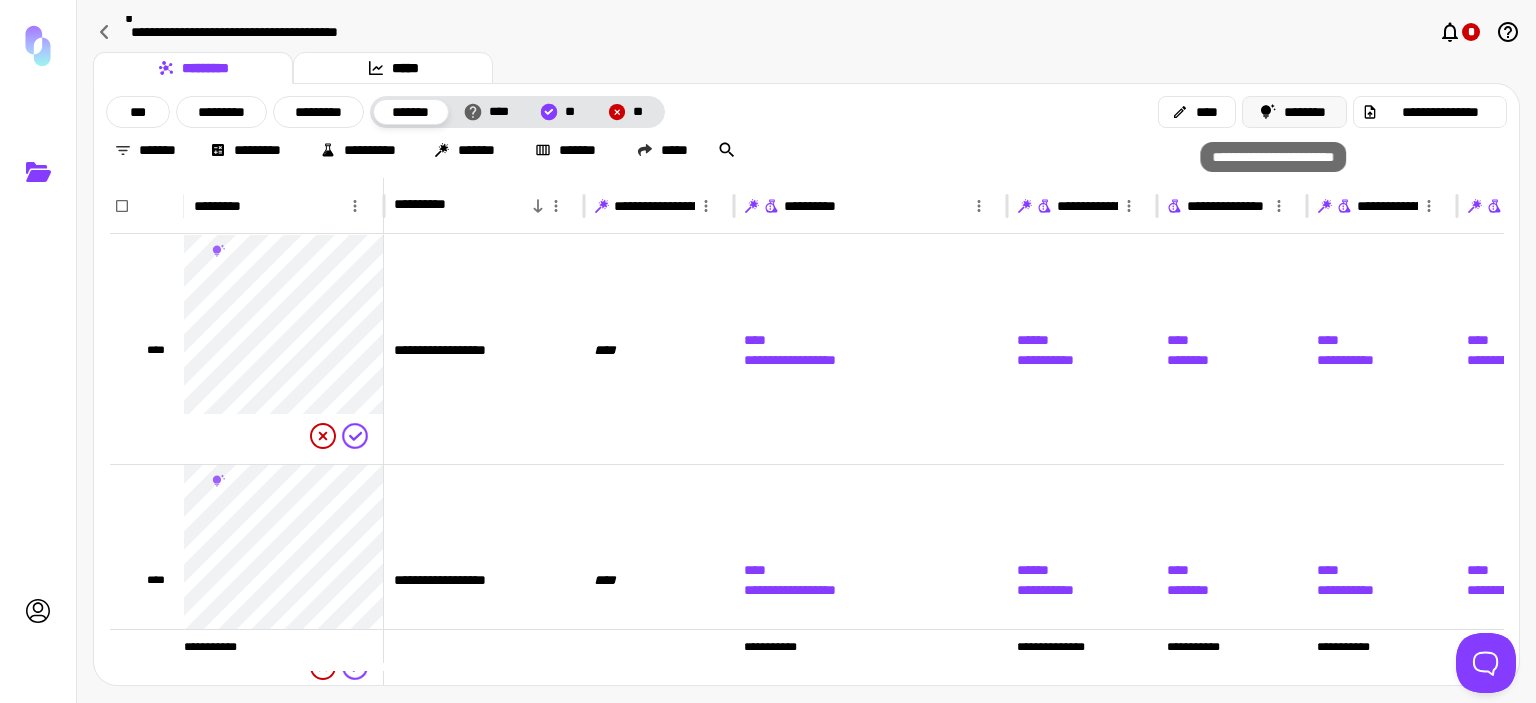 click on "********" at bounding box center [1294, 112] 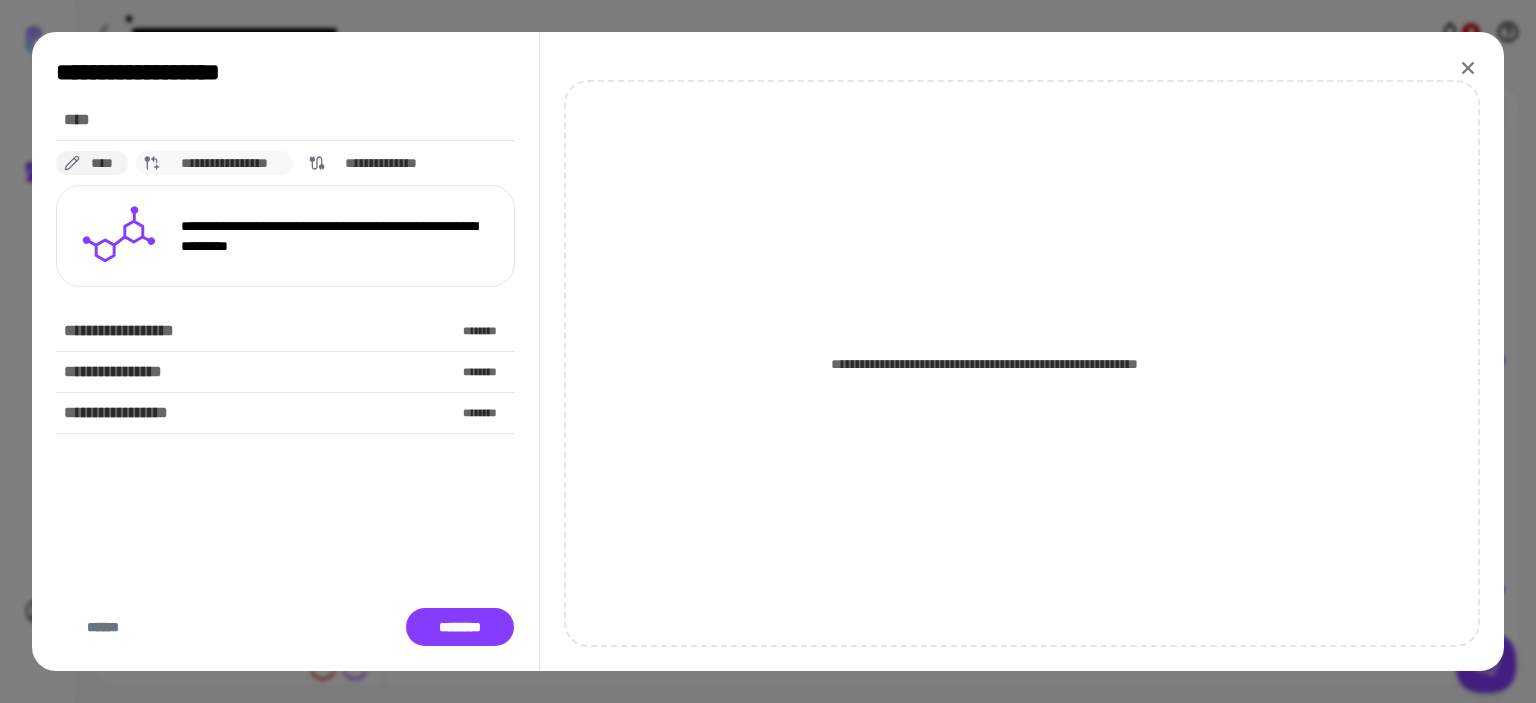 click on "**********" at bounding box center [225, 163] 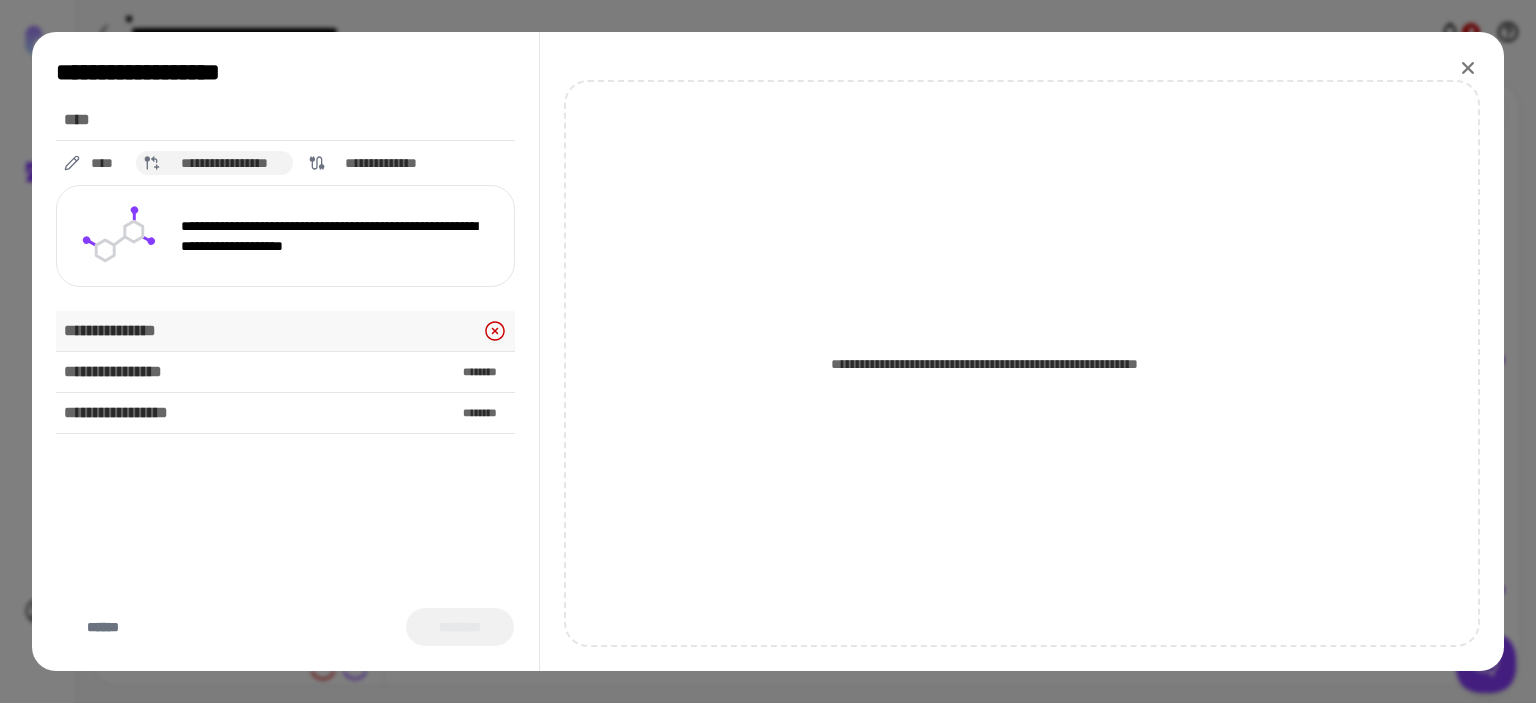 click 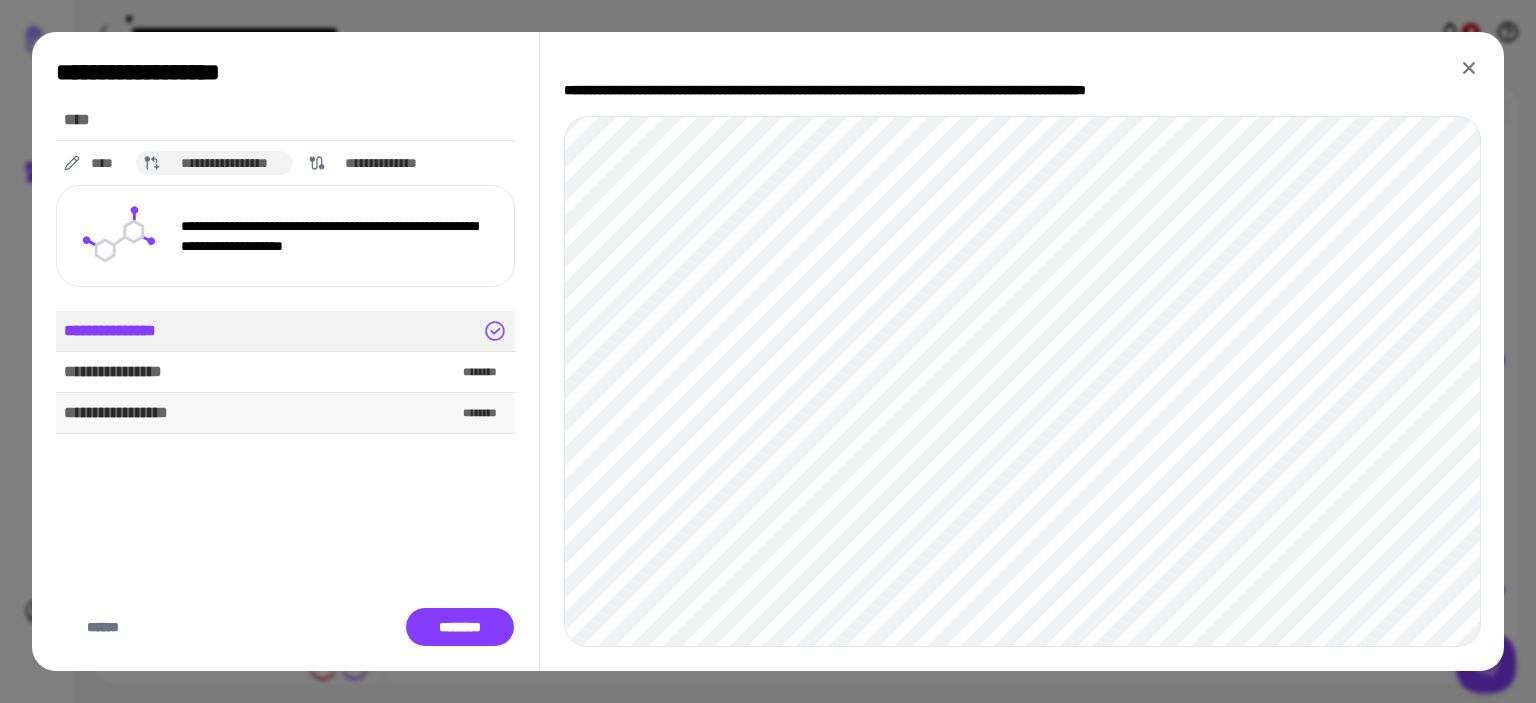 click on "**********" at bounding box center [285, 413] 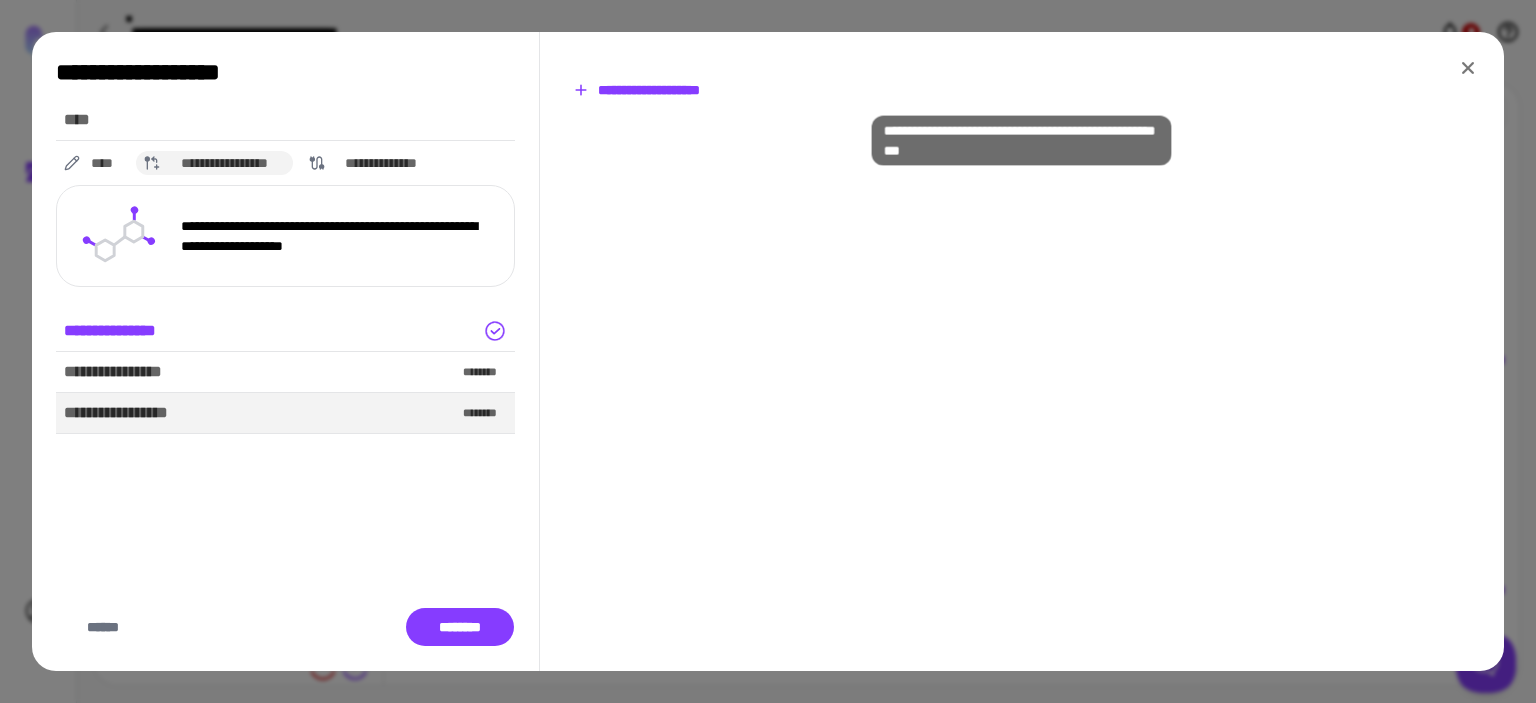 click on "**********" at bounding box center [637, 90] 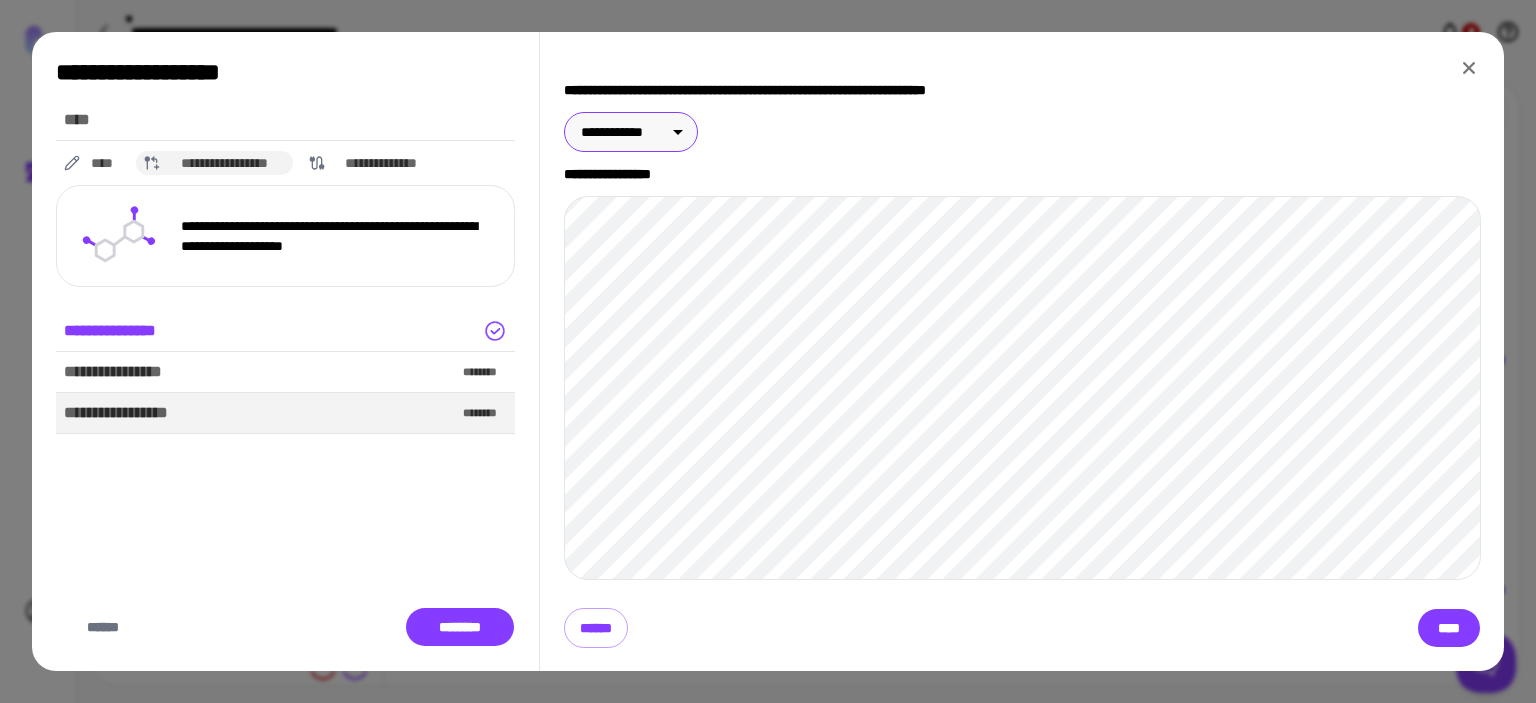 click on "**********" at bounding box center (768, 351) 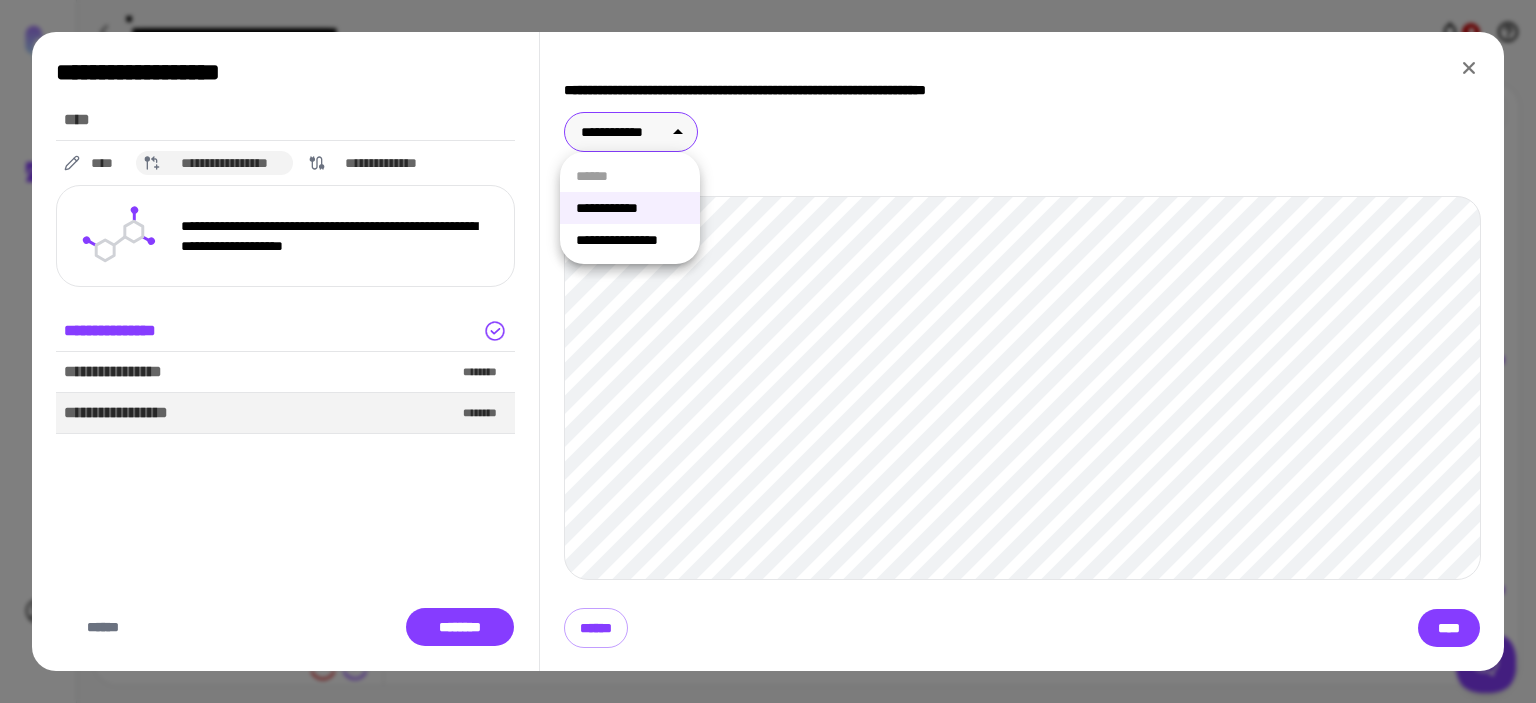 click on "**********" at bounding box center (630, 240) 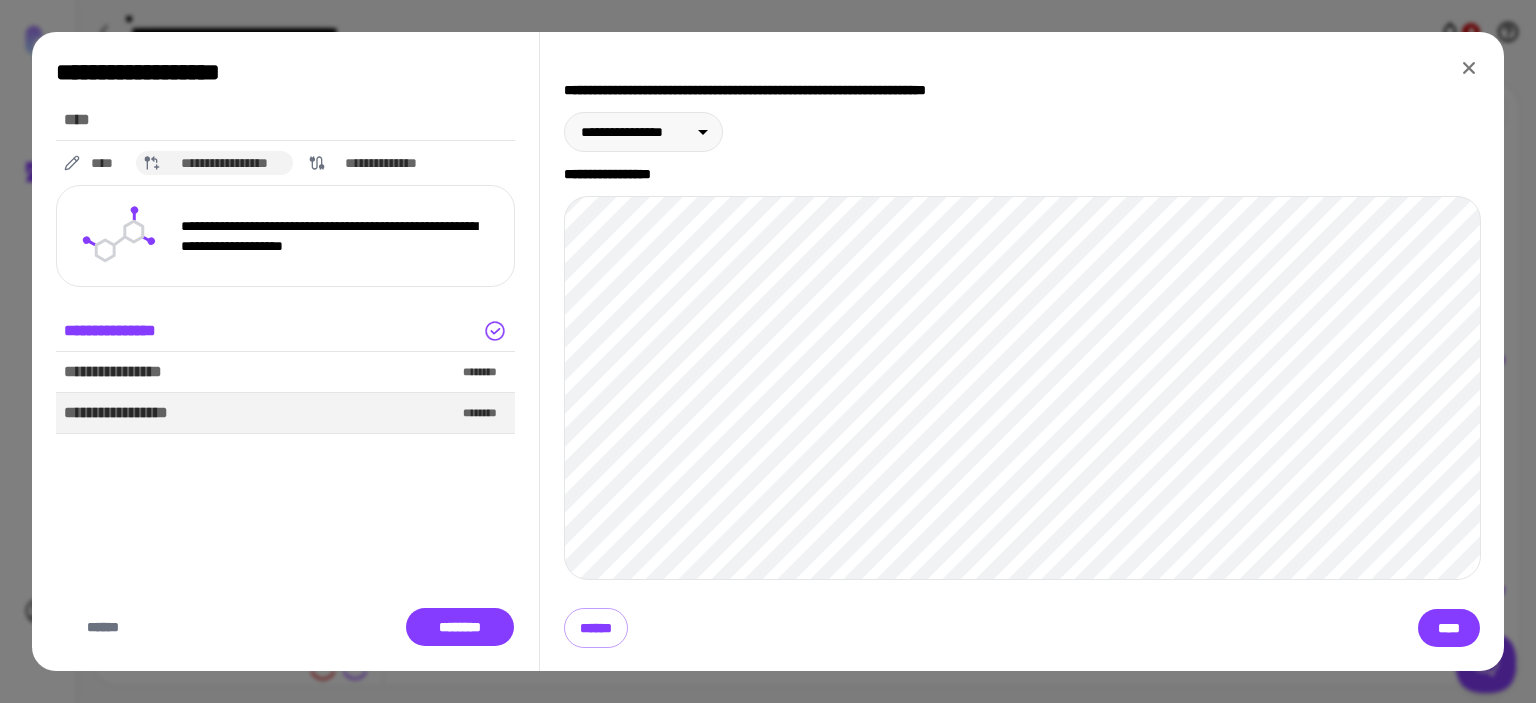 click 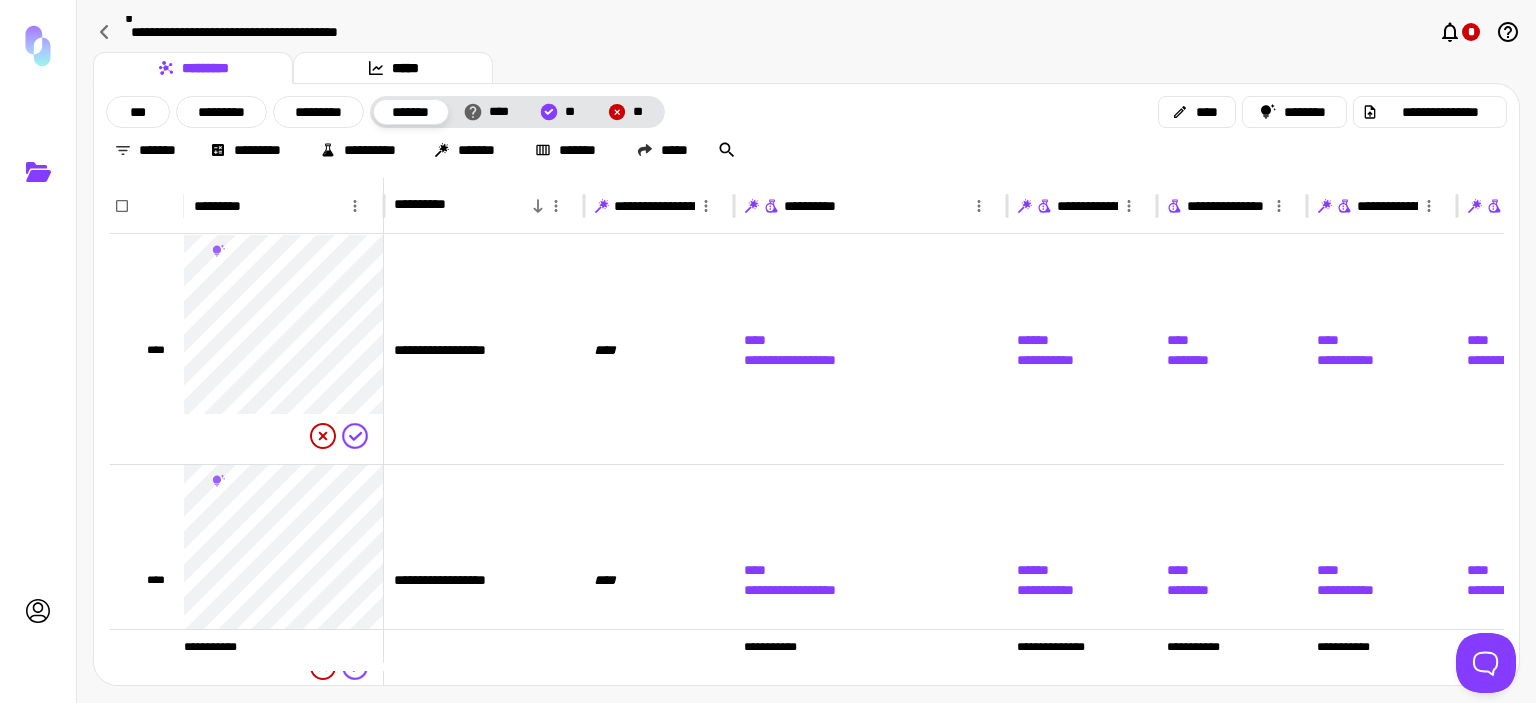 scroll, scrollTop: 0, scrollLeft: 1247, axis: horizontal 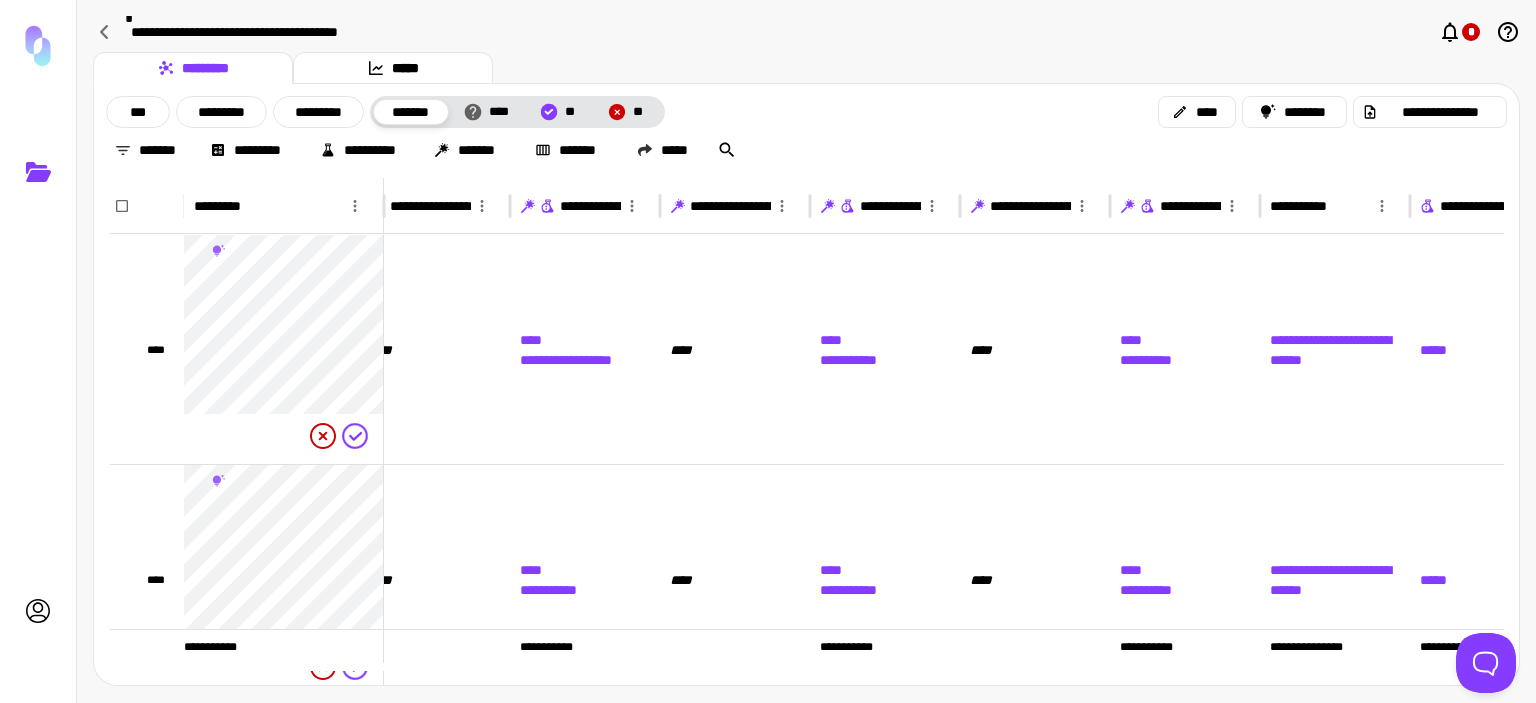 click on "**********" at bounding box center [806, 384] 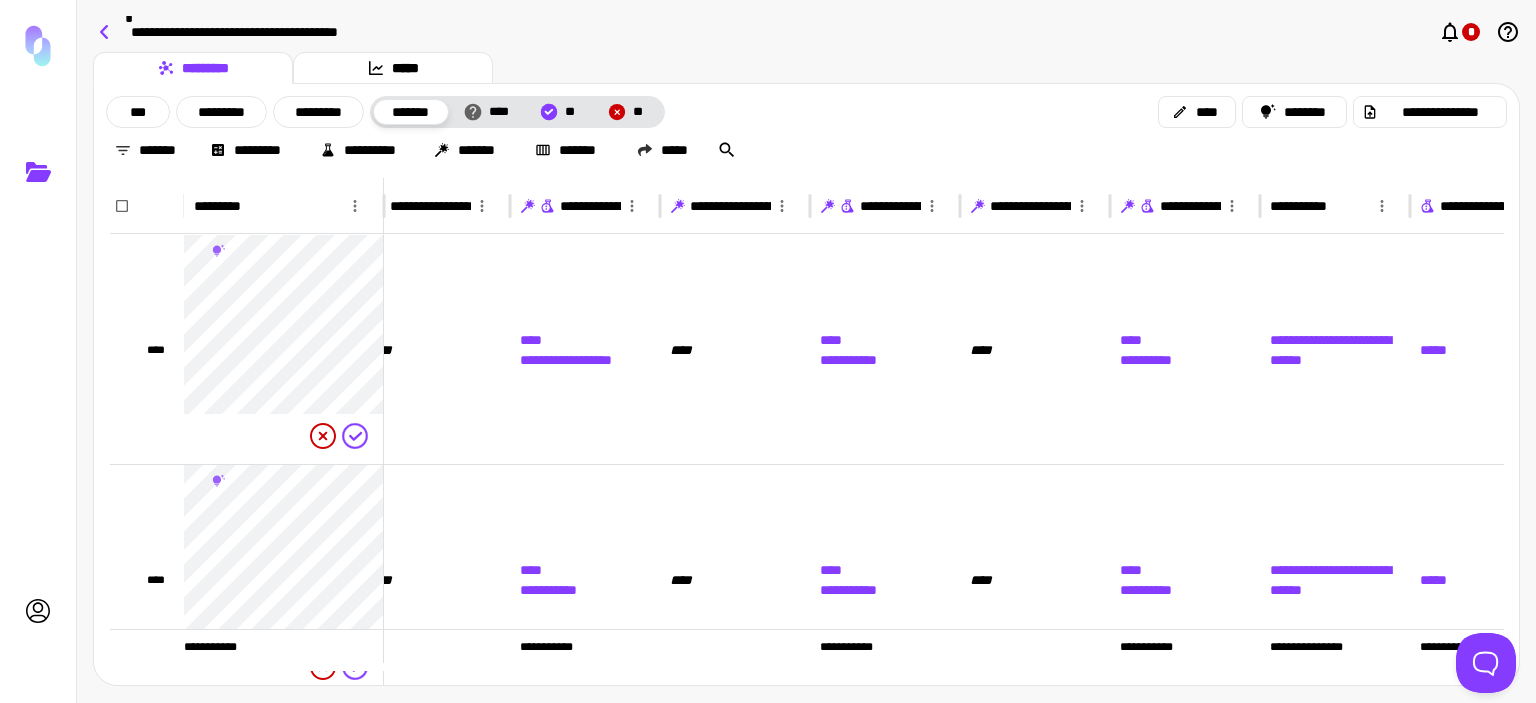 click 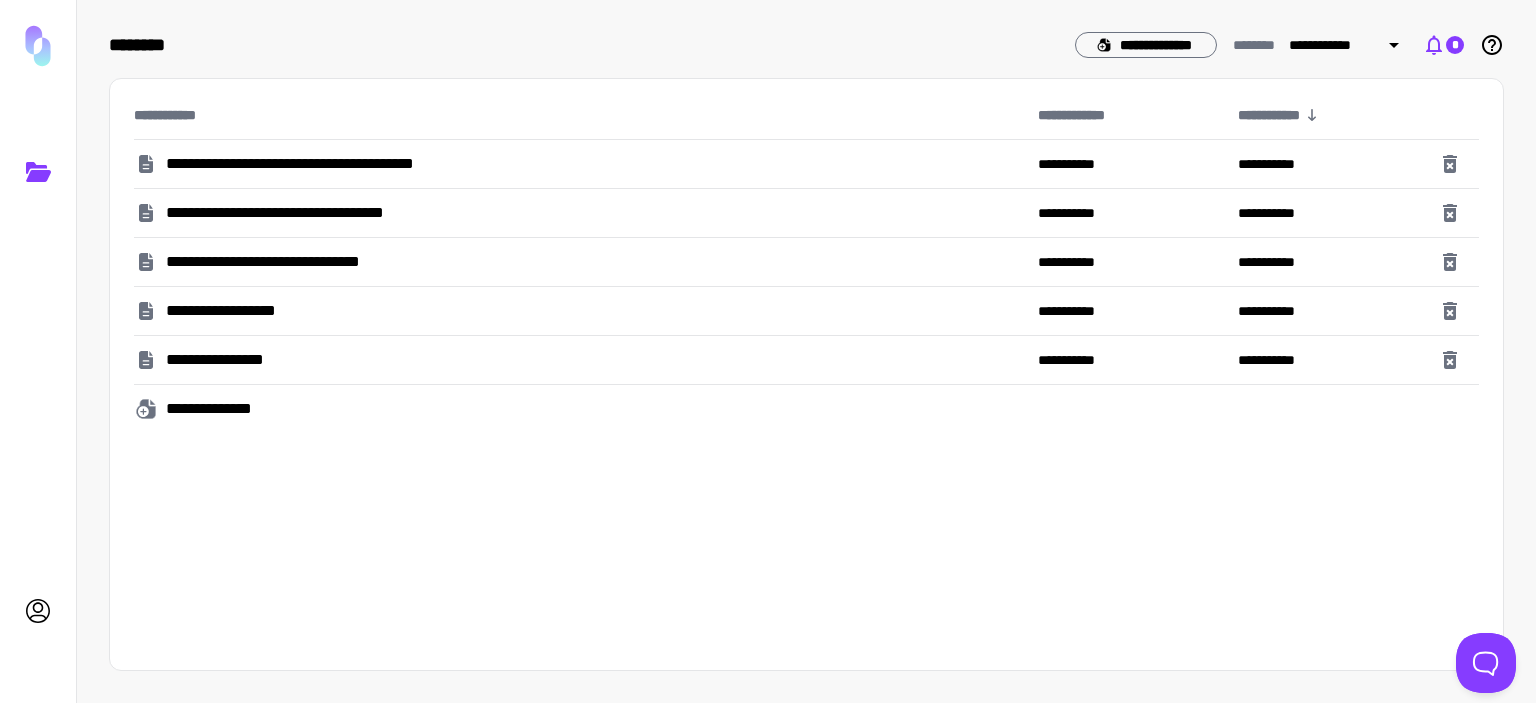 click 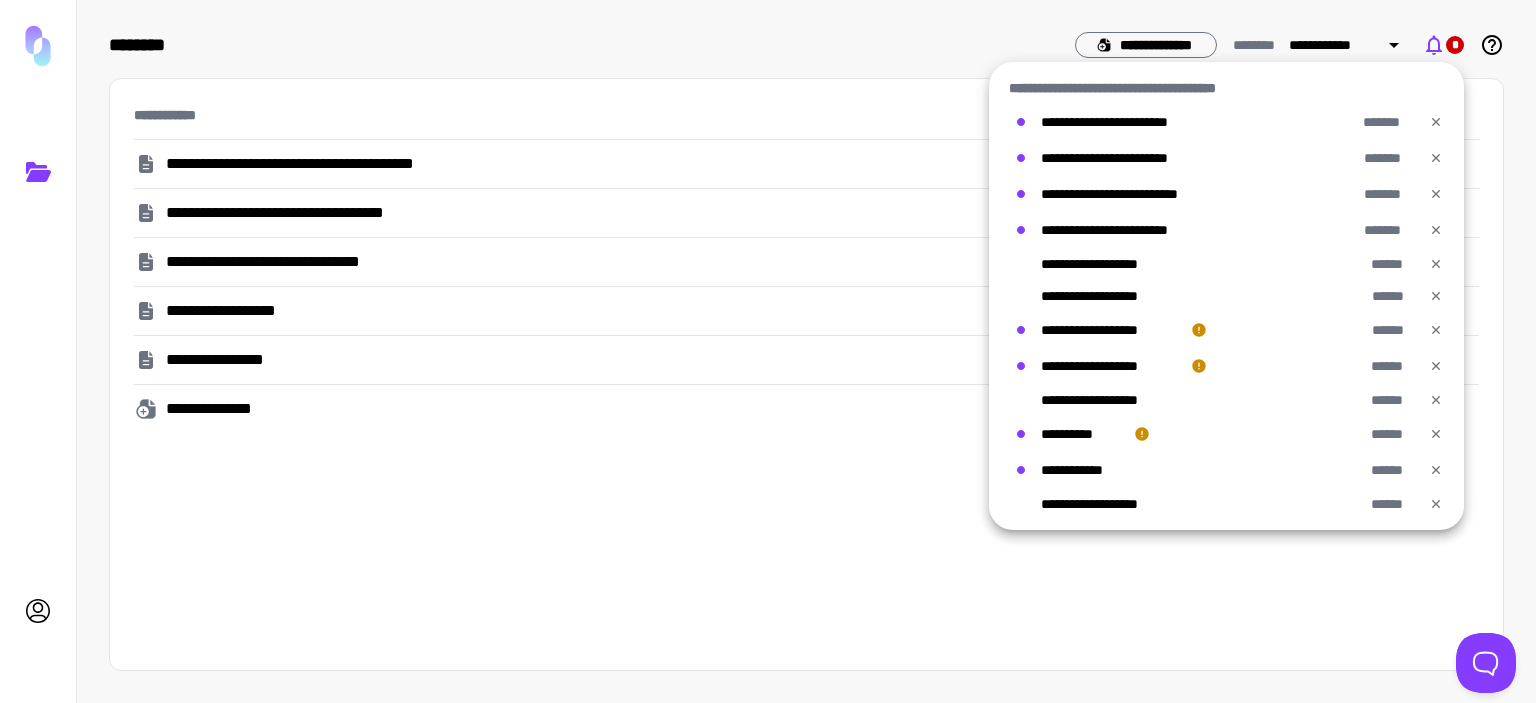 click at bounding box center (768, 351) 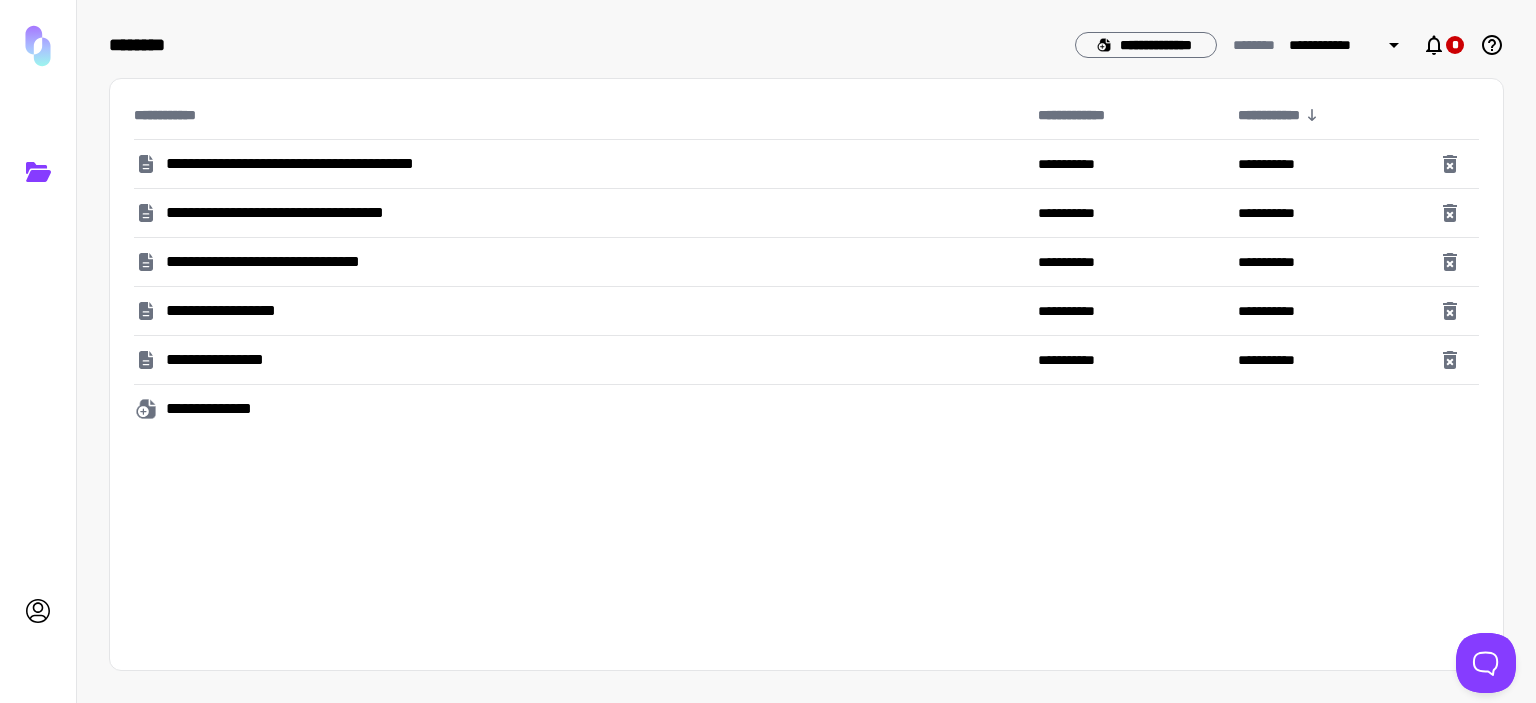 click on "**********" at bounding box center [334, 164] 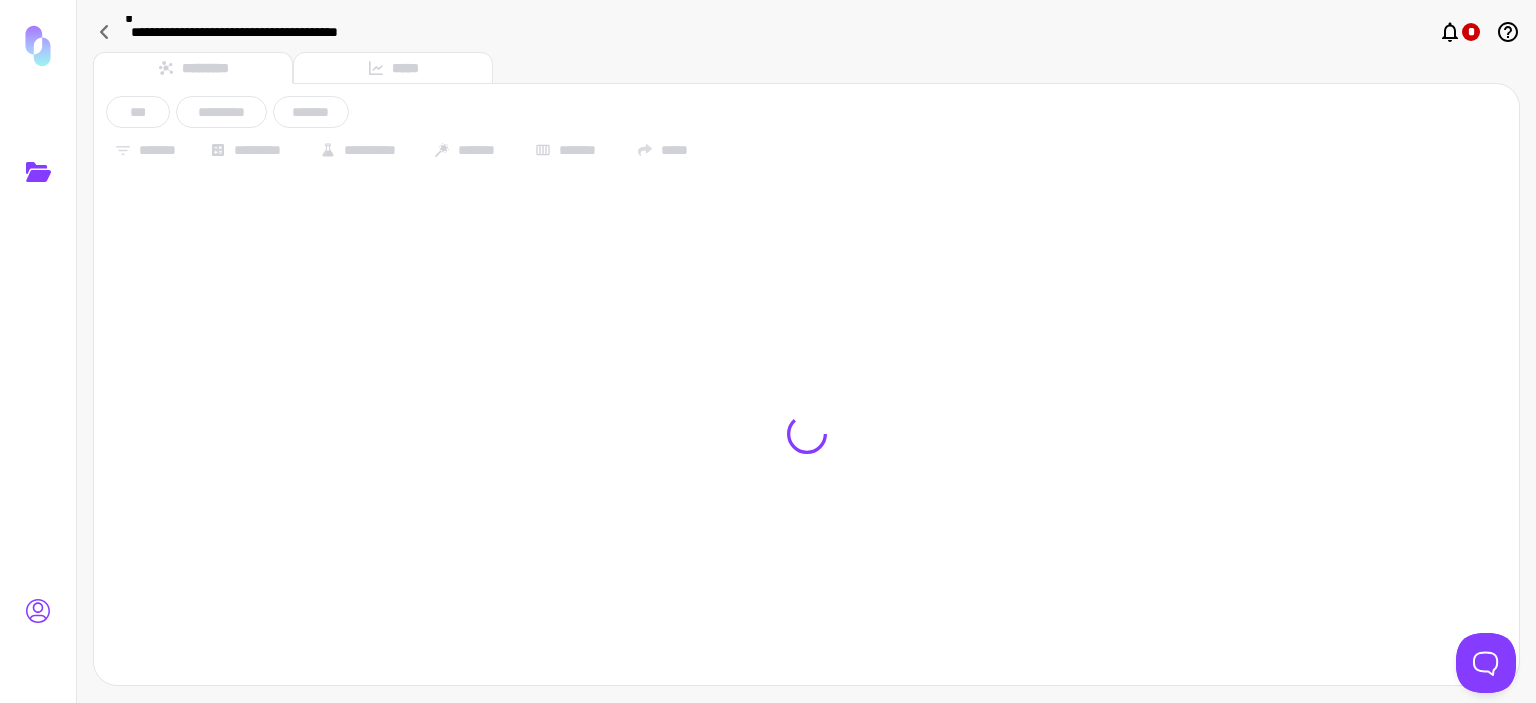 click 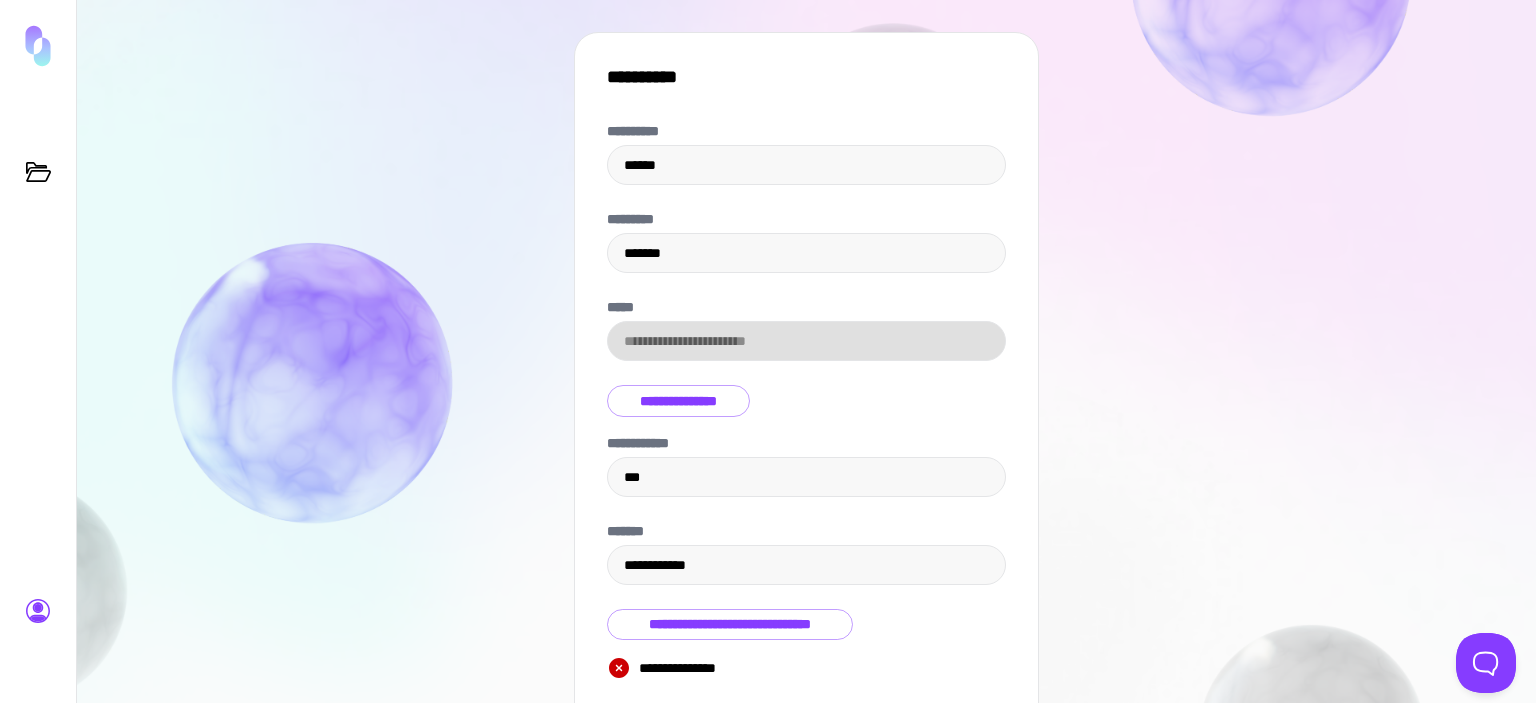 click on "**********" at bounding box center (806, 351) 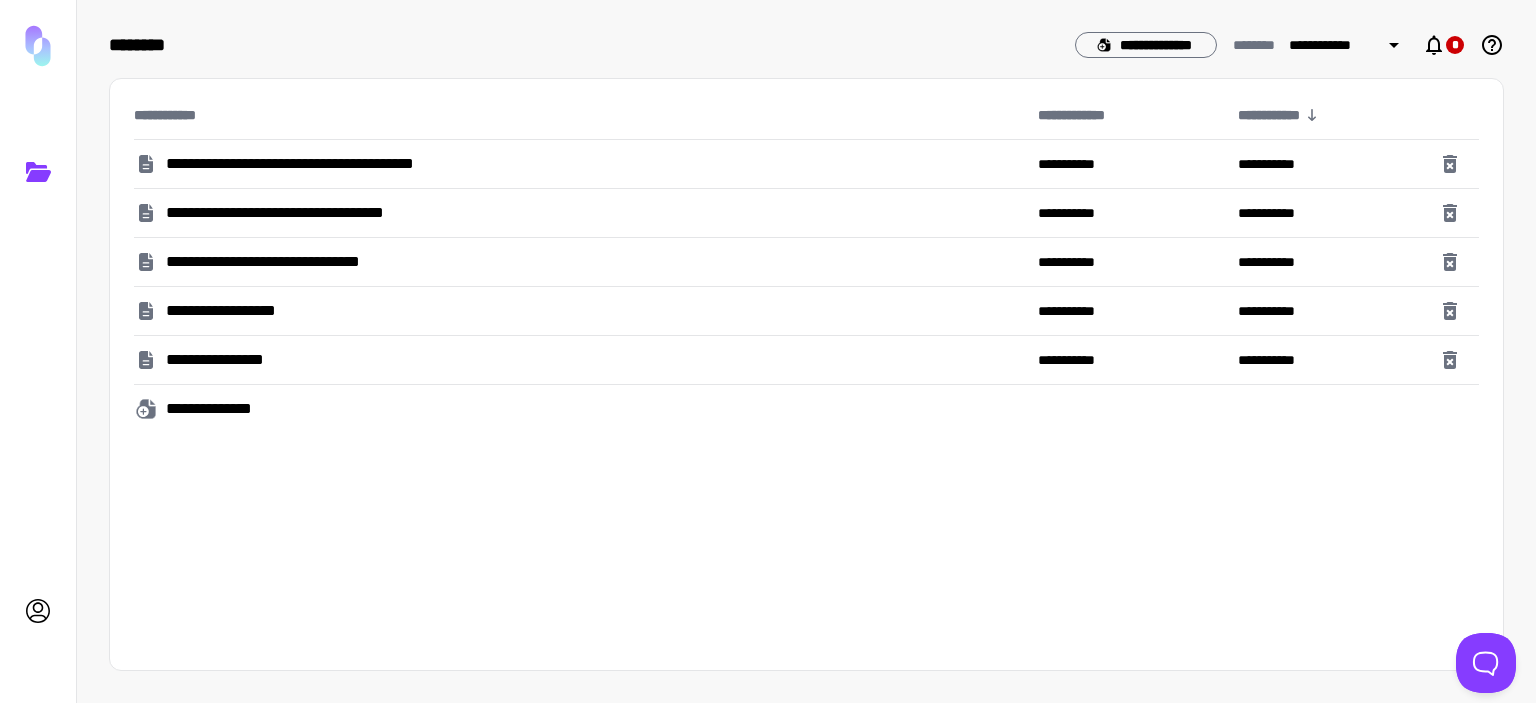 click on "**********" at bounding box center [334, 164] 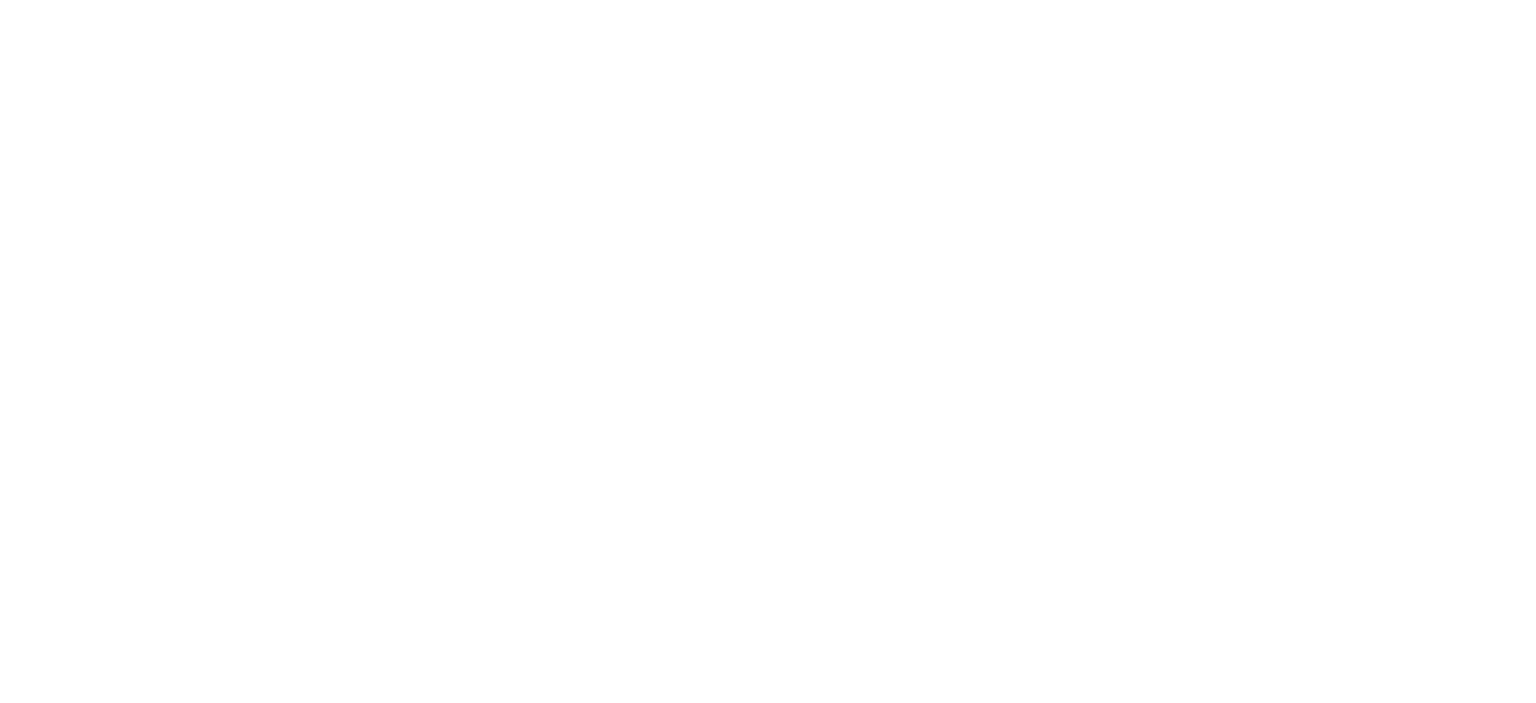 scroll, scrollTop: 0, scrollLeft: 0, axis: both 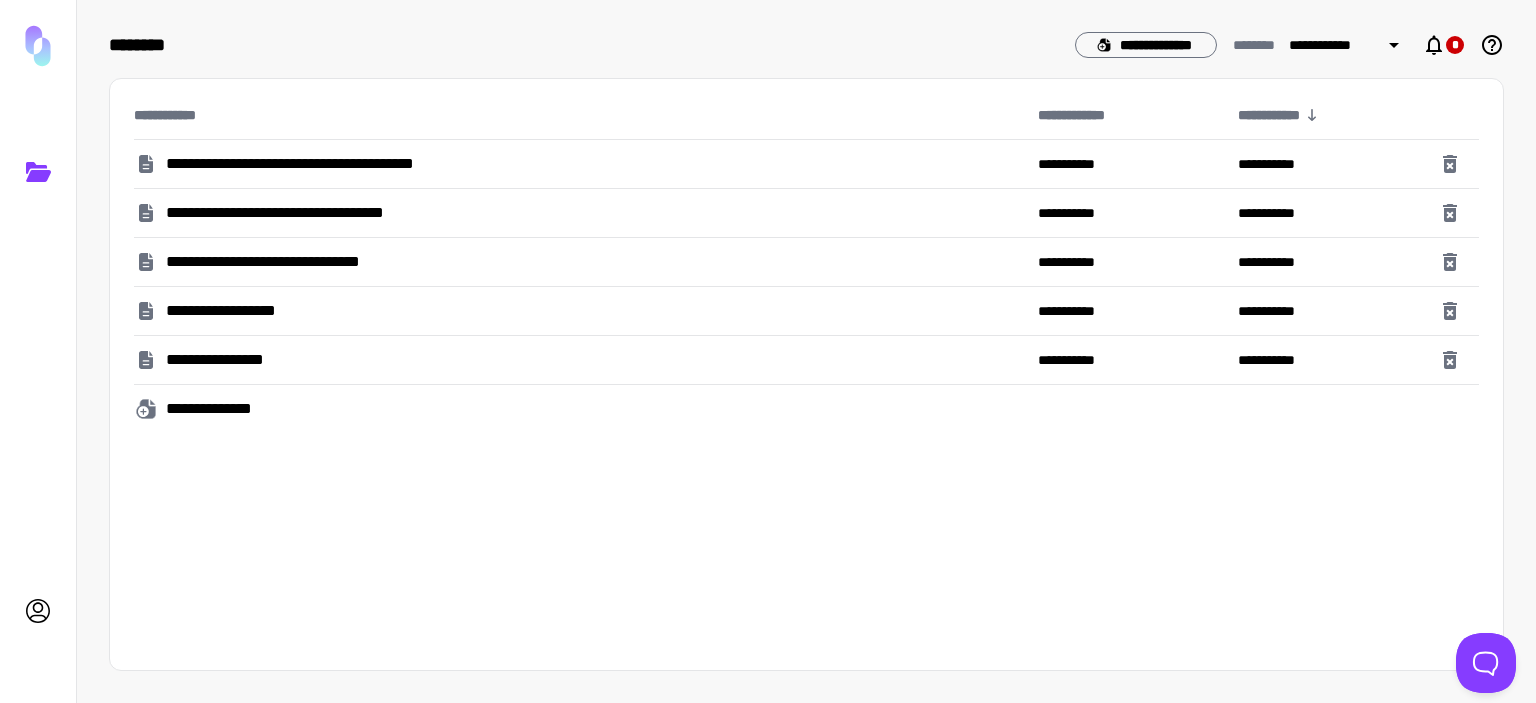 click on "**********" at bounding box center (334, 164) 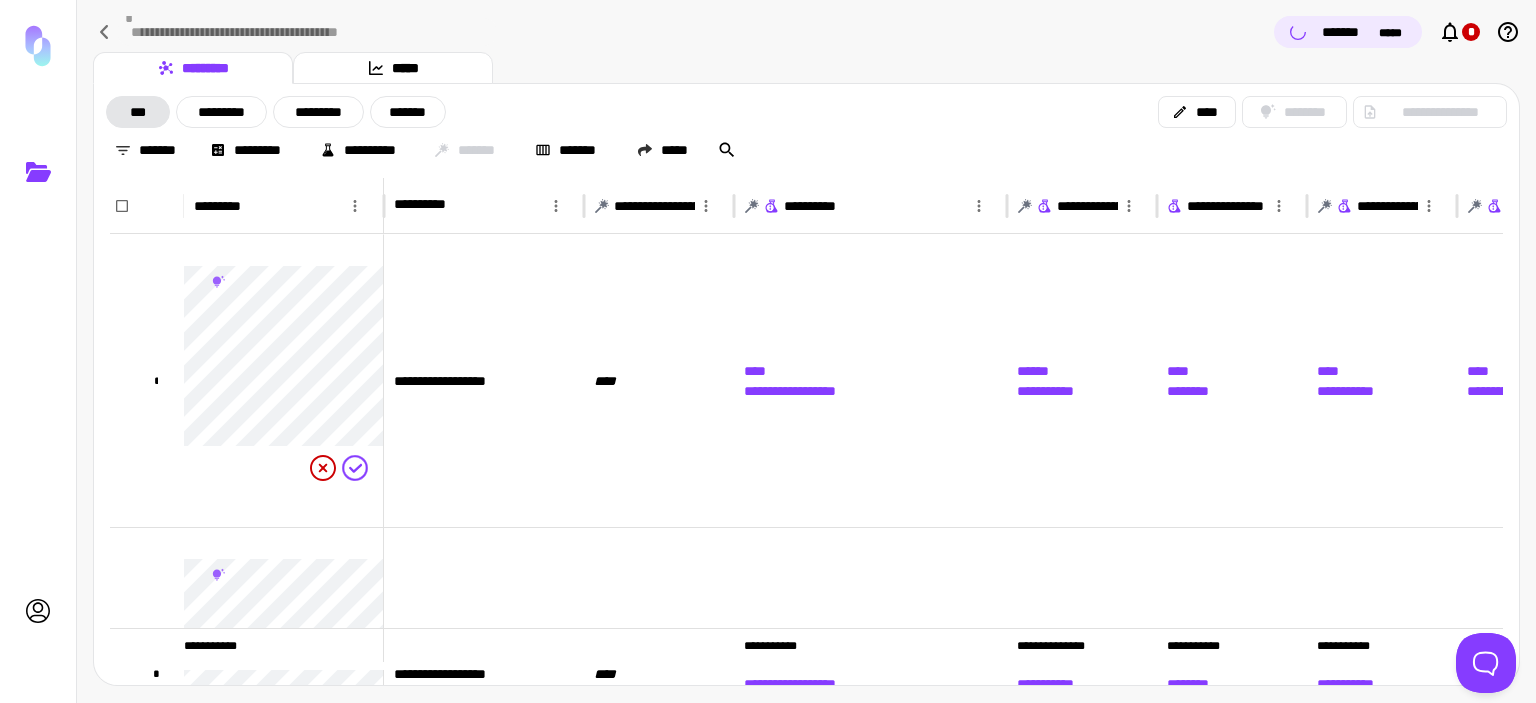 click 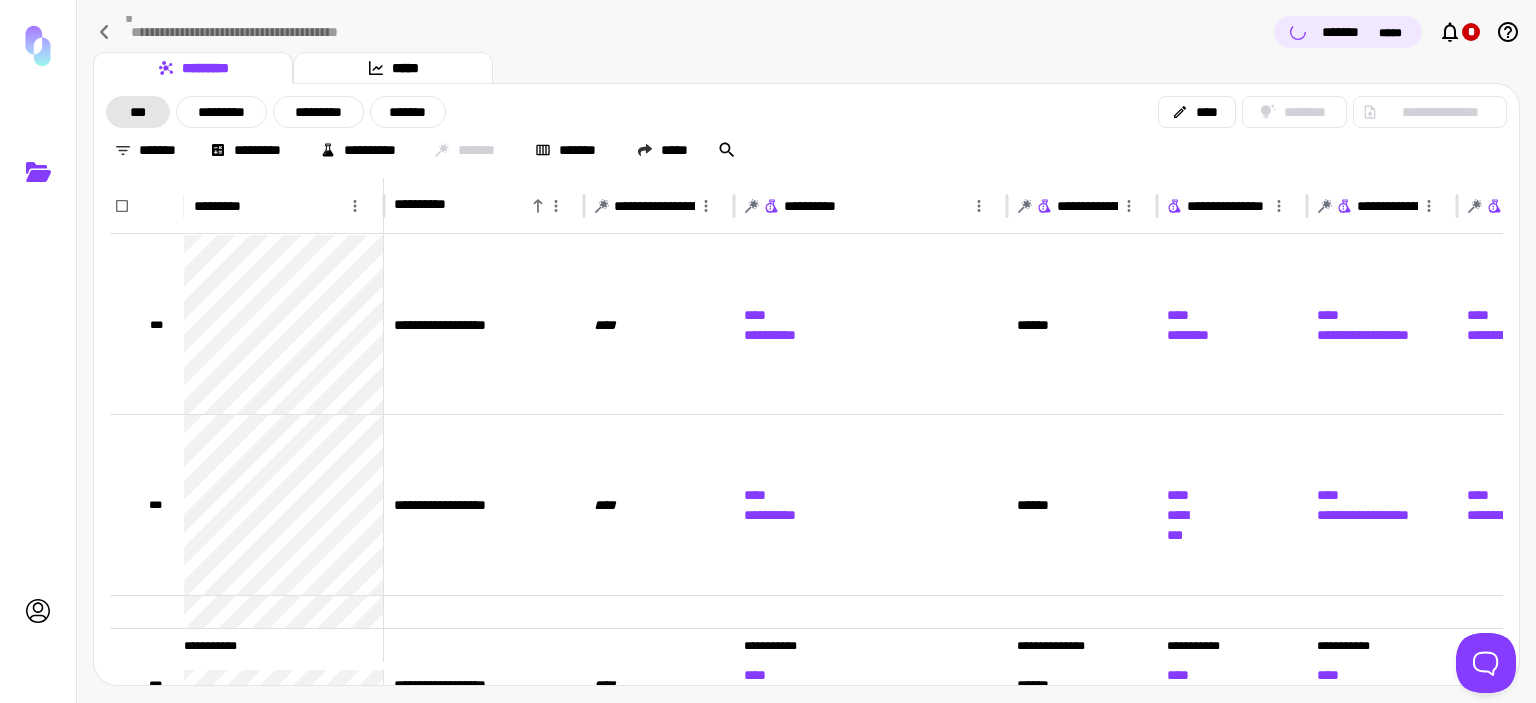 click 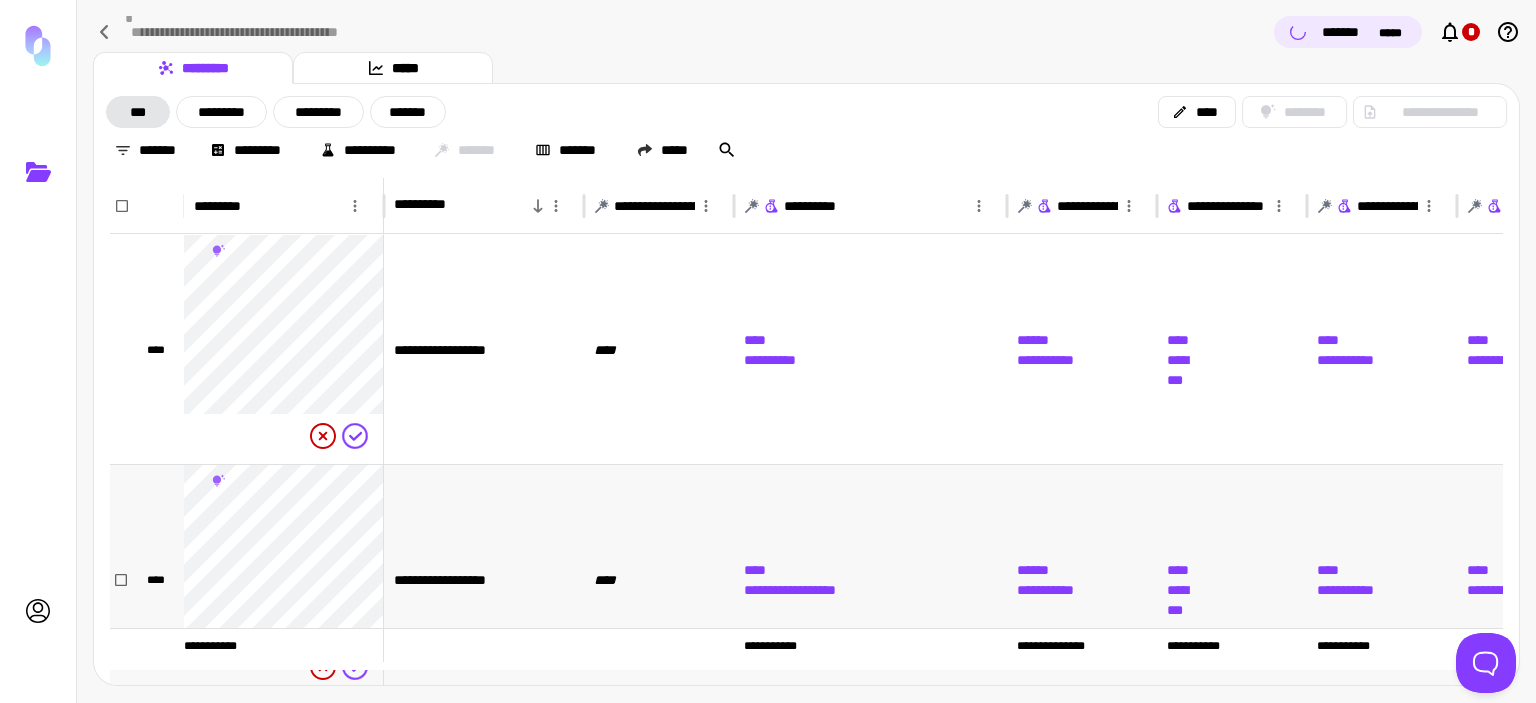 scroll, scrollTop: 39, scrollLeft: 0, axis: vertical 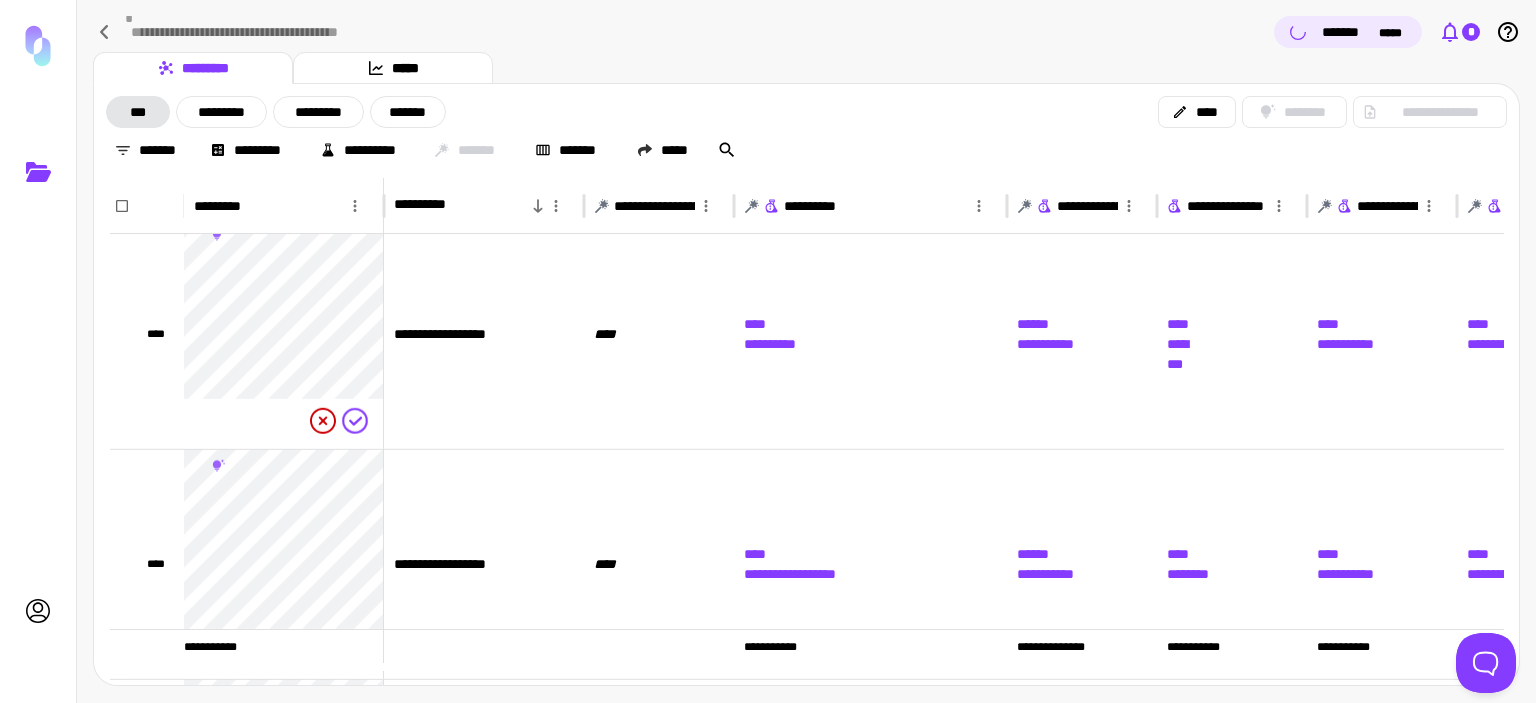 click 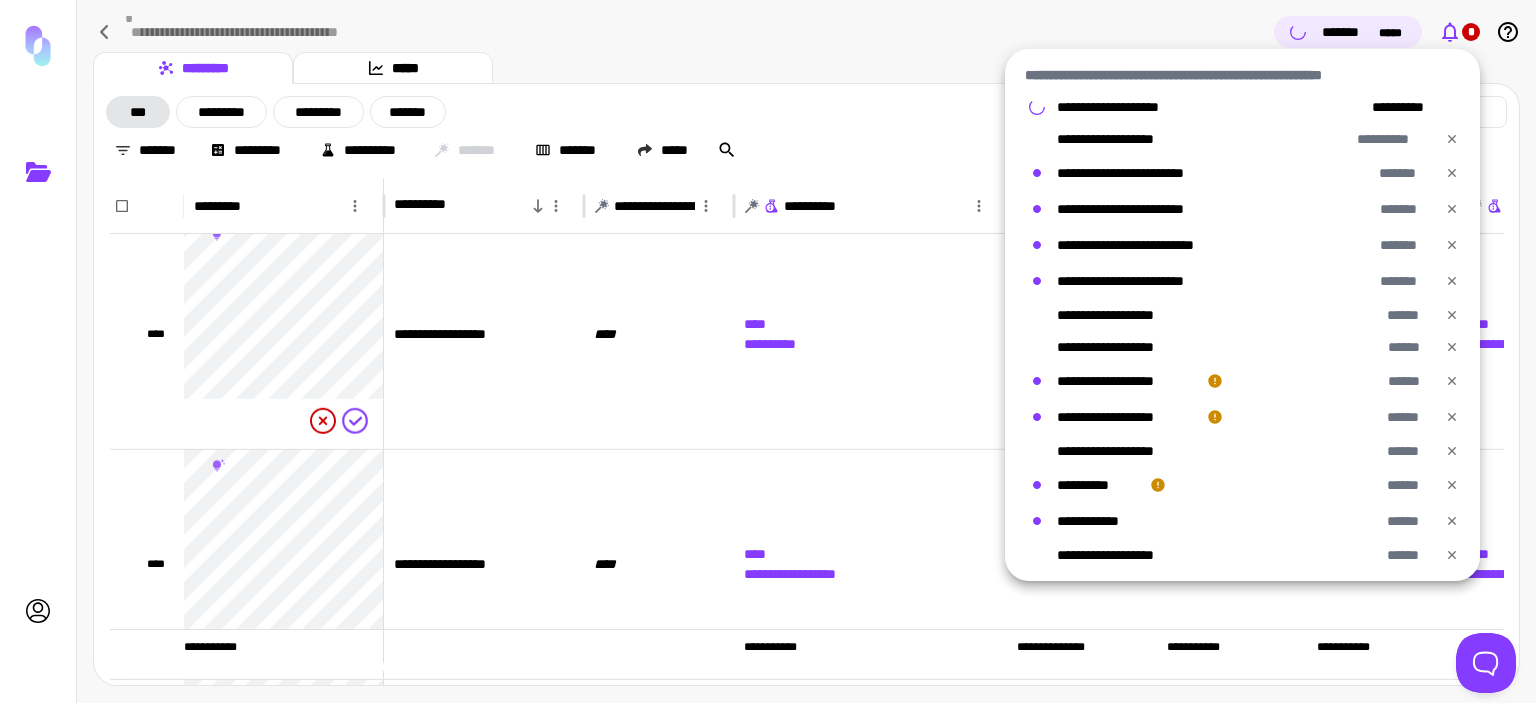 click at bounding box center [768, 351] 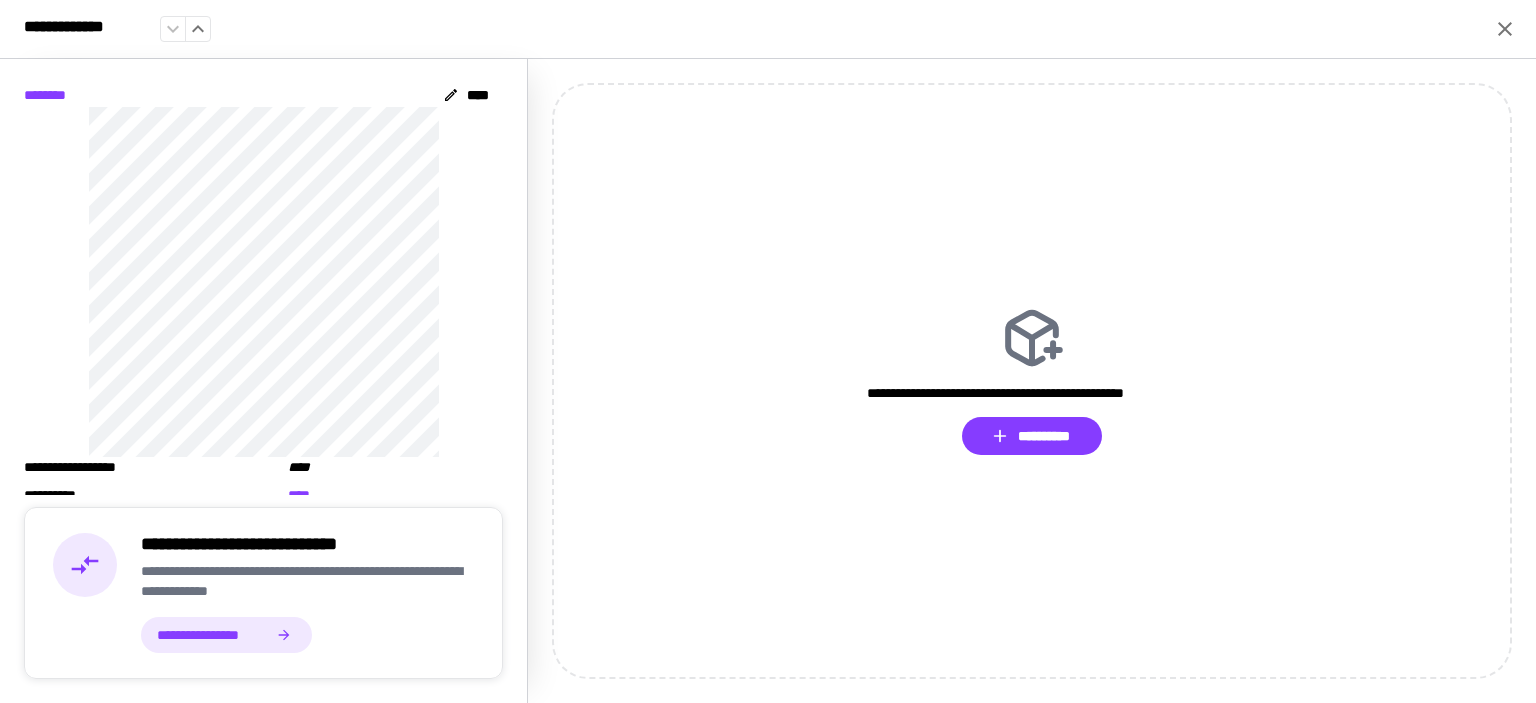 click 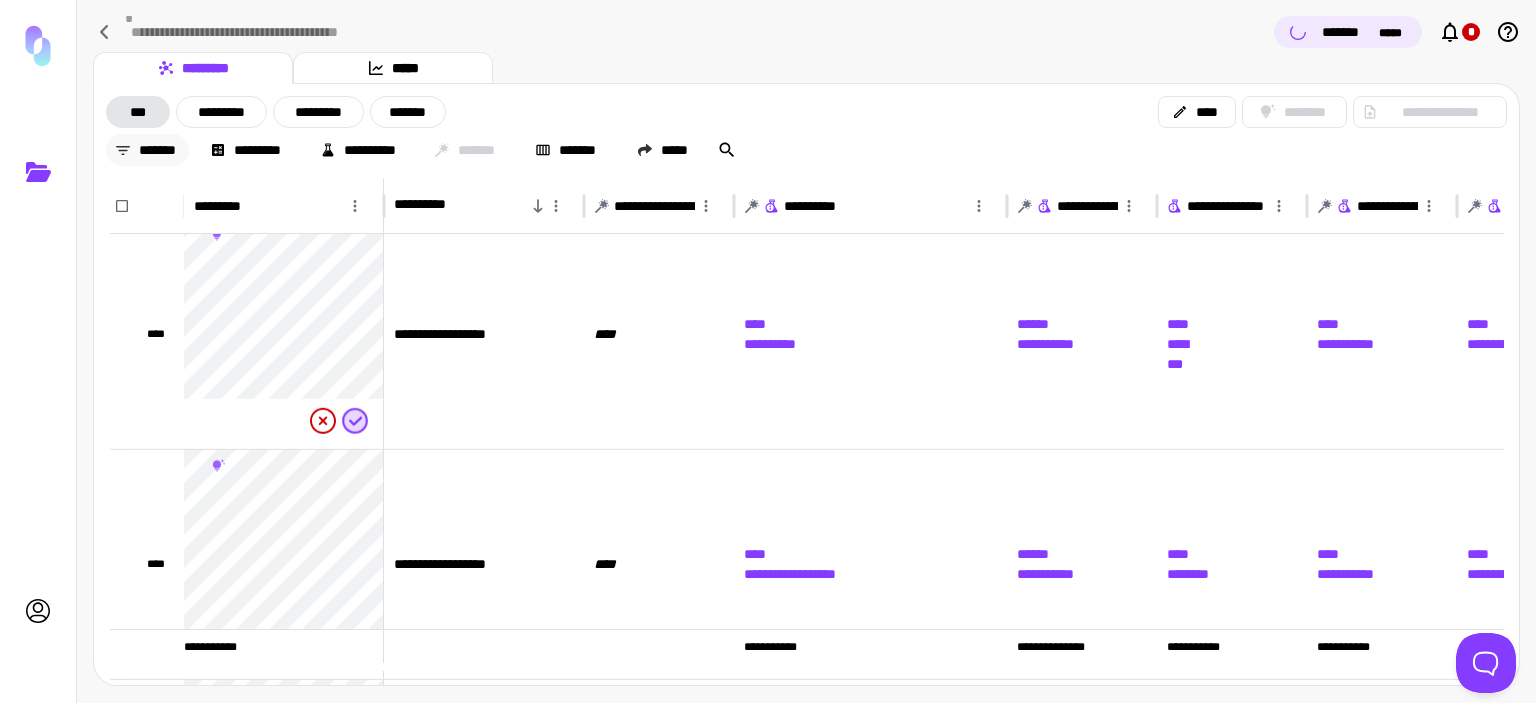 click on "*******" at bounding box center (147, 150) 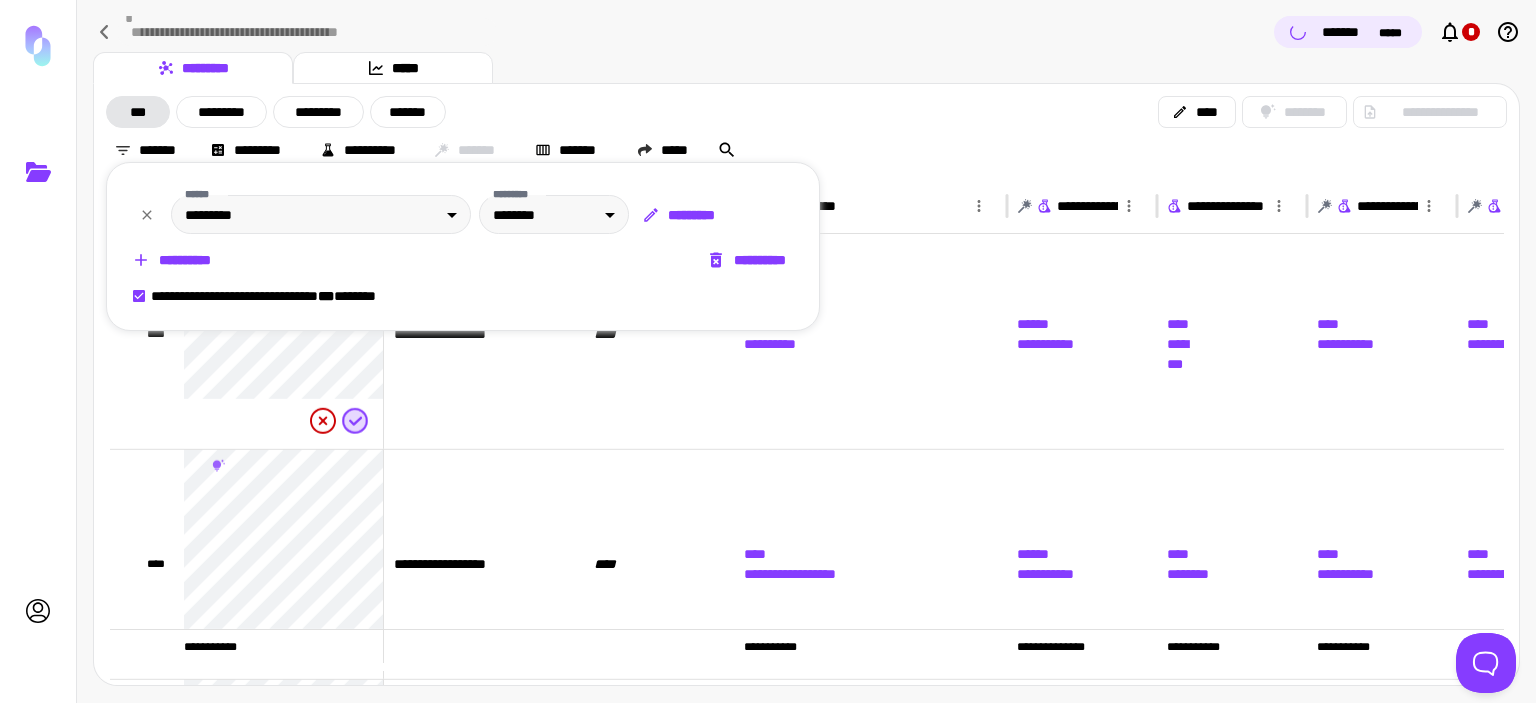 click on "*********" at bounding box center [680, 215] 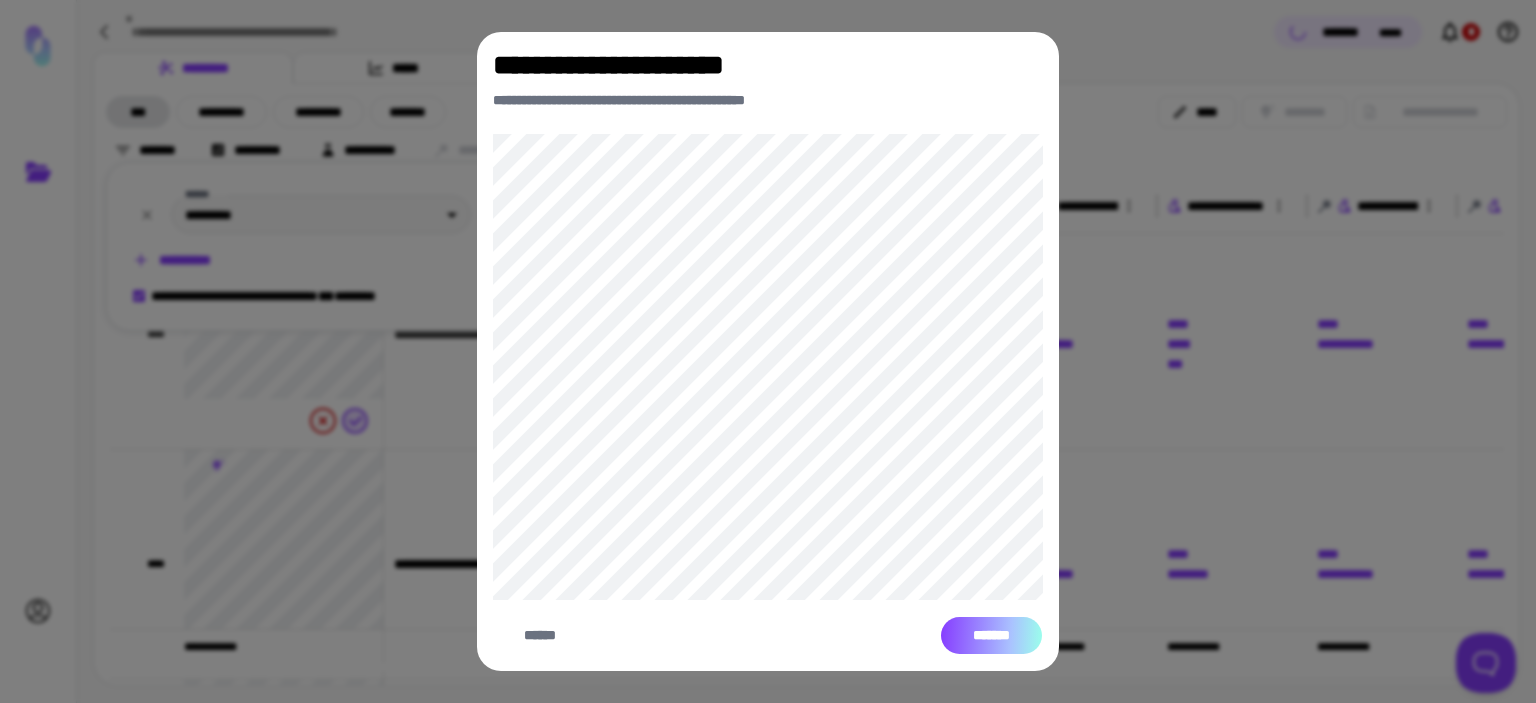 drag, startPoint x: 995, startPoint y: 643, endPoint x: 989, endPoint y: 616, distance: 27.658634 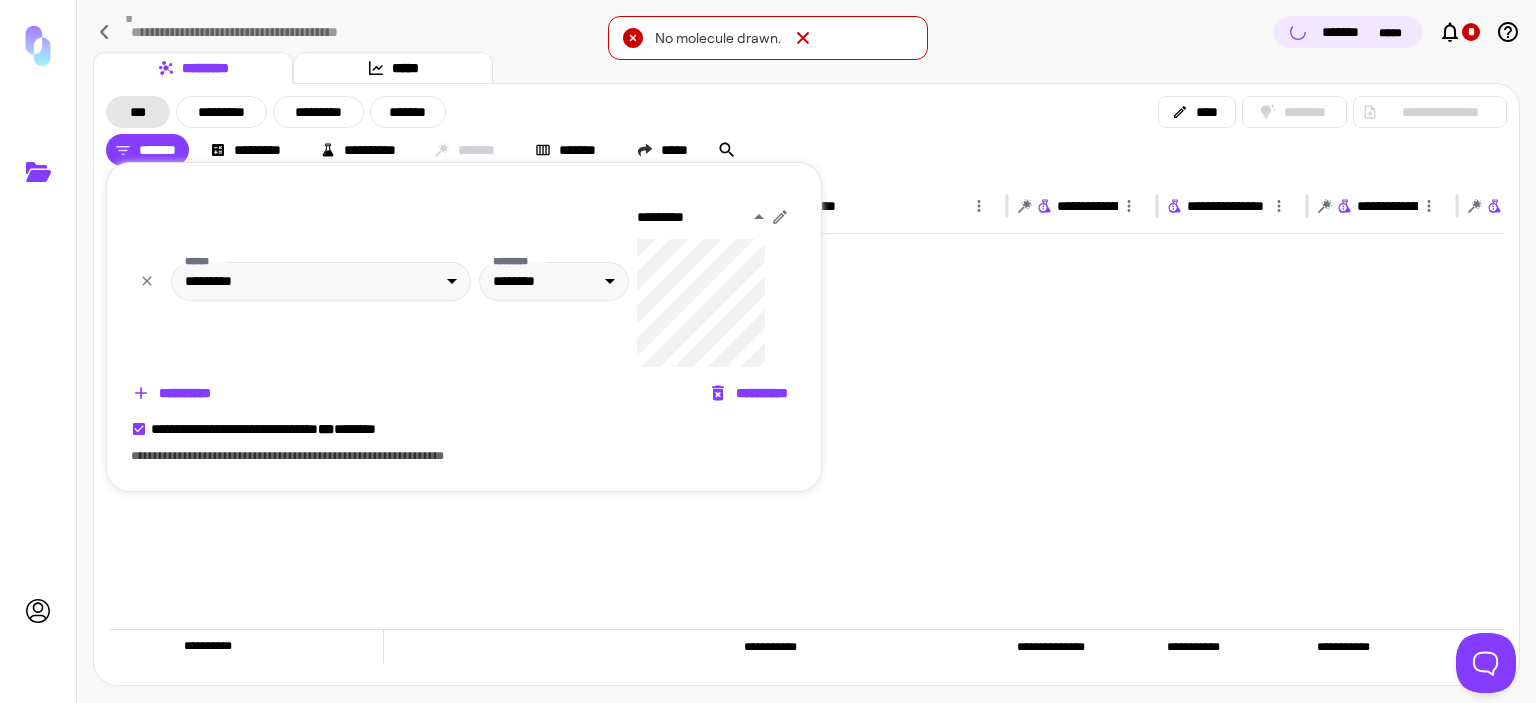 scroll, scrollTop: 0, scrollLeft: 0, axis: both 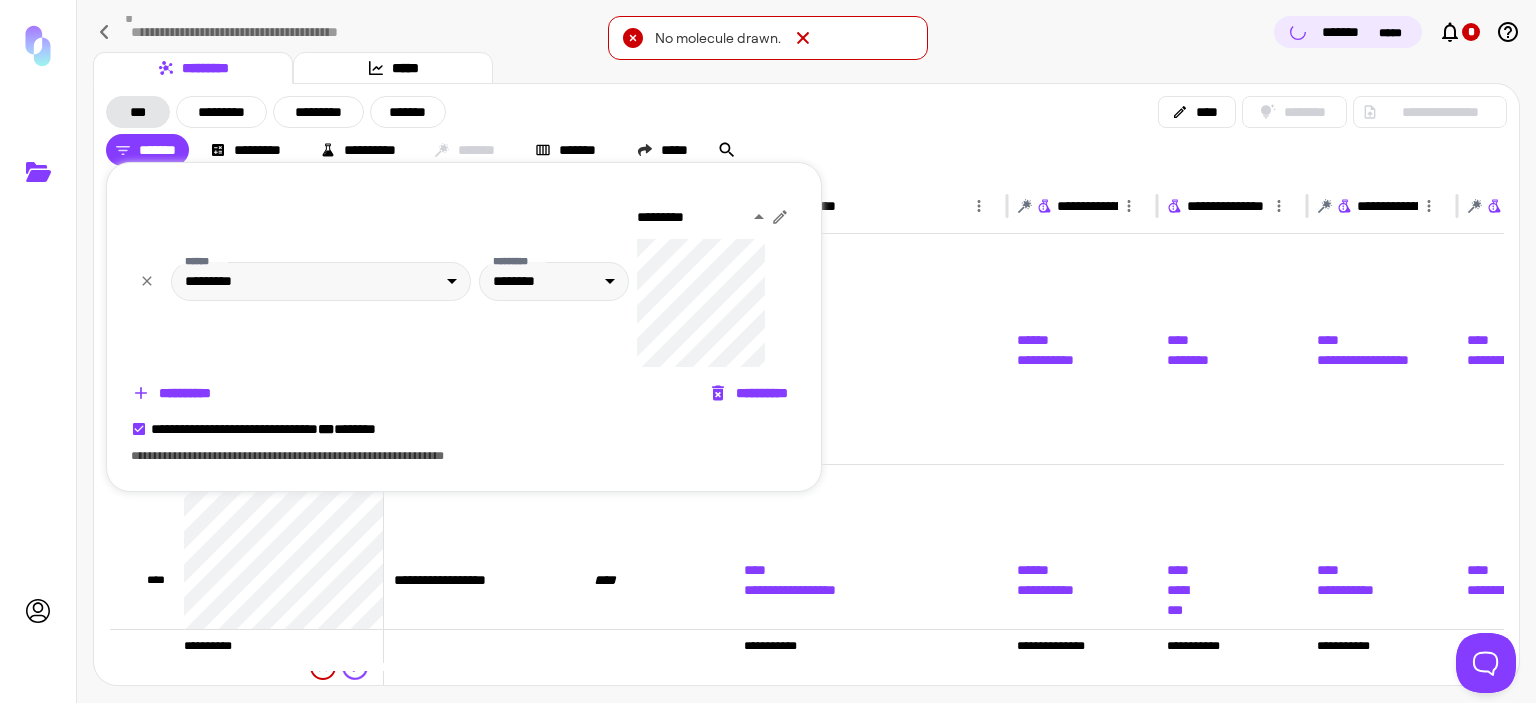 click 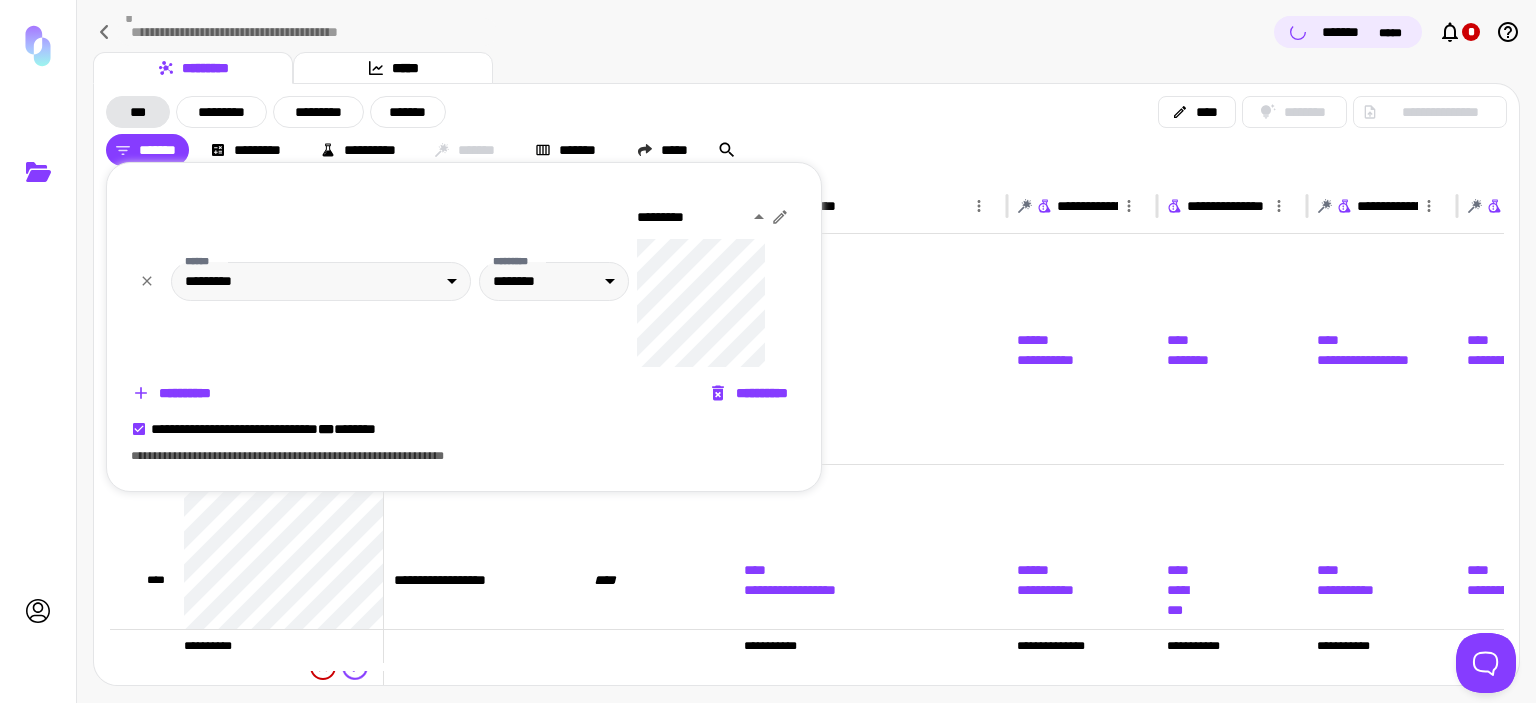 click at bounding box center [768, 351] 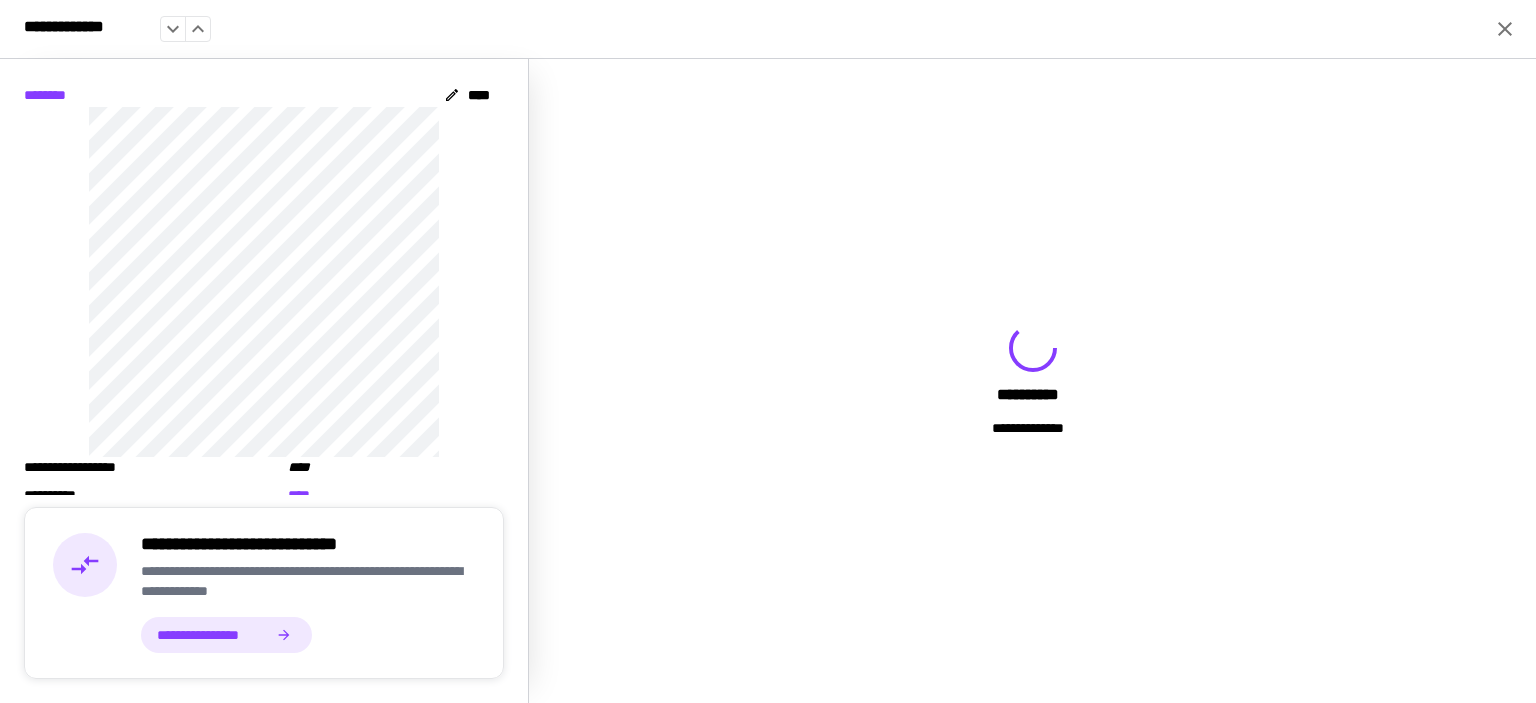 click on "**********" at bounding box center (768, 351) 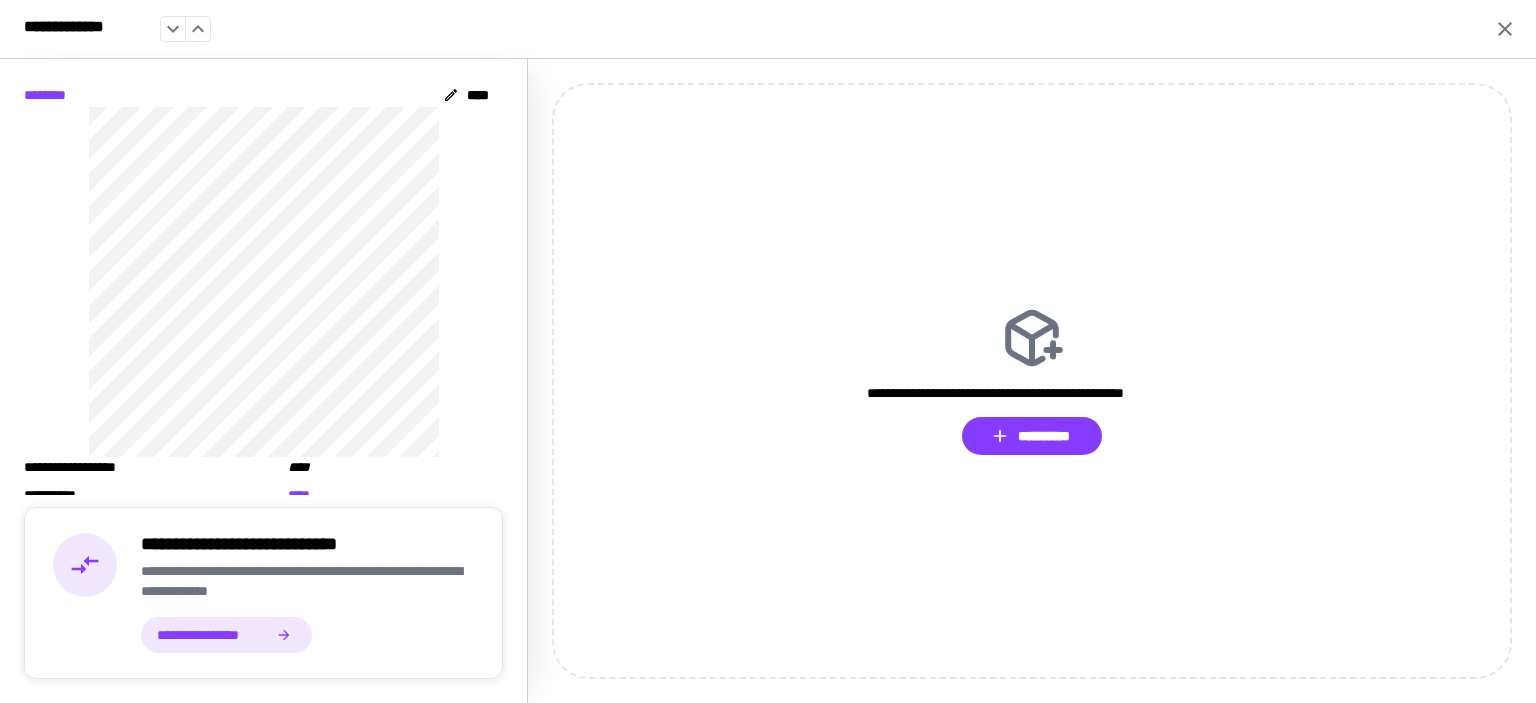 click 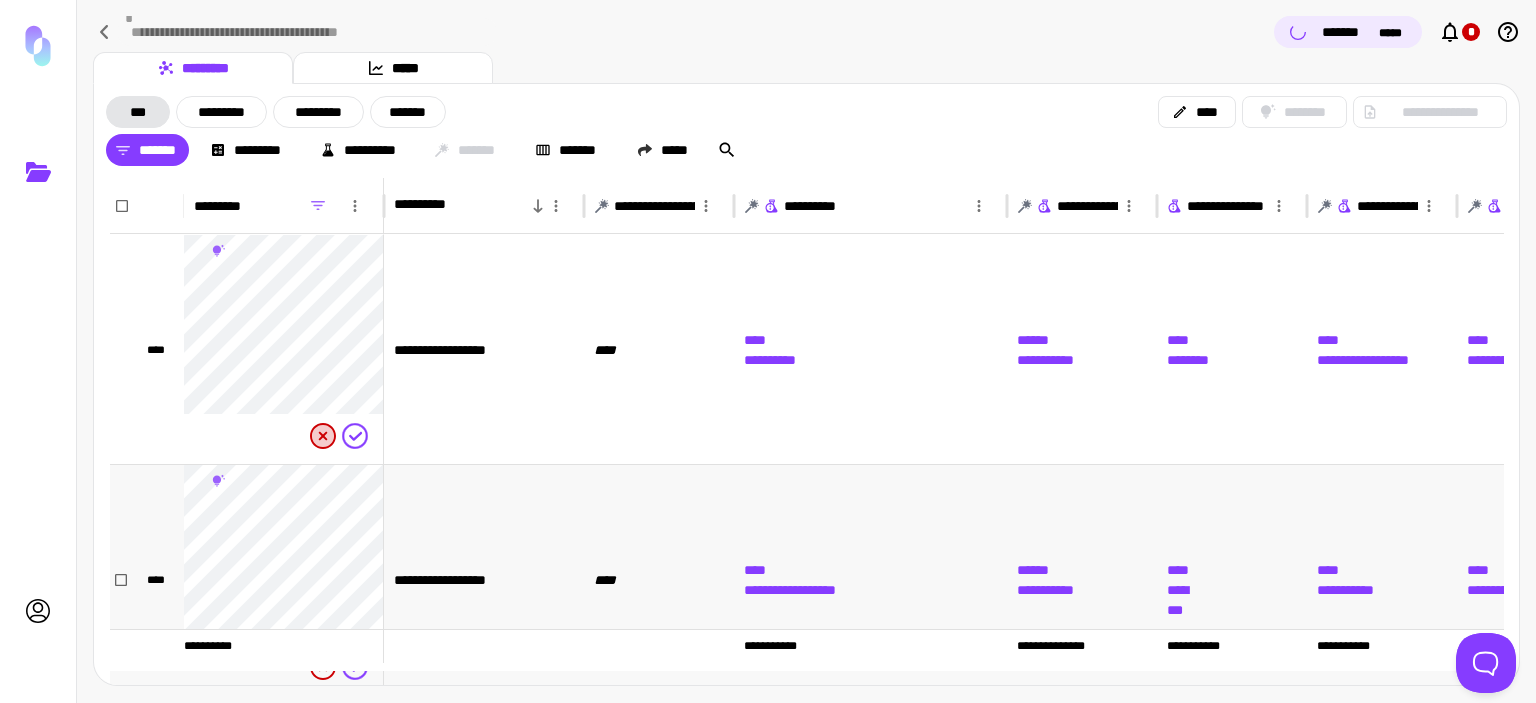 scroll, scrollTop: 78, scrollLeft: 0, axis: vertical 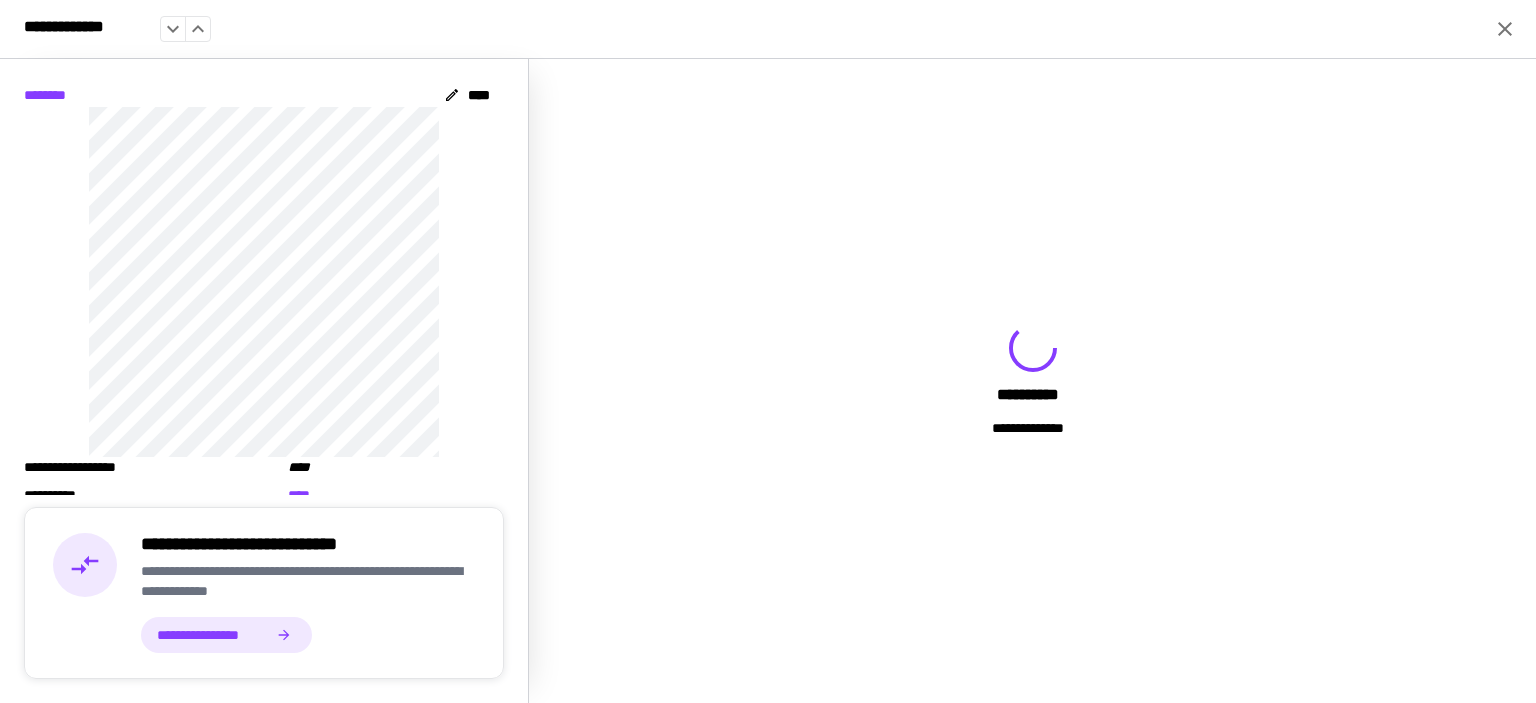 click at bounding box center [768, 351] 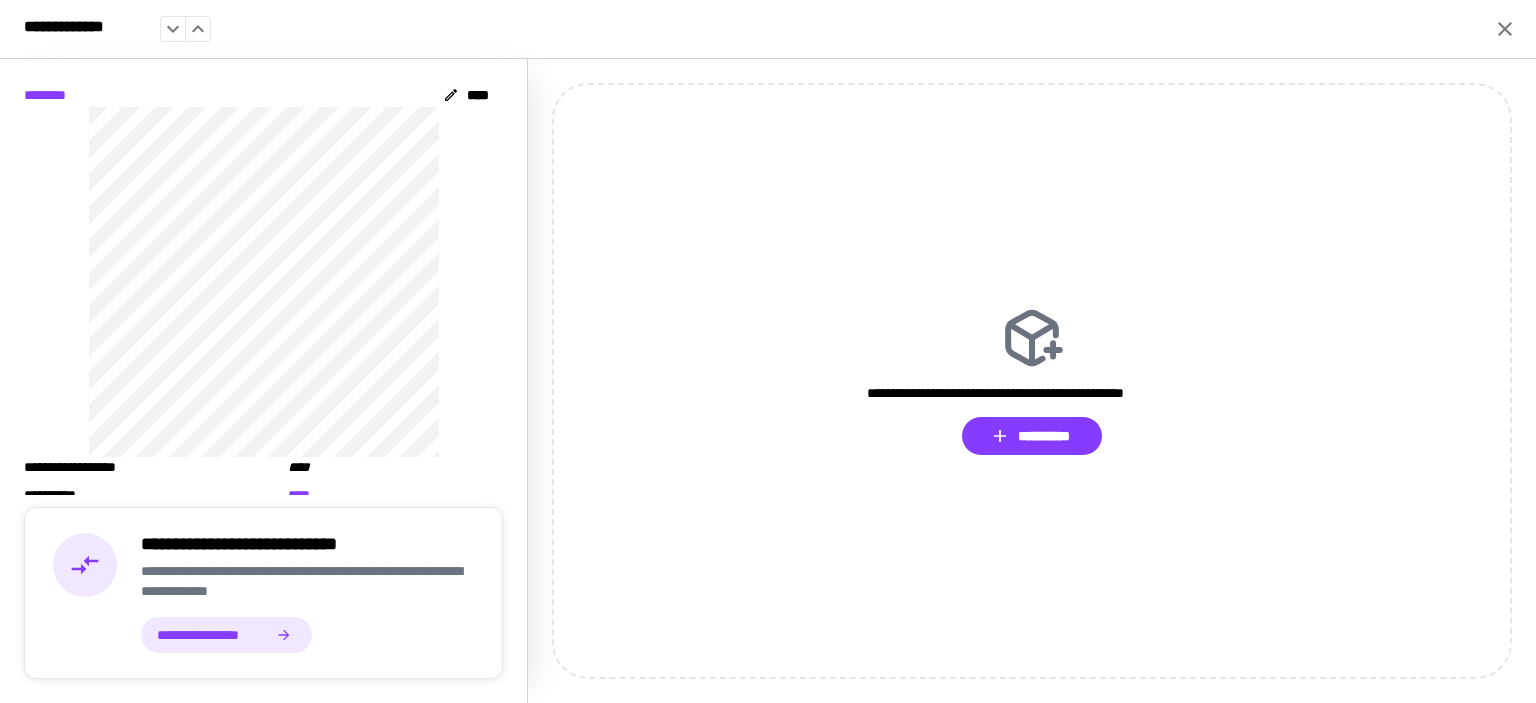click 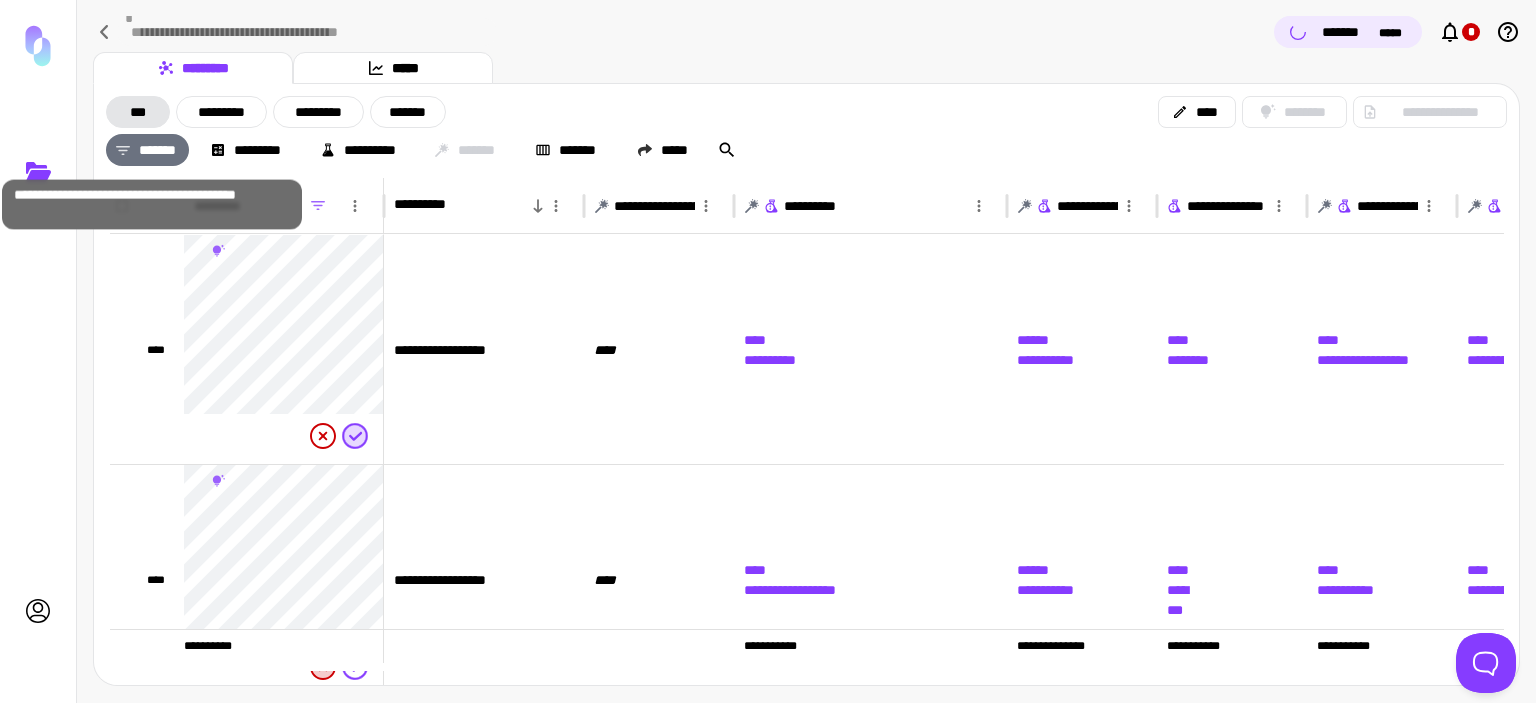 click on "*******" at bounding box center [147, 150] 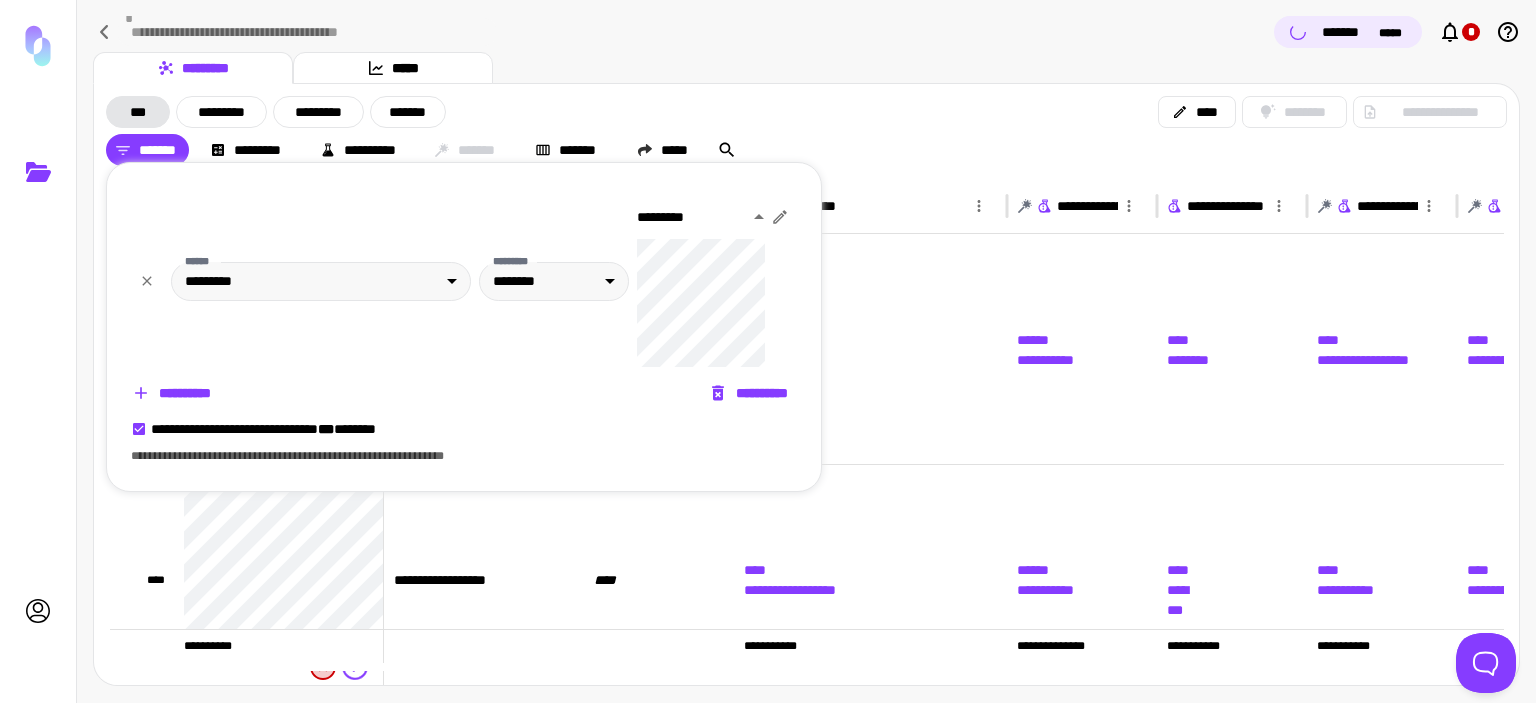 click 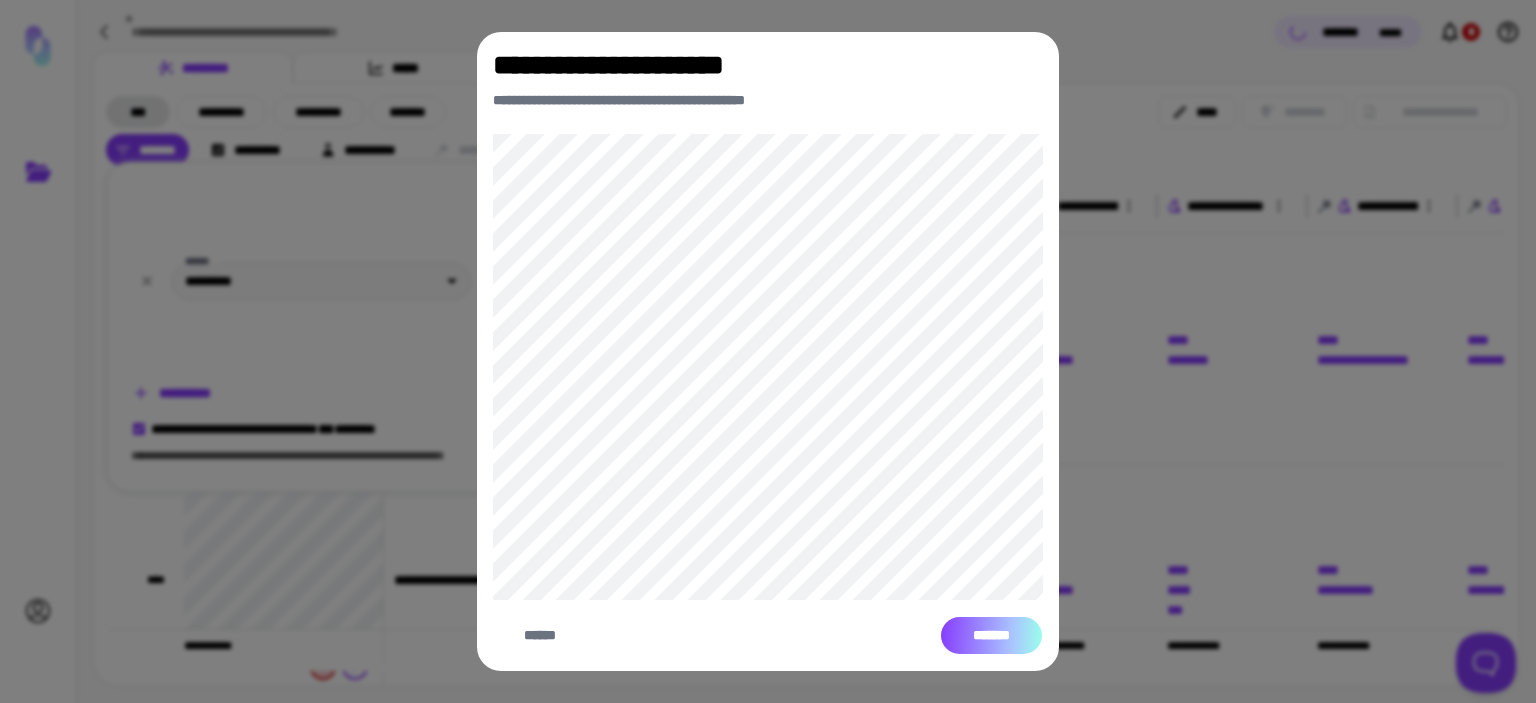 click on "*******" at bounding box center (991, 636) 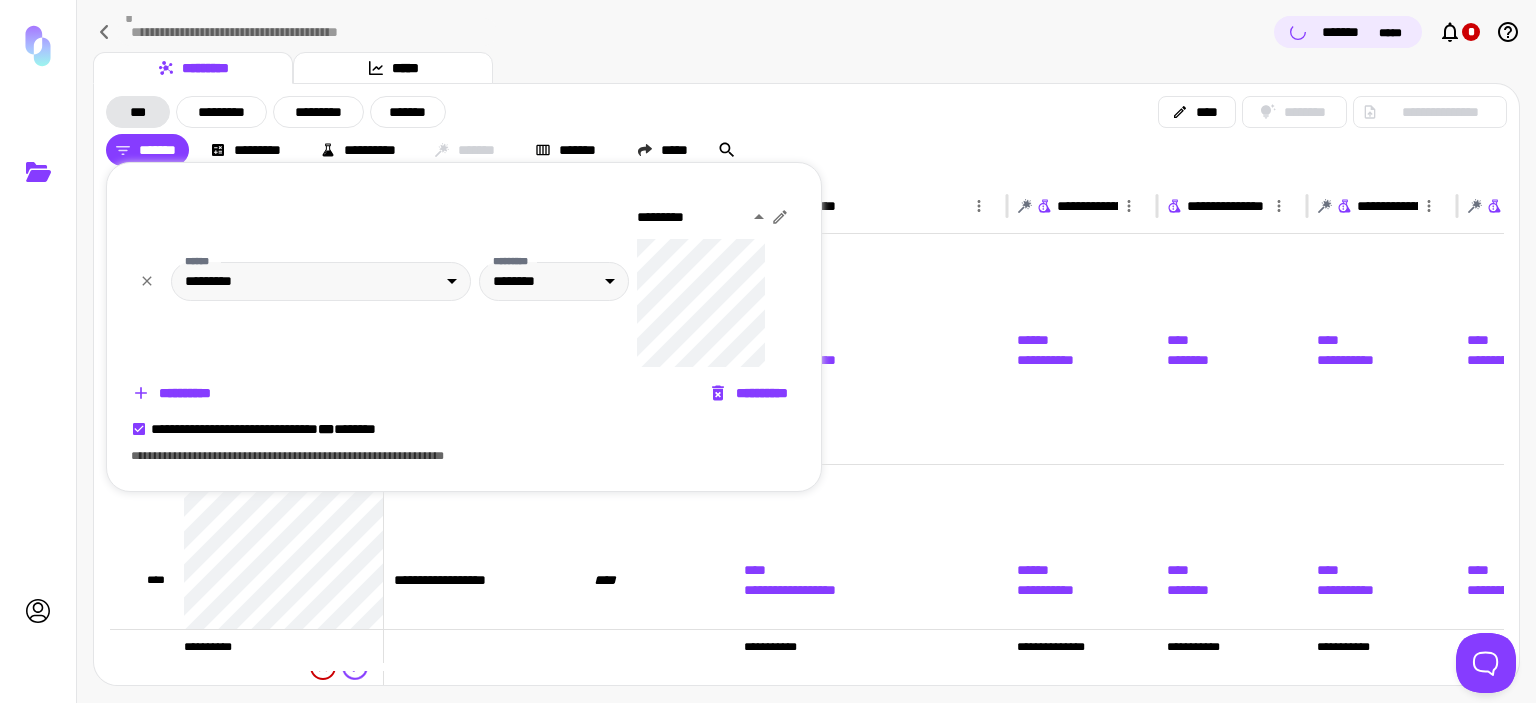 click at bounding box center (768, 351) 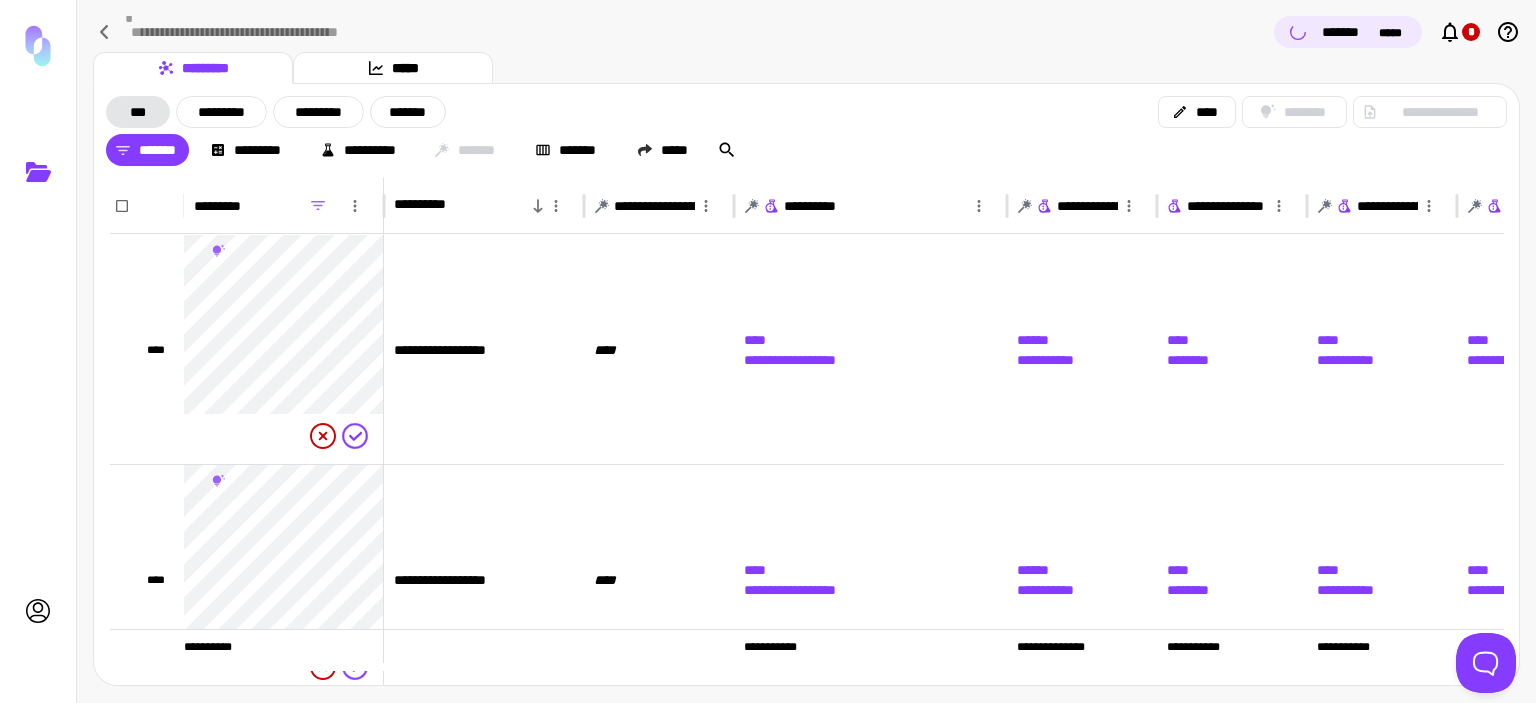 scroll, scrollTop: 130, scrollLeft: 0, axis: vertical 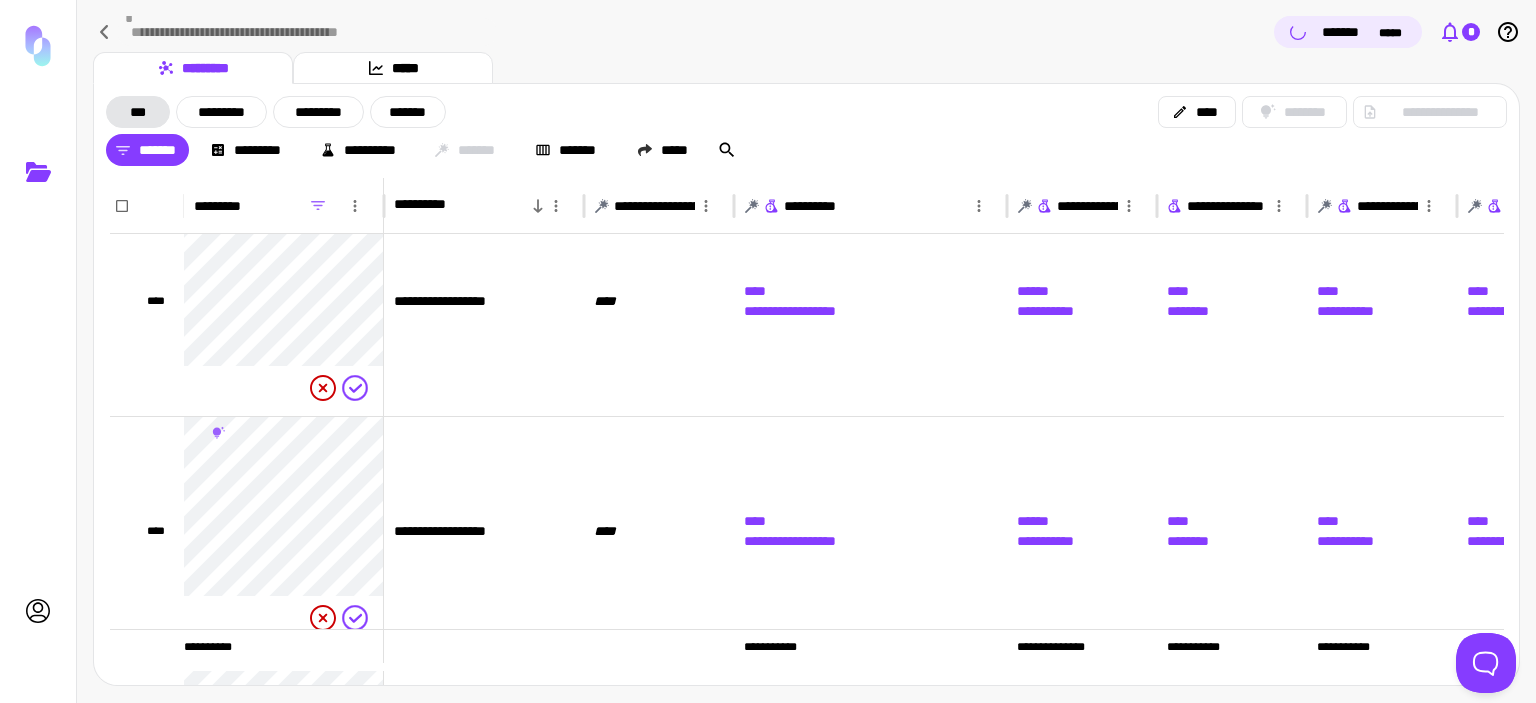 click 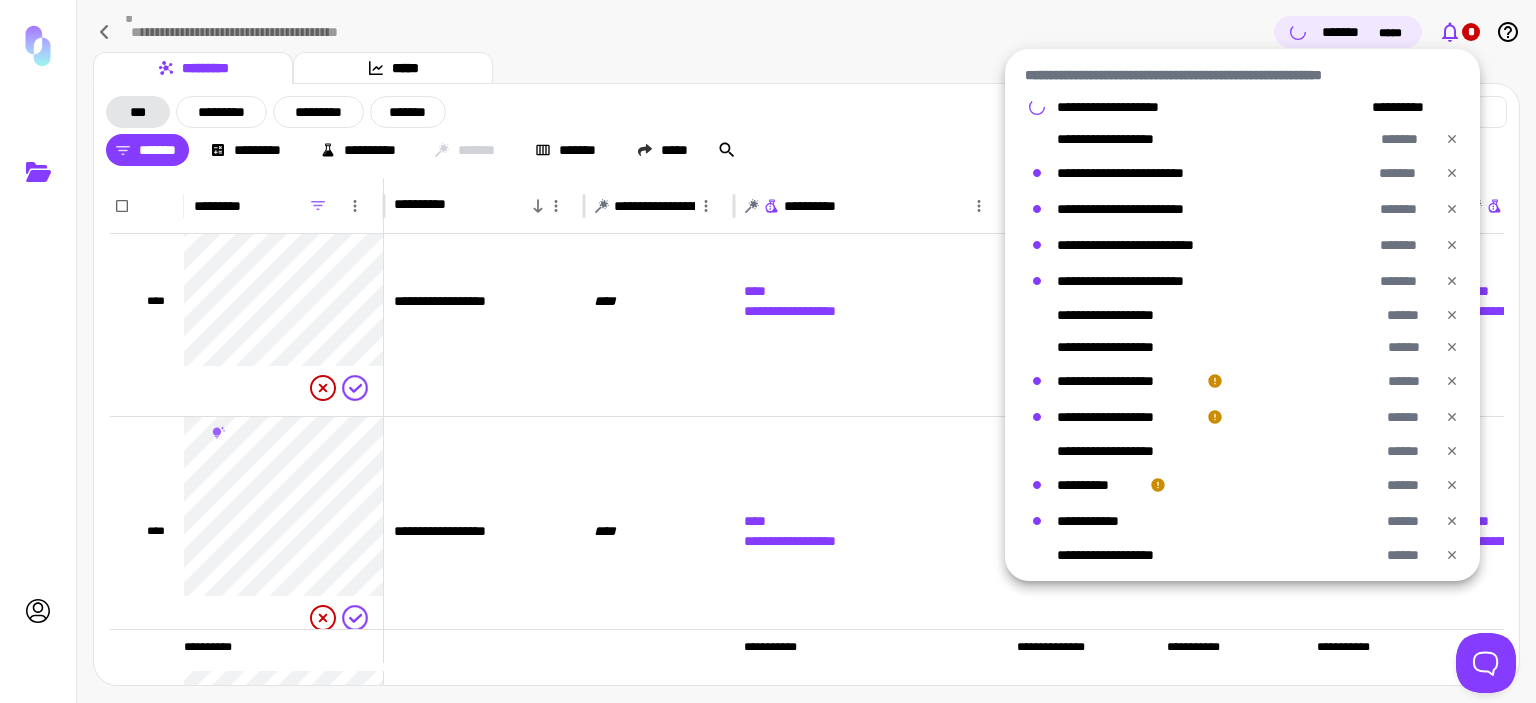 click at bounding box center (768, 351) 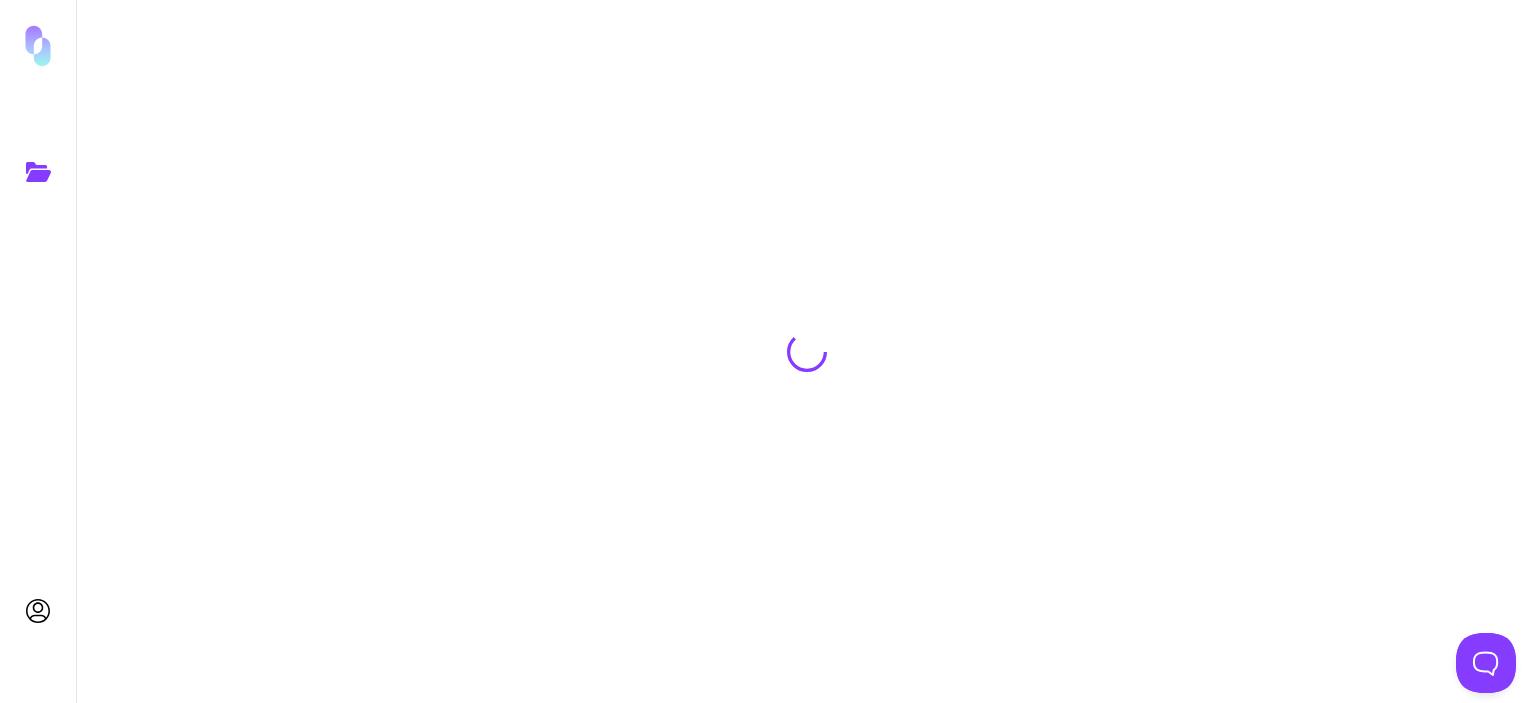 scroll, scrollTop: 0, scrollLeft: 0, axis: both 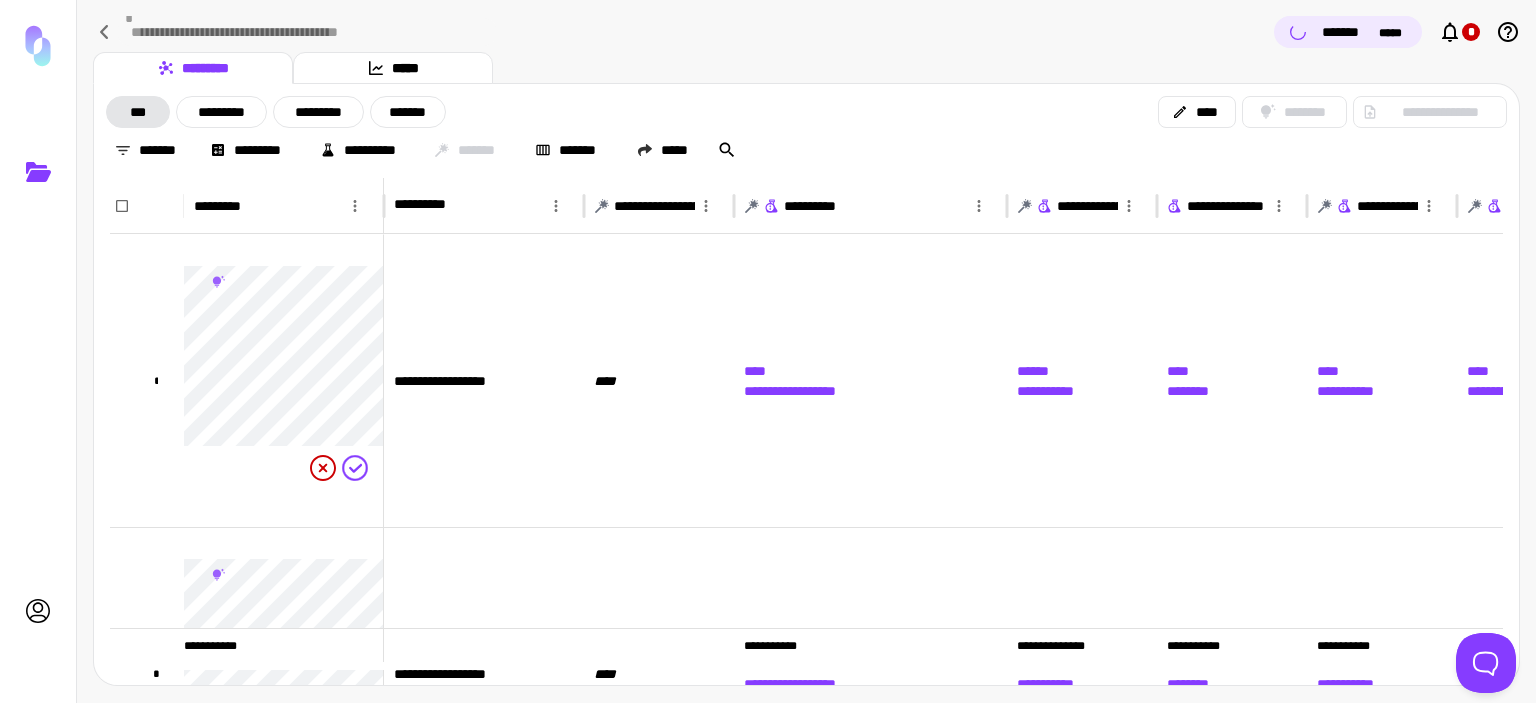 click 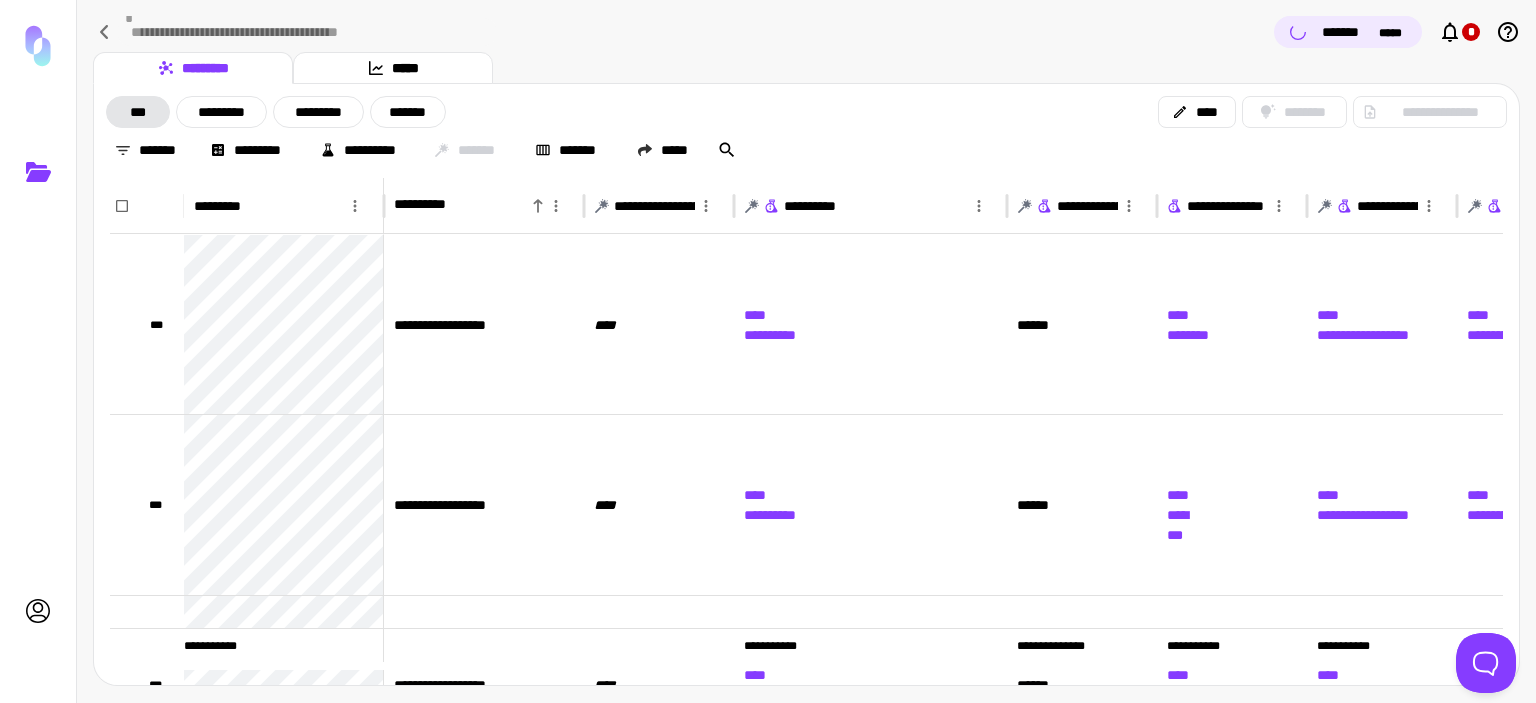 click 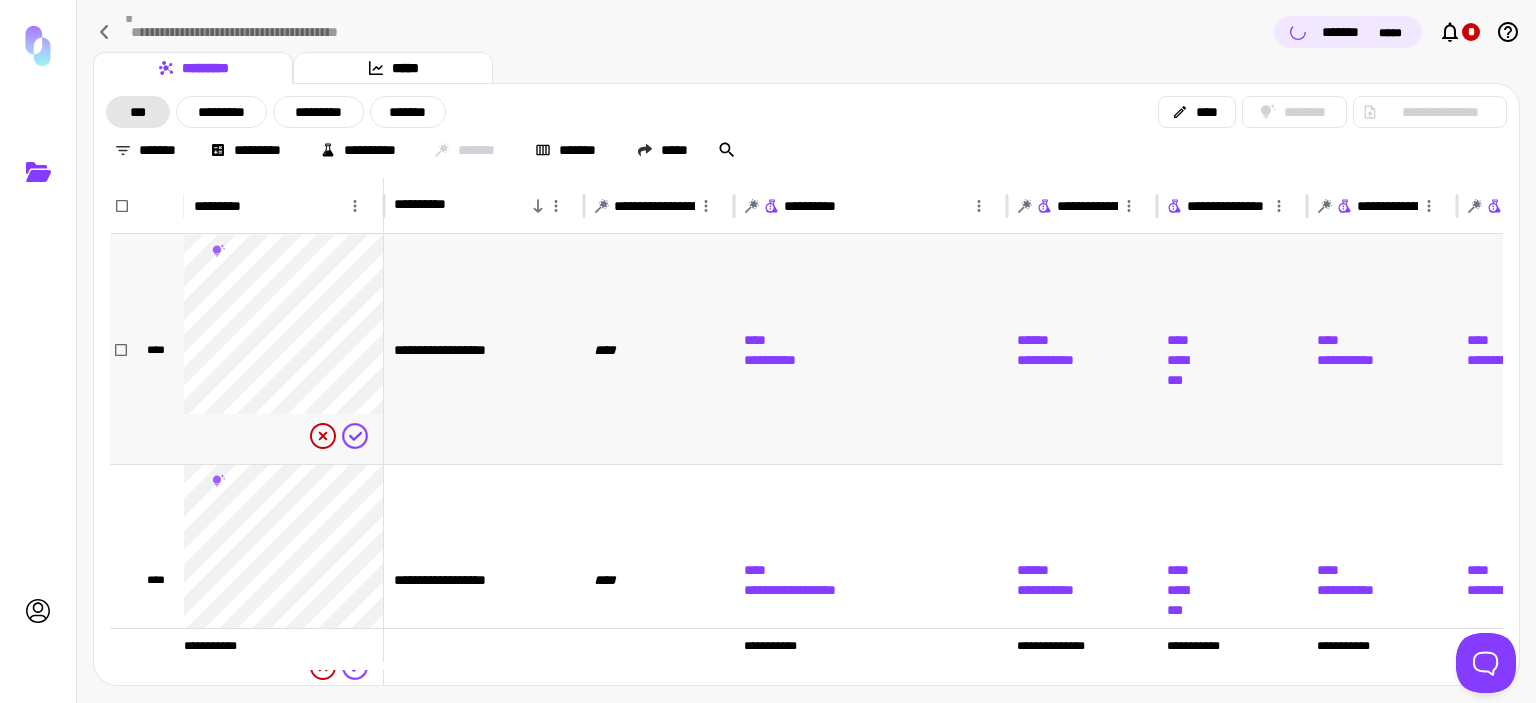 scroll, scrollTop: 100, scrollLeft: 0, axis: vertical 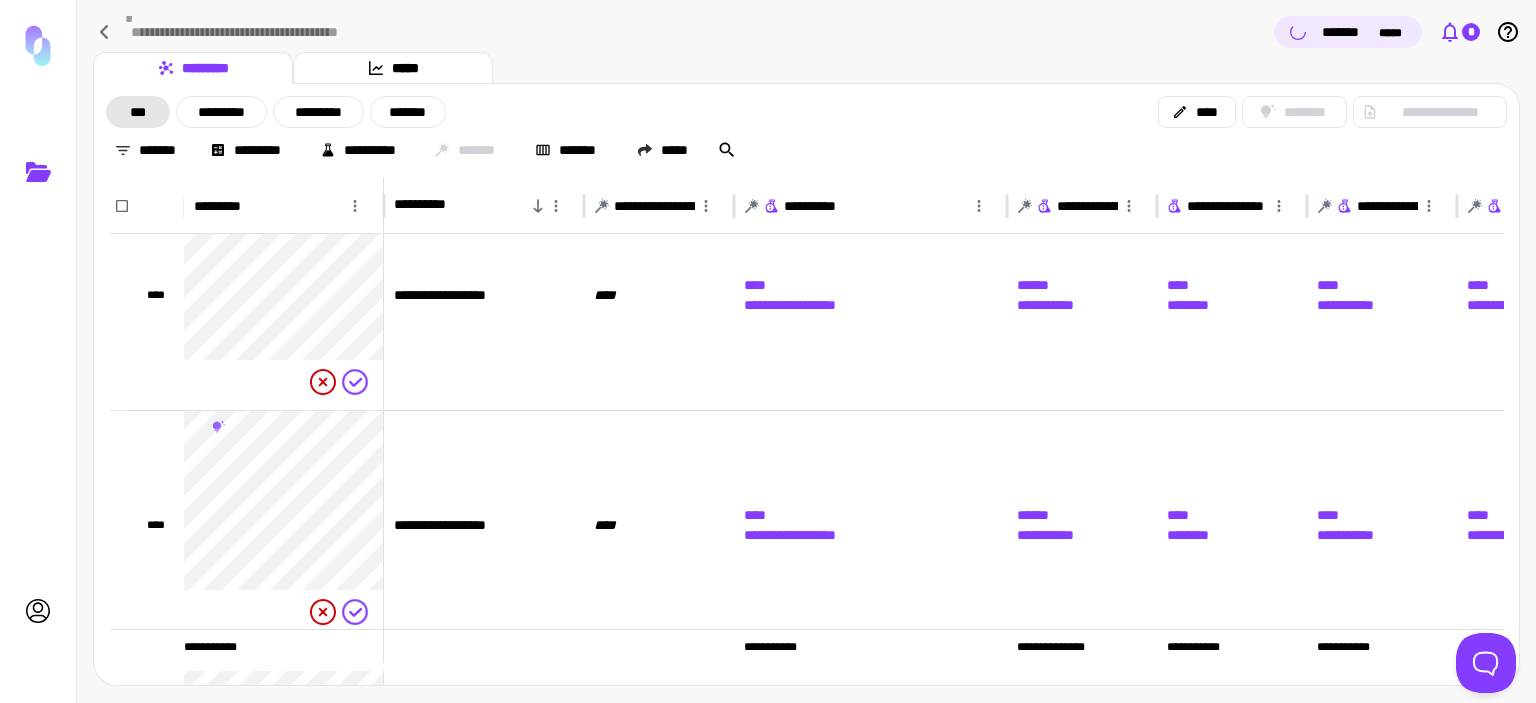 click 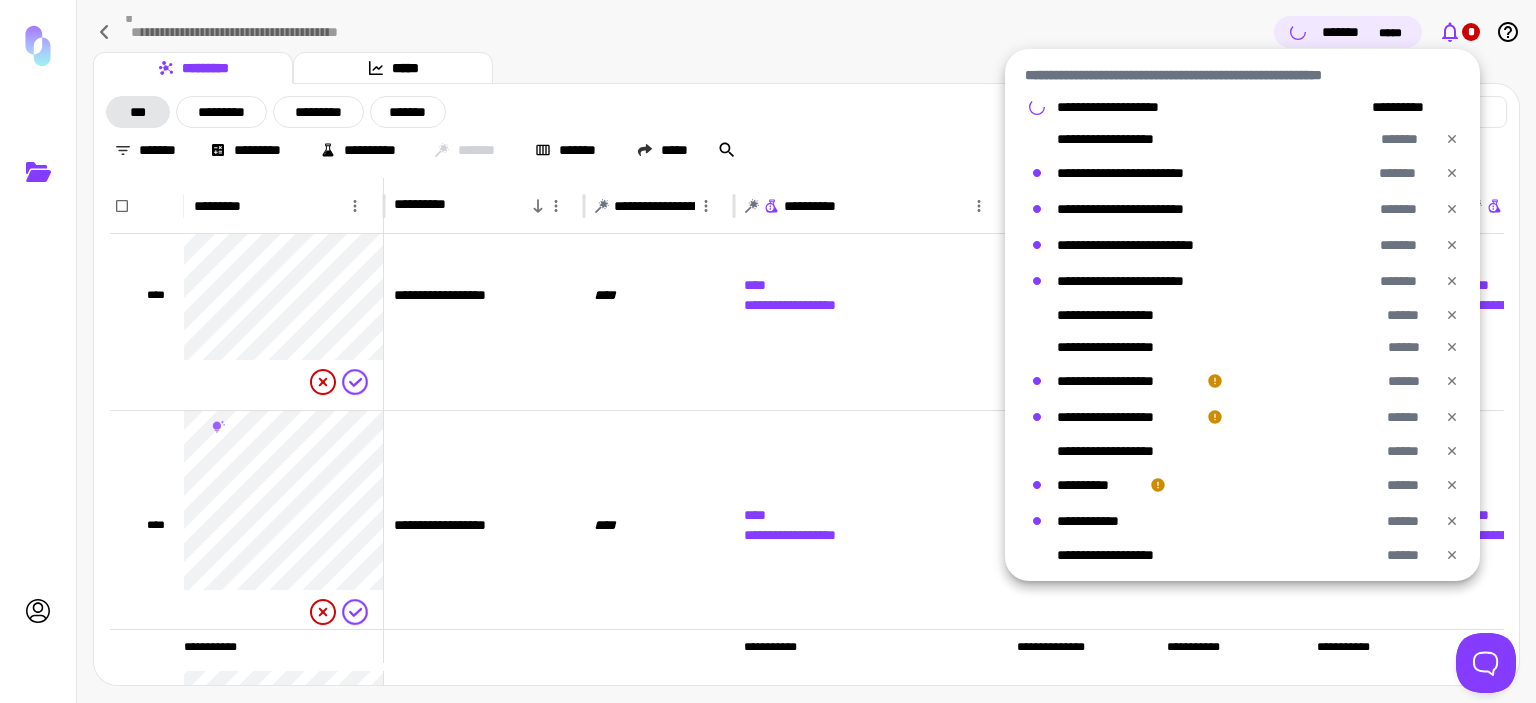 click at bounding box center [768, 351] 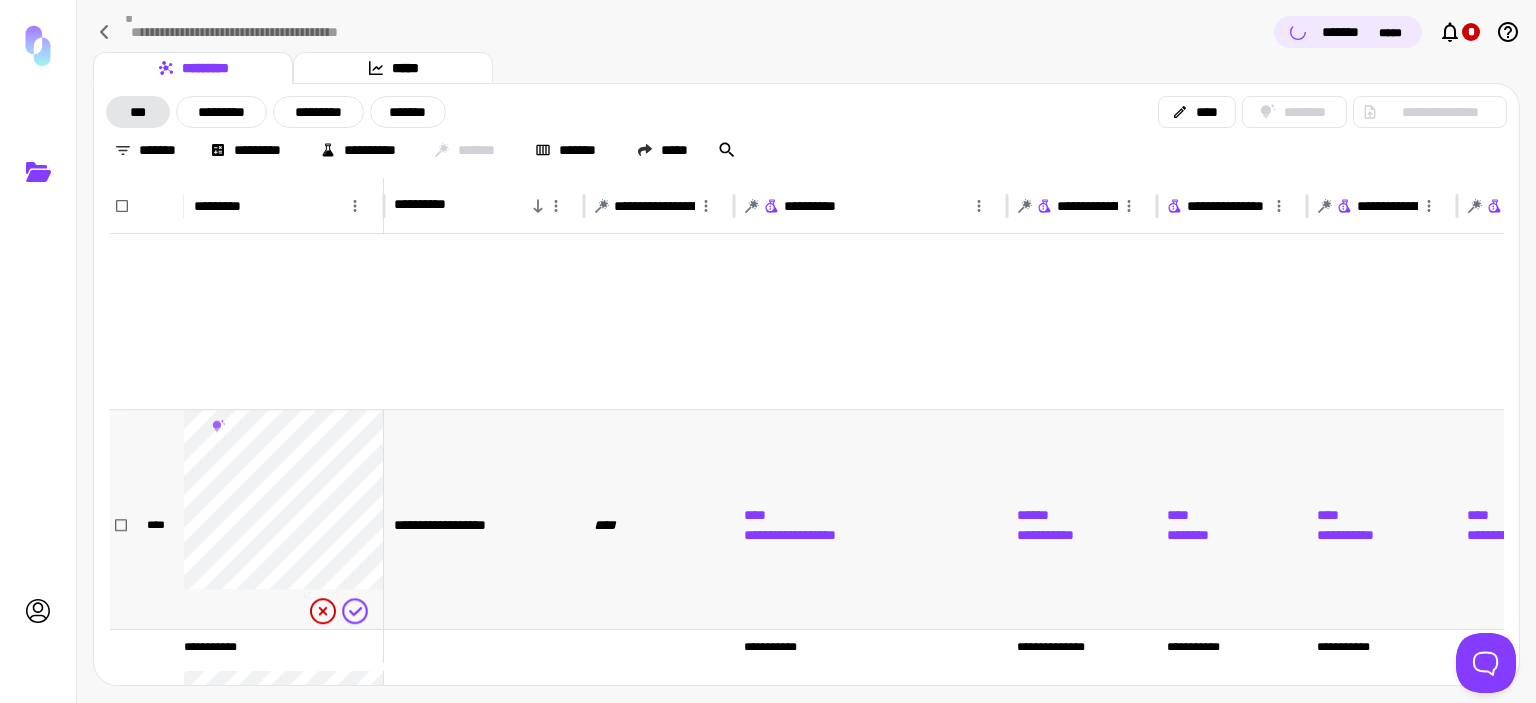 scroll, scrollTop: 804, scrollLeft: 0, axis: vertical 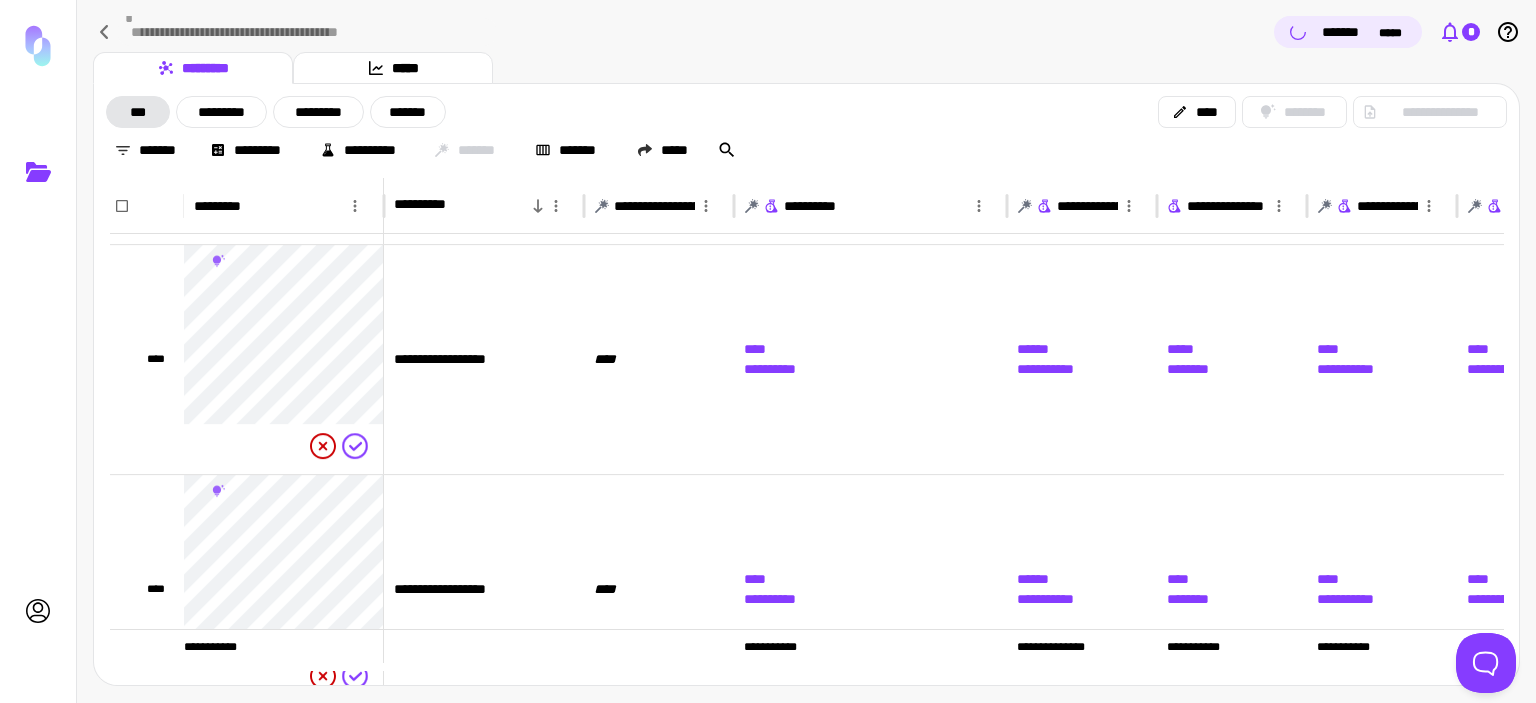 click 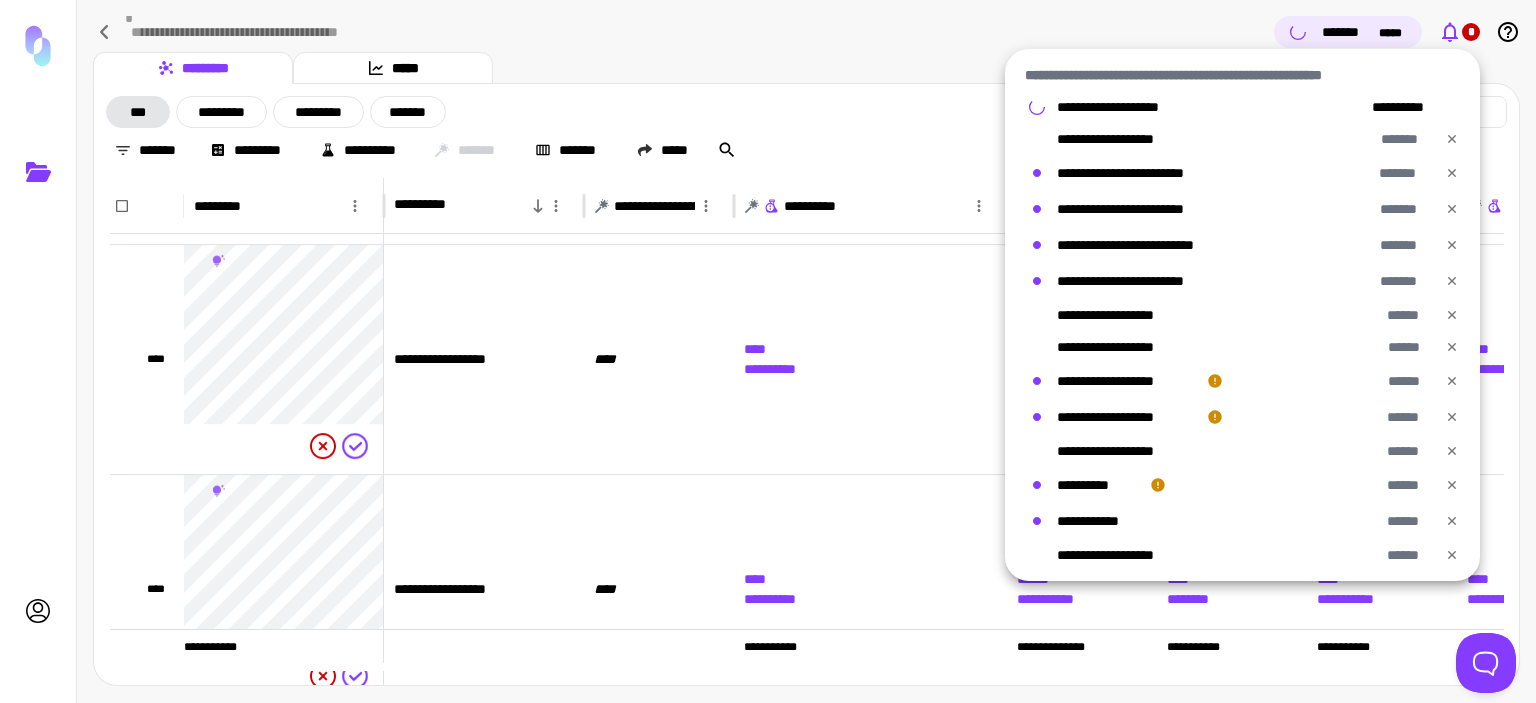 click at bounding box center [768, 351] 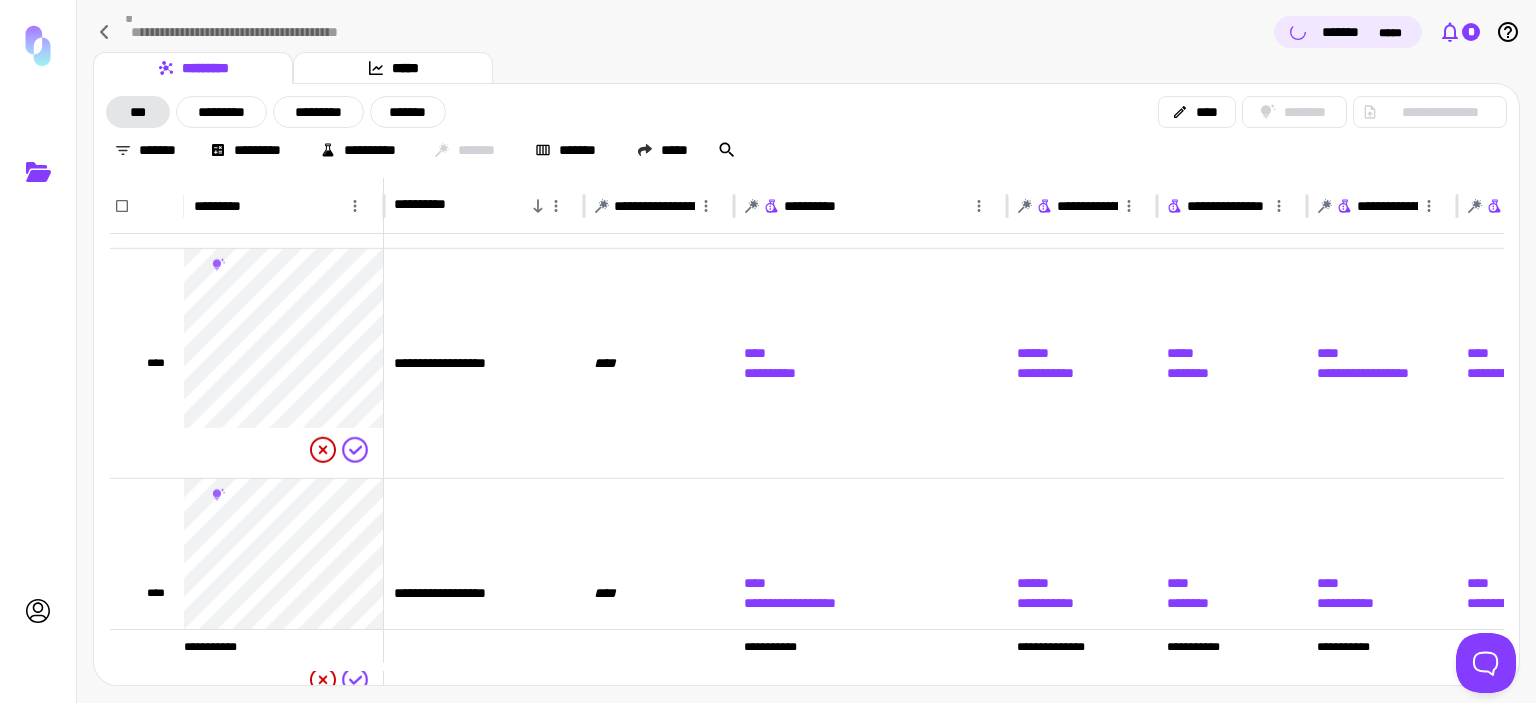 click 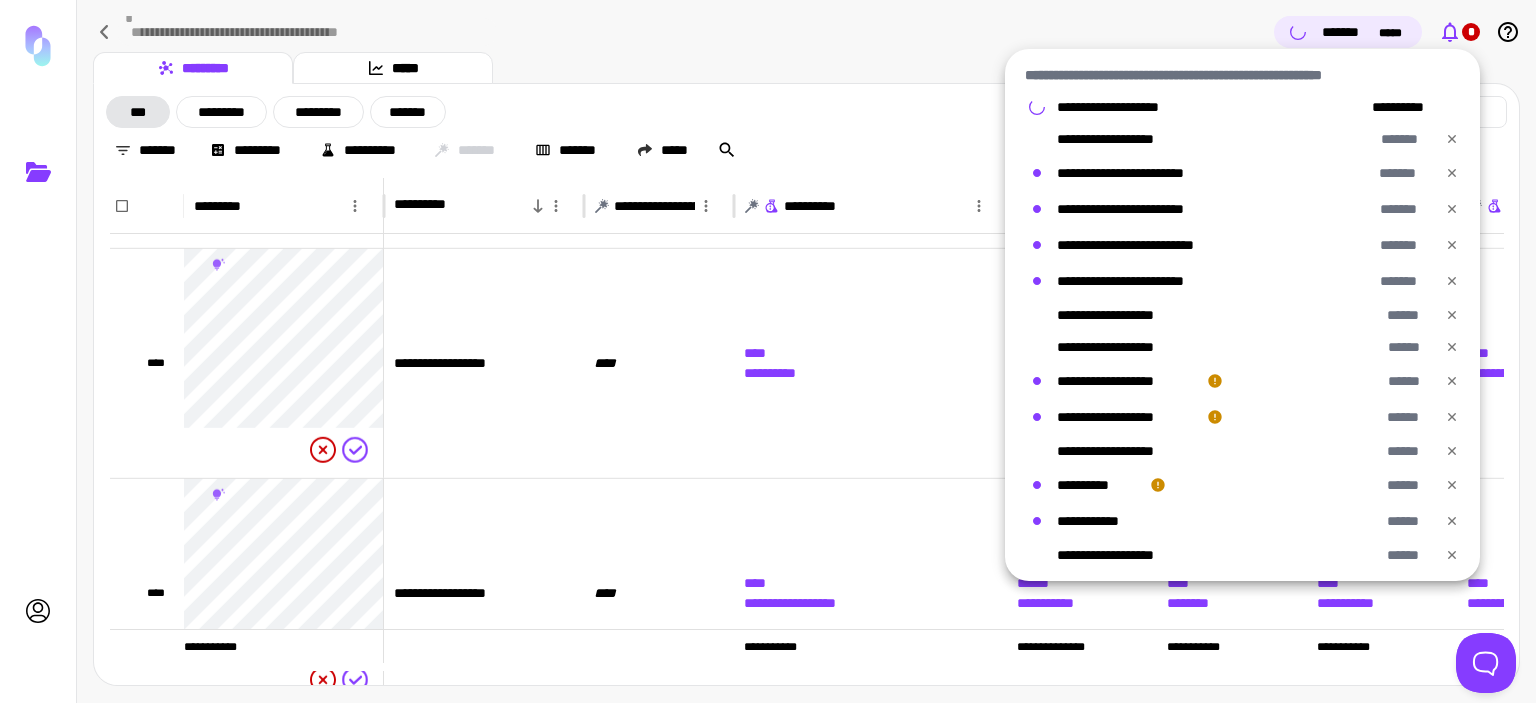 click at bounding box center [768, 351] 